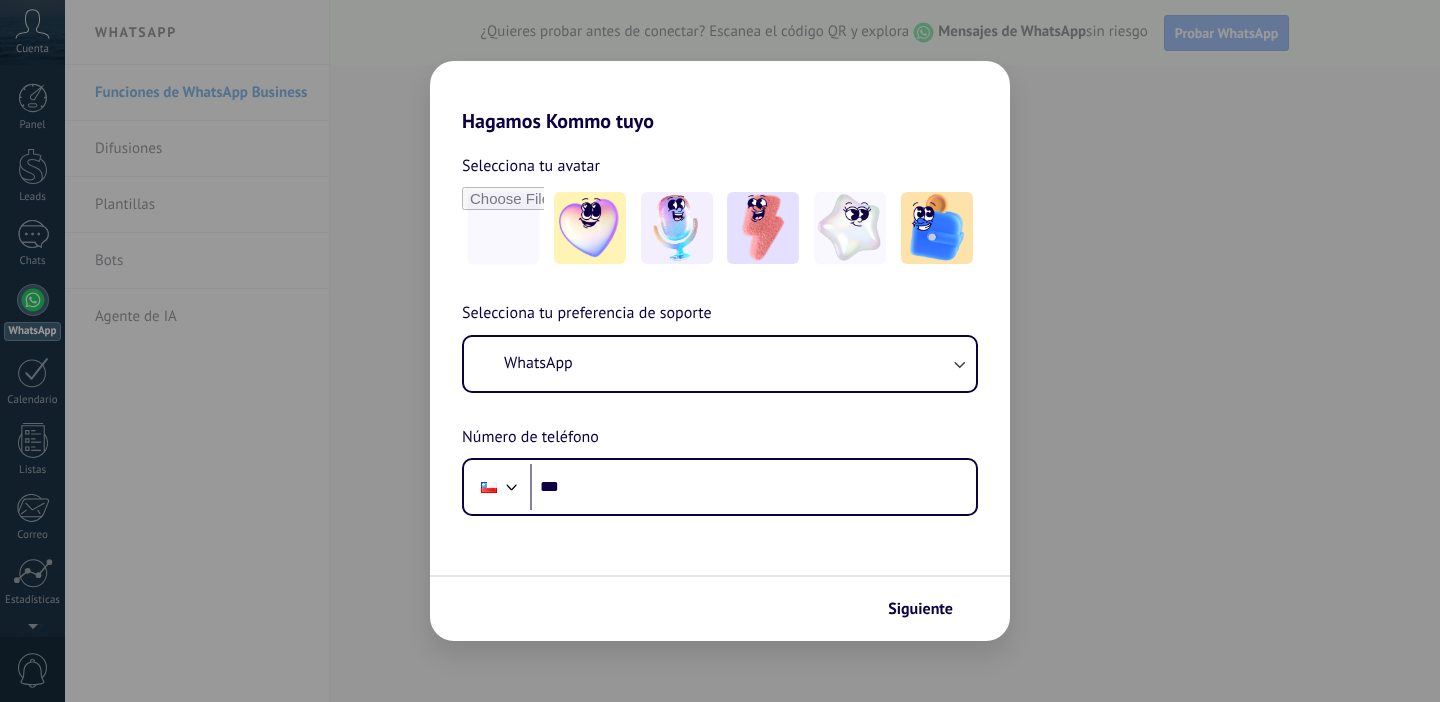scroll, scrollTop: 0, scrollLeft: 0, axis: both 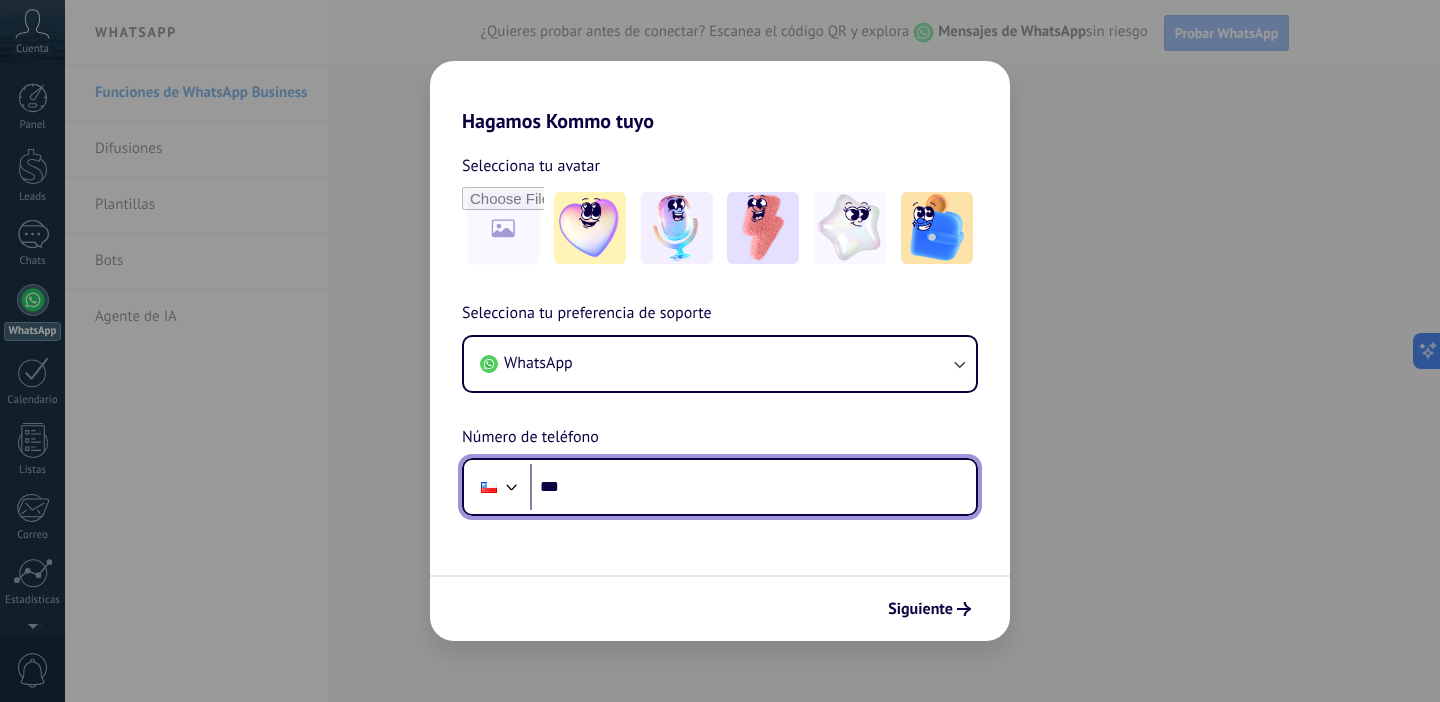 click on "***" at bounding box center [753, 487] 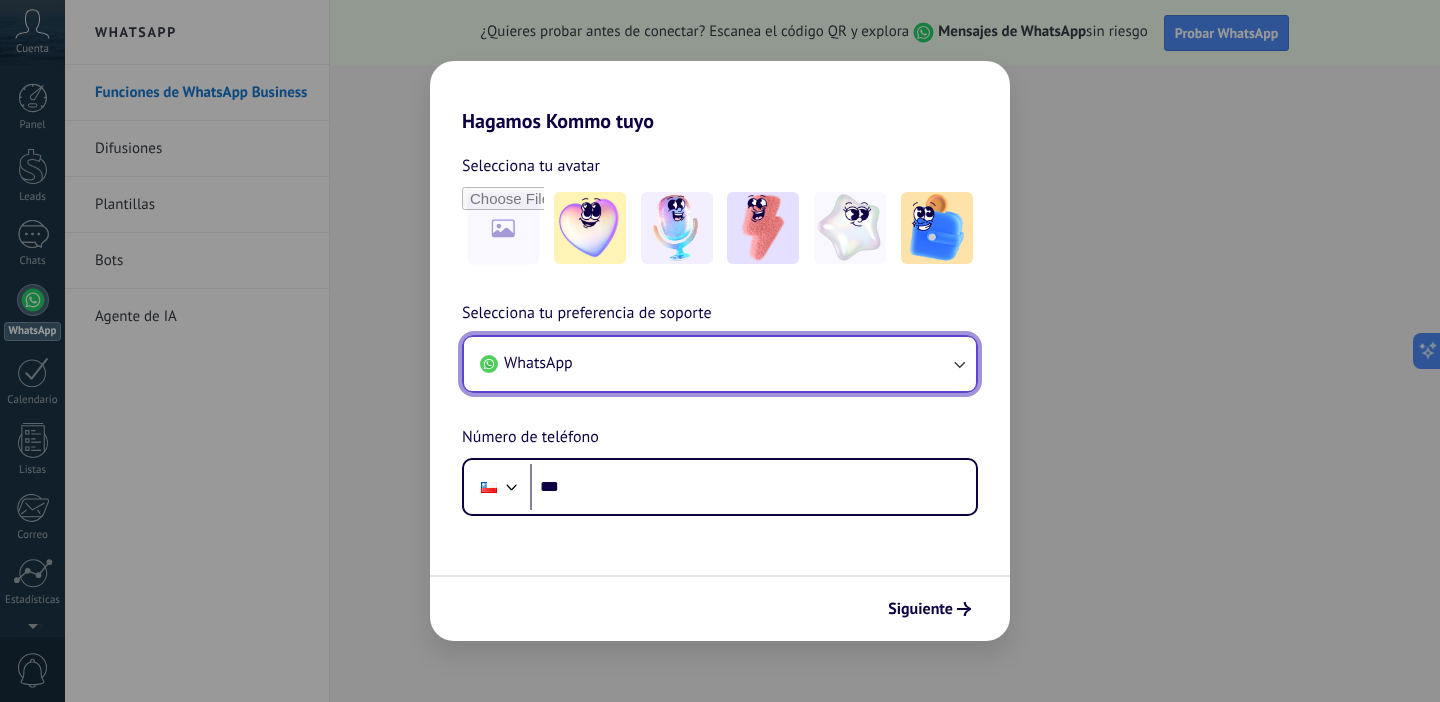 click on "WhatsApp" at bounding box center [720, 364] 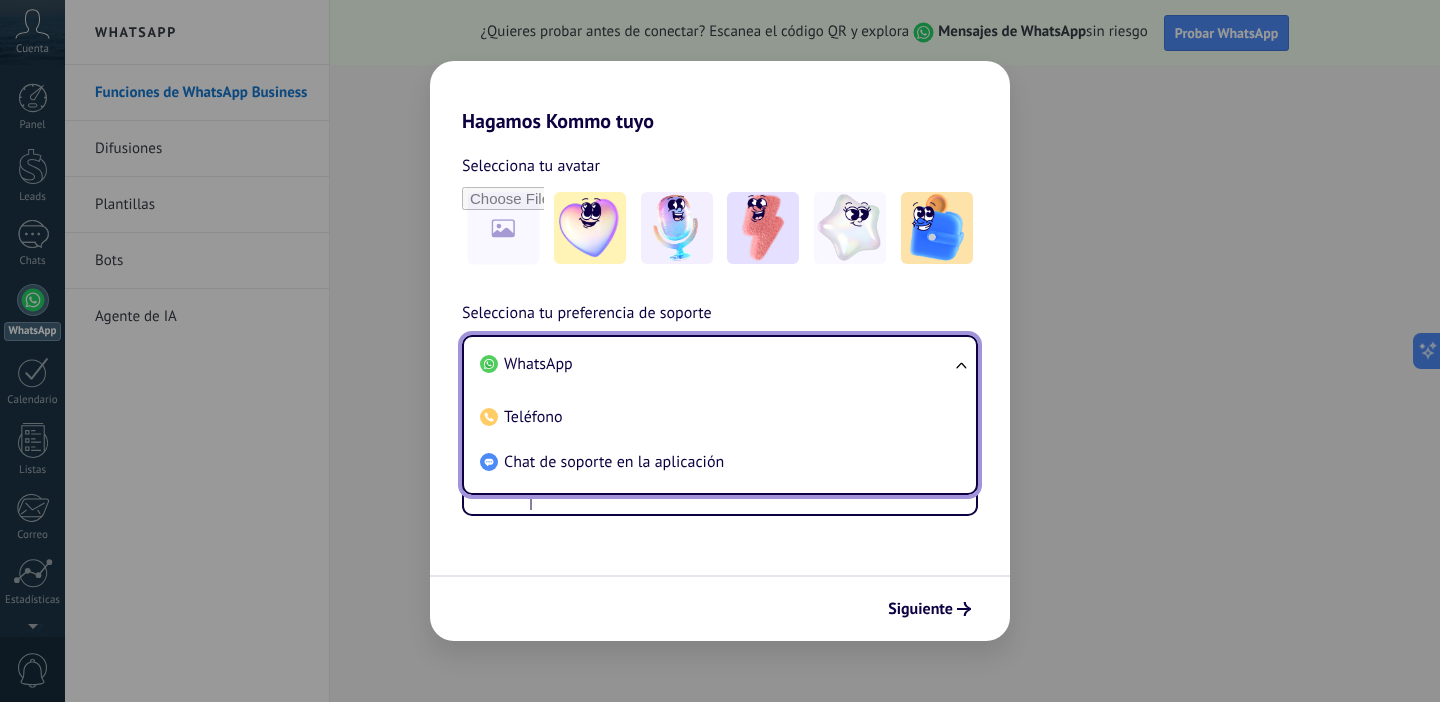 click on "Siguiente" at bounding box center (720, 608) 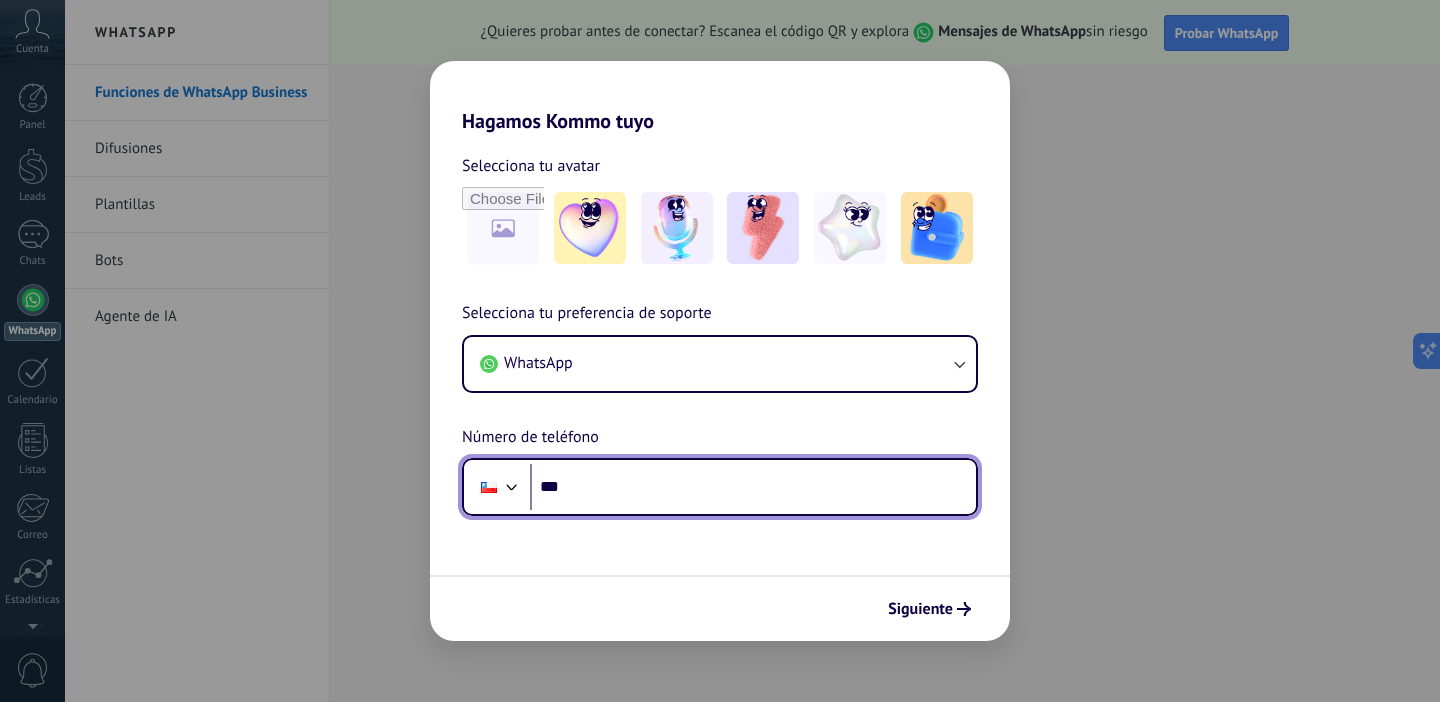 click on "***" at bounding box center (753, 487) 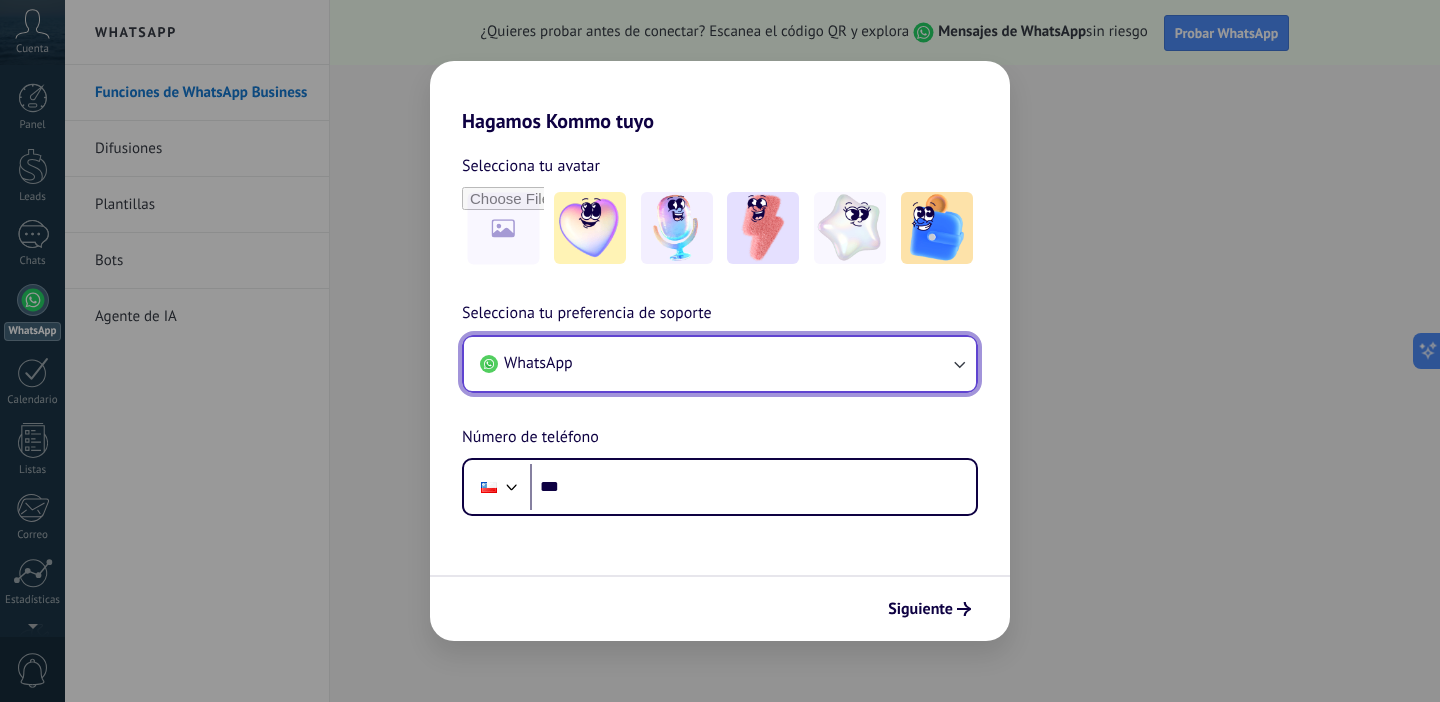 click on "WhatsApp" at bounding box center (720, 364) 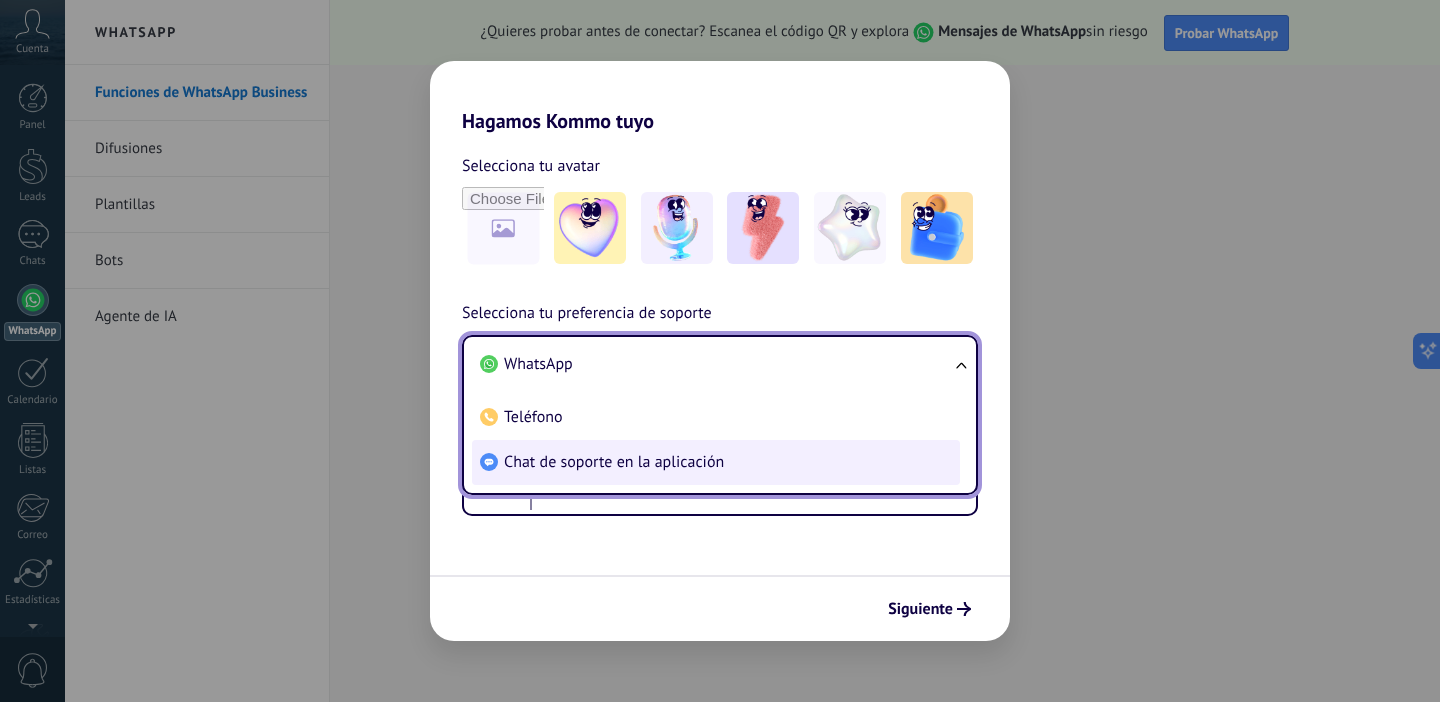 click on "Chat de soporte en la aplicación" at bounding box center (614, 462) 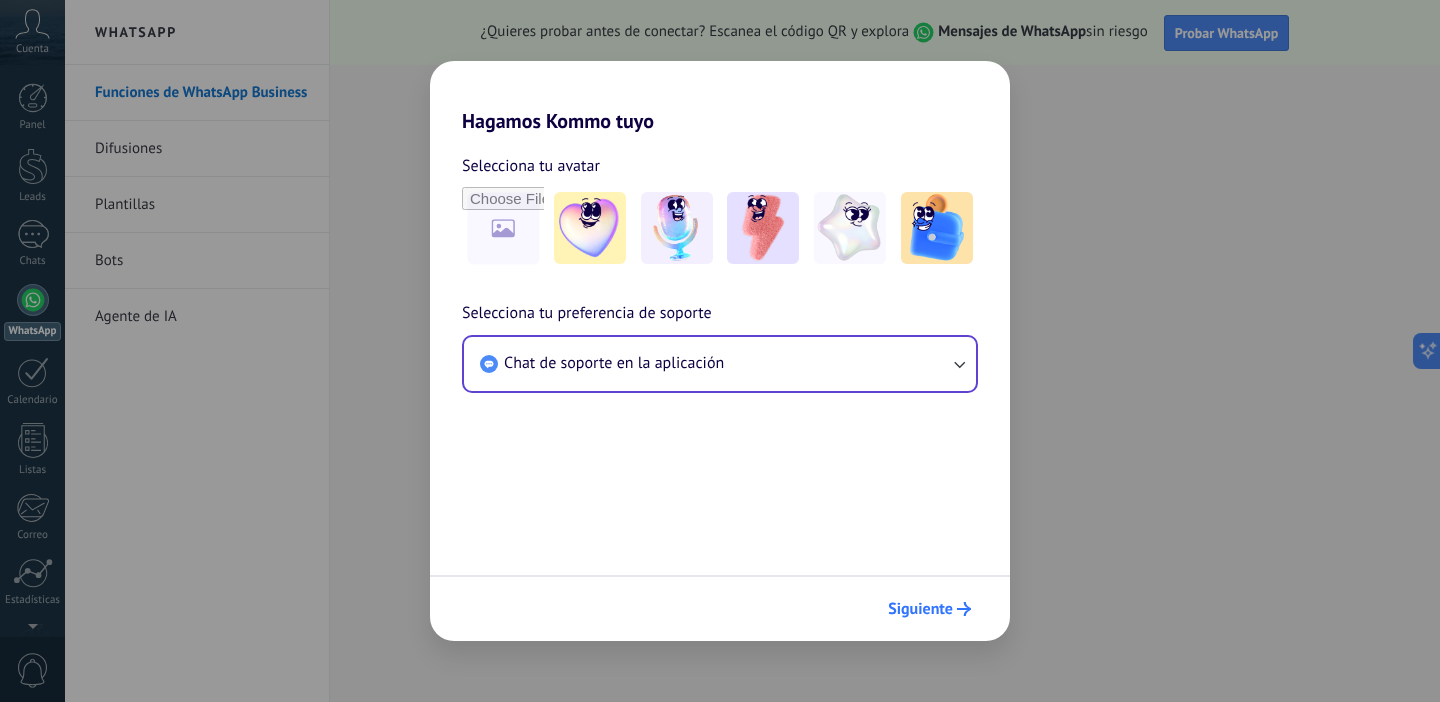 click on "Siguiente" at bounding box center [920, 609] 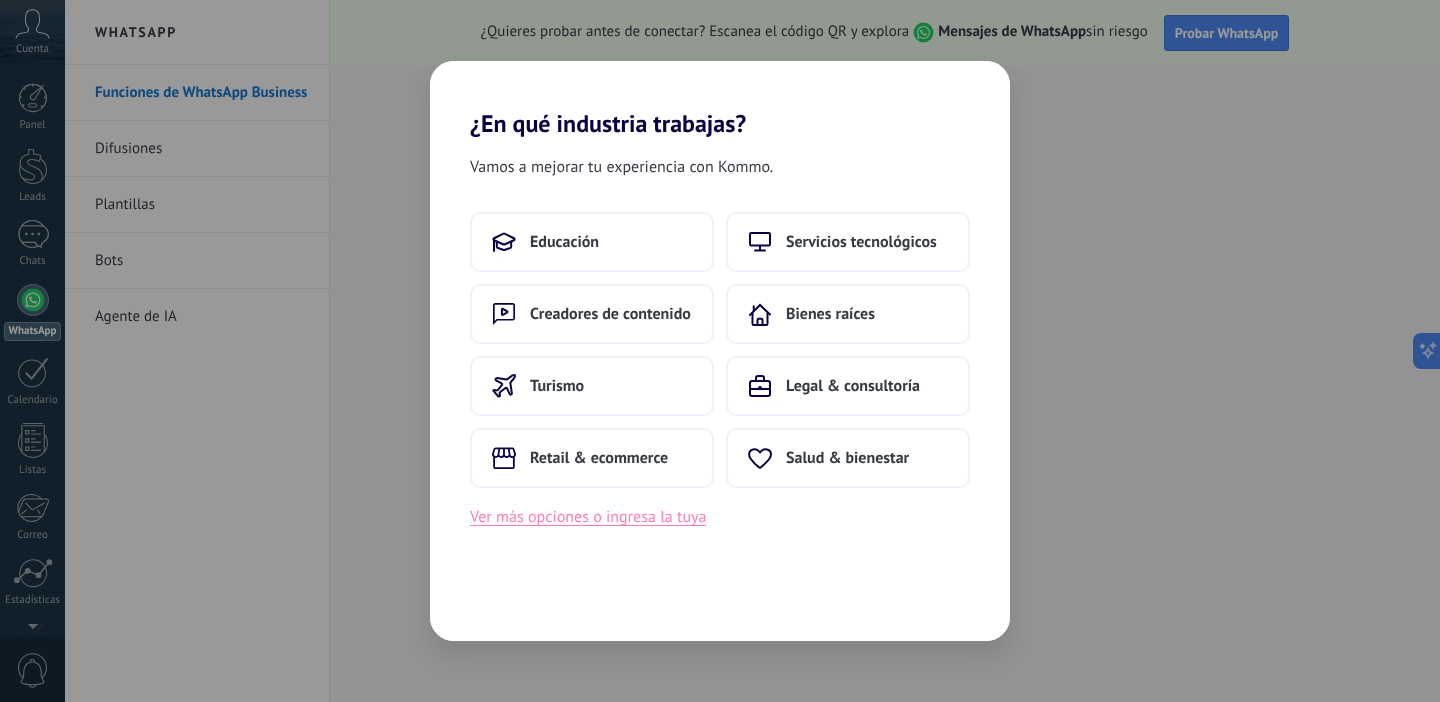 click on "Ver más opciones o ingresa la tuya" at bounding box center [588, 517] 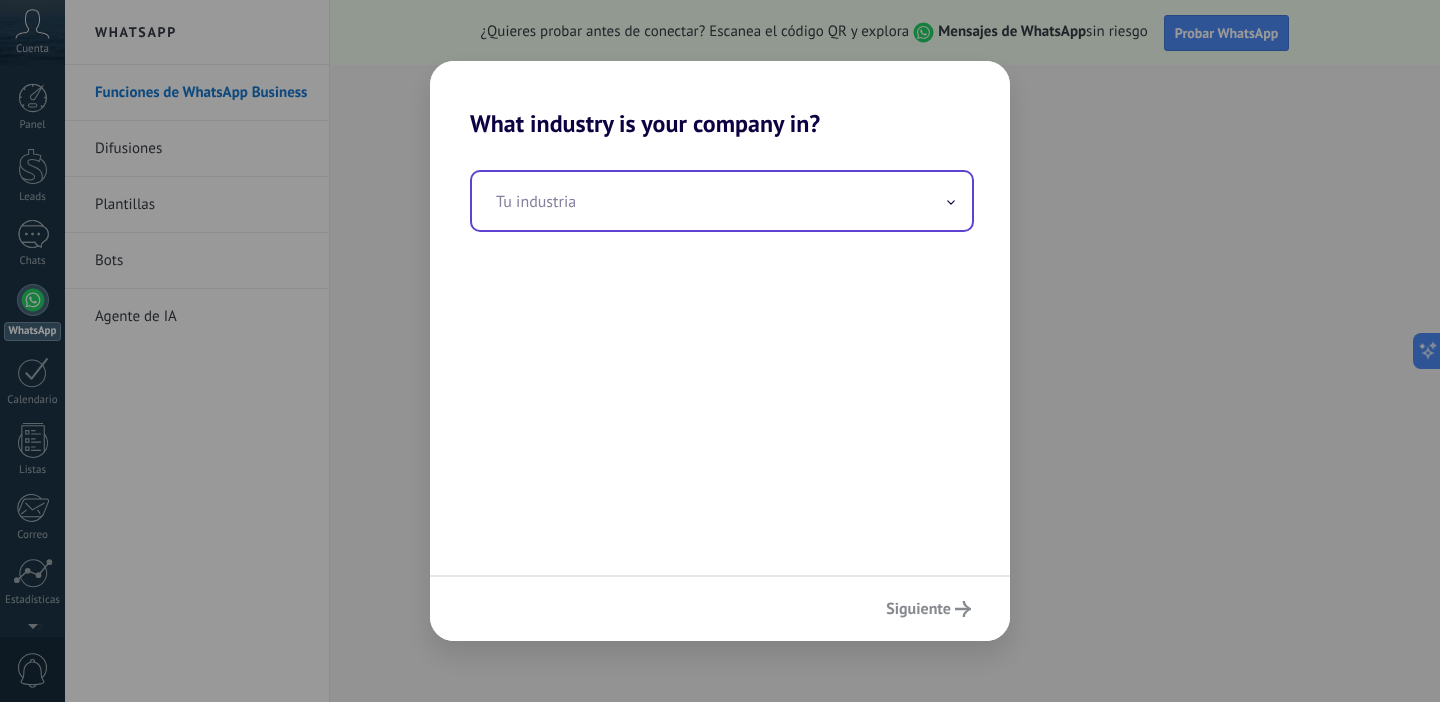 click at bounding box center [722, 201] 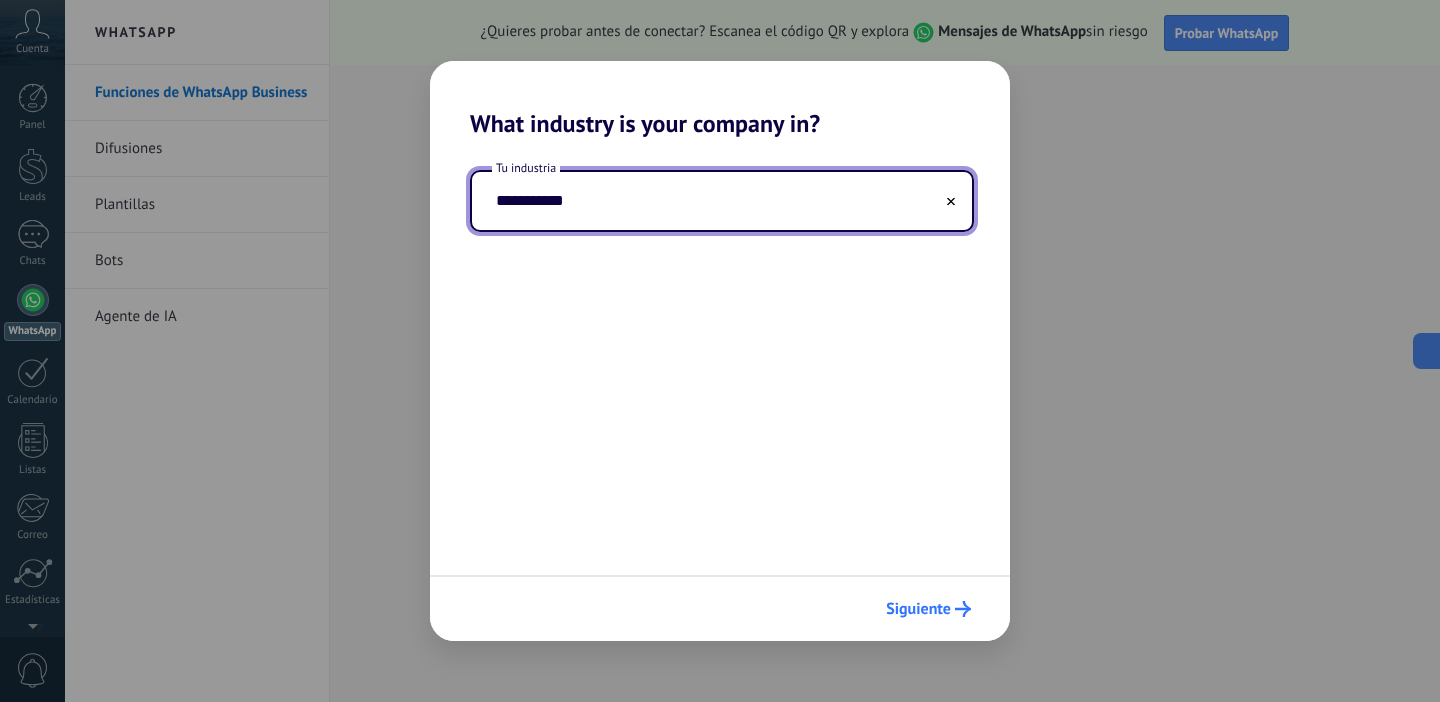 type on "**********" 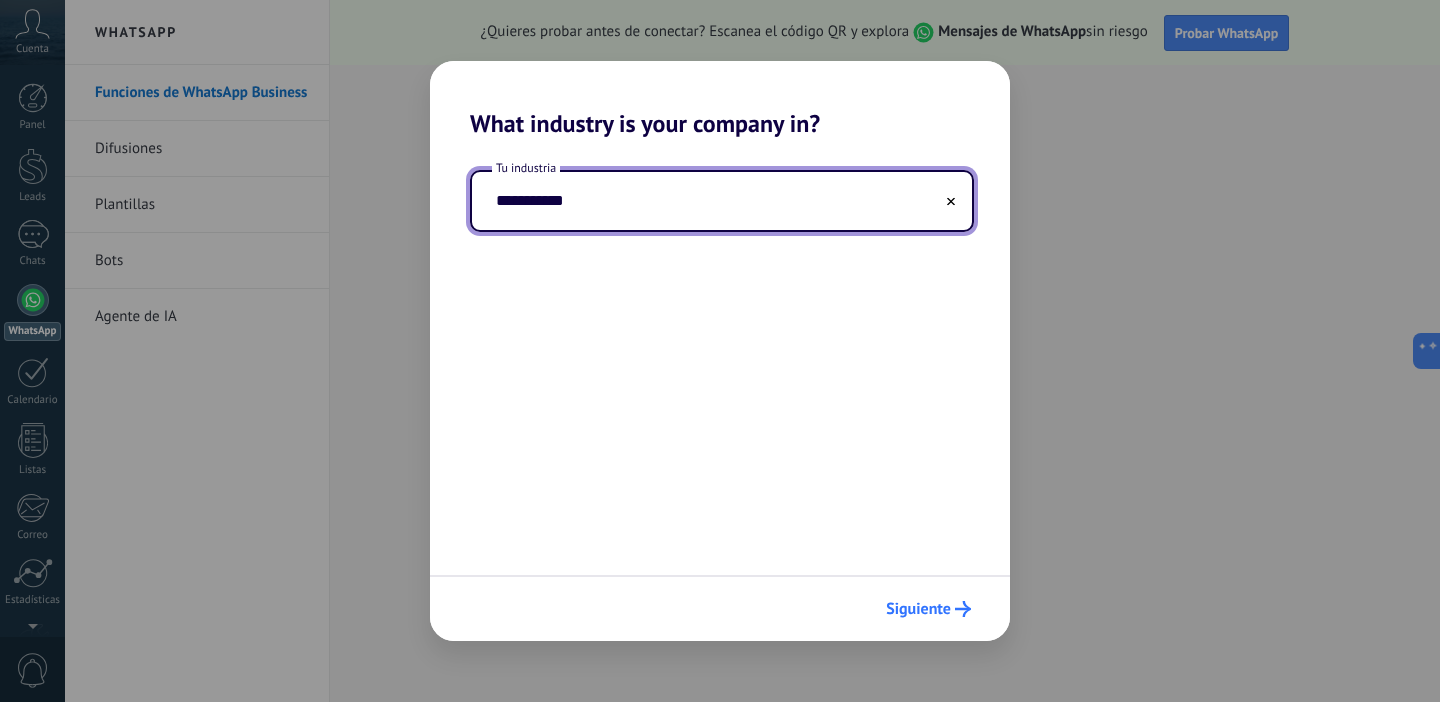 click on "Siguiente" at bounding box center [918, 609] 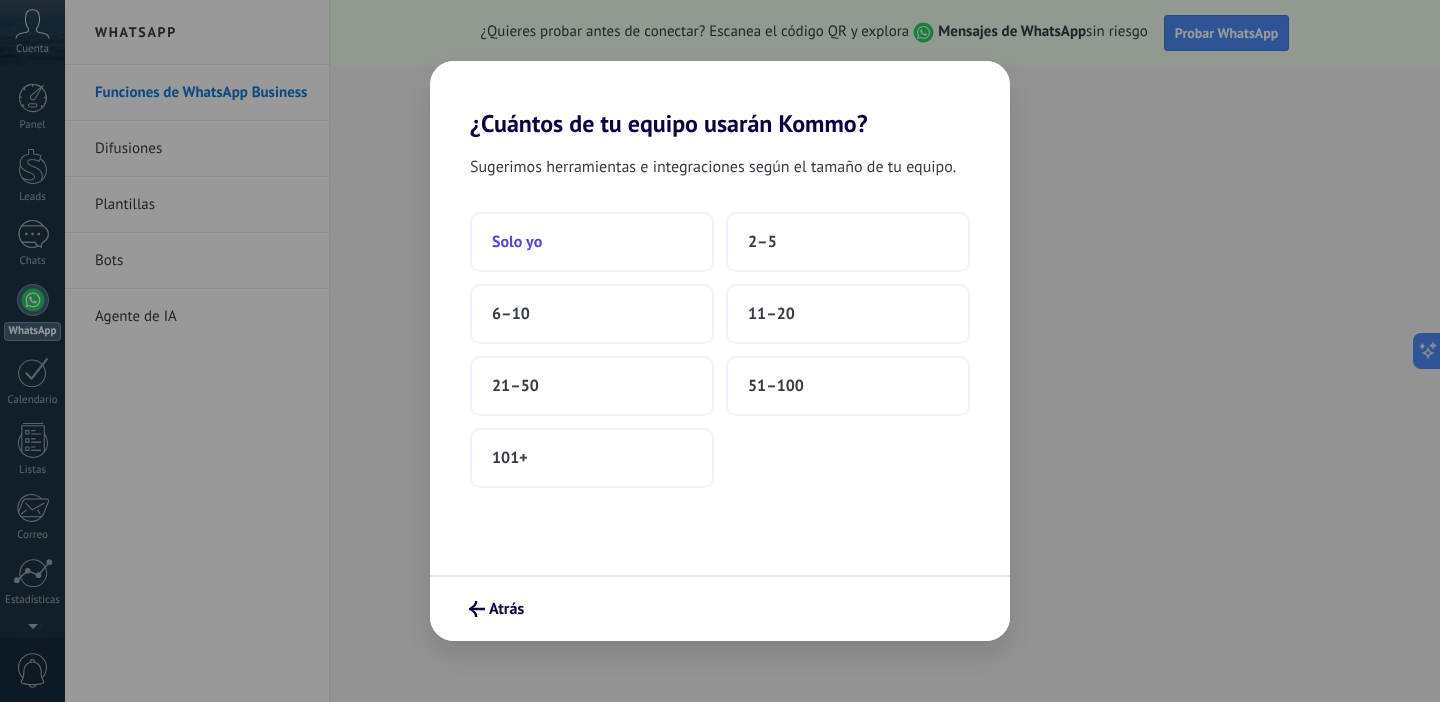 click on "Solo yo" at bounding box center (592, 242) 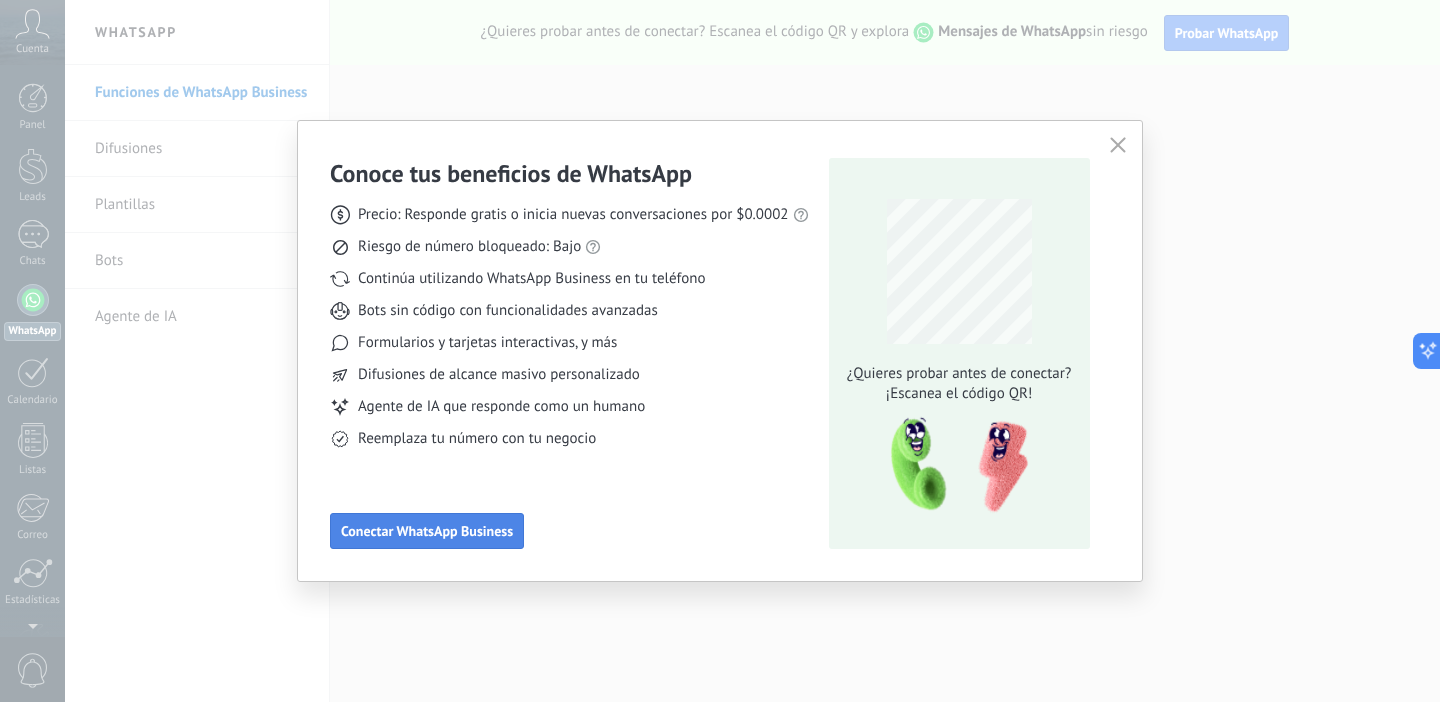 click on "Conectar WhatsApp Business" at bounding box center (427, 531) 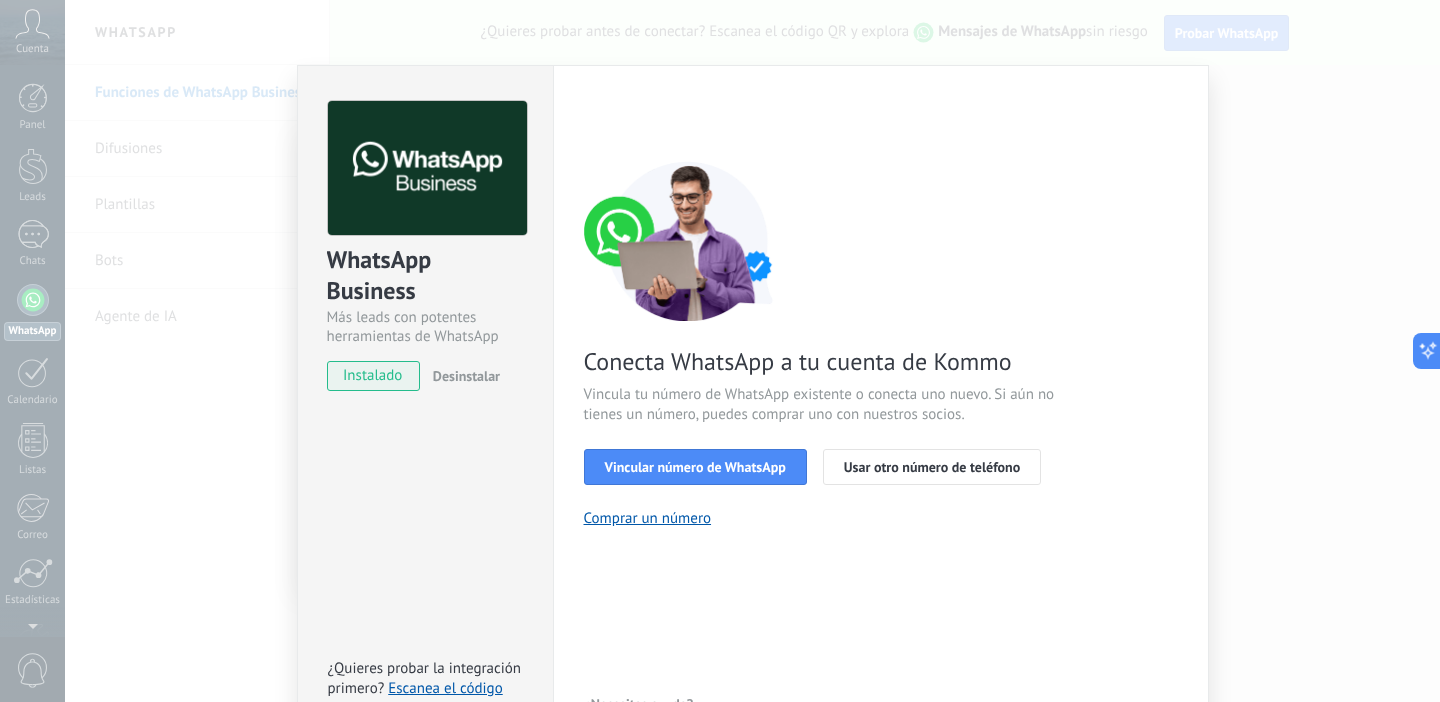 click on "WhatsApp Business Más leads con potentes herramientas de WhatsApp instalado Desinstalar ¿Quieres probar la integración primero?   Escanea el código QR   para ver cómo funciona. Configuraciones Autorizaciones This tab logs the users who have granted integration access to this account. If you want to to remove a user's ability to send requests to the account on behalf of this integration, you can revoke access. If access is revoked from all users, the integration will stop working. This app is installed, but no one has given it access yet. WhatsApp Cloud API más _:  Guardar < Volver 1 Seleccionar aplicación 2 Conectar Facebook  3 Finalizar configuración Conecta WhatsApp a tu cuenta de Kommo Vincula tu número de WhatsApp existente o conecta uno nuevo. Si aún no tienes un número, puedes comprar uno con nuestros socios. Vincular número de WhatsApp Usar otro número de teléfono Comprar un número ¿Necesitas ayuda?" at bounding box center [752, 351] 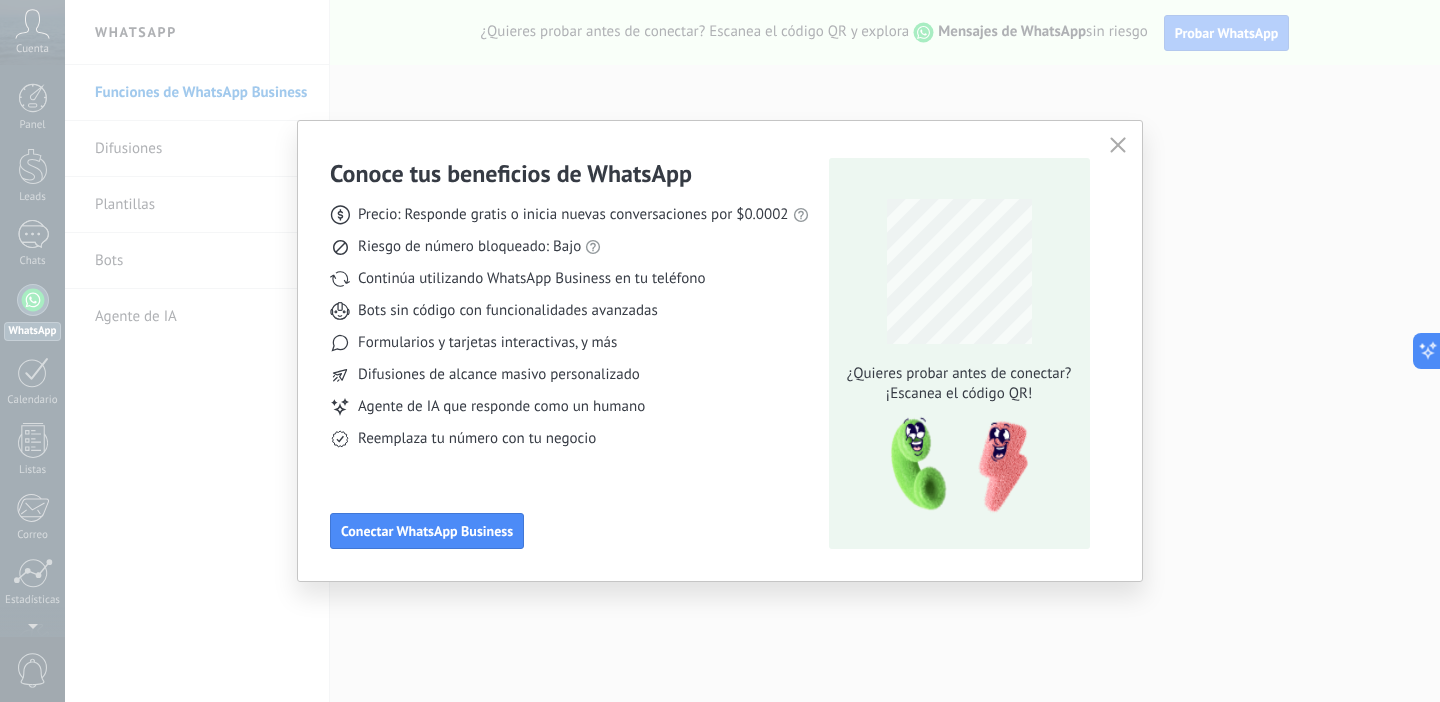 click 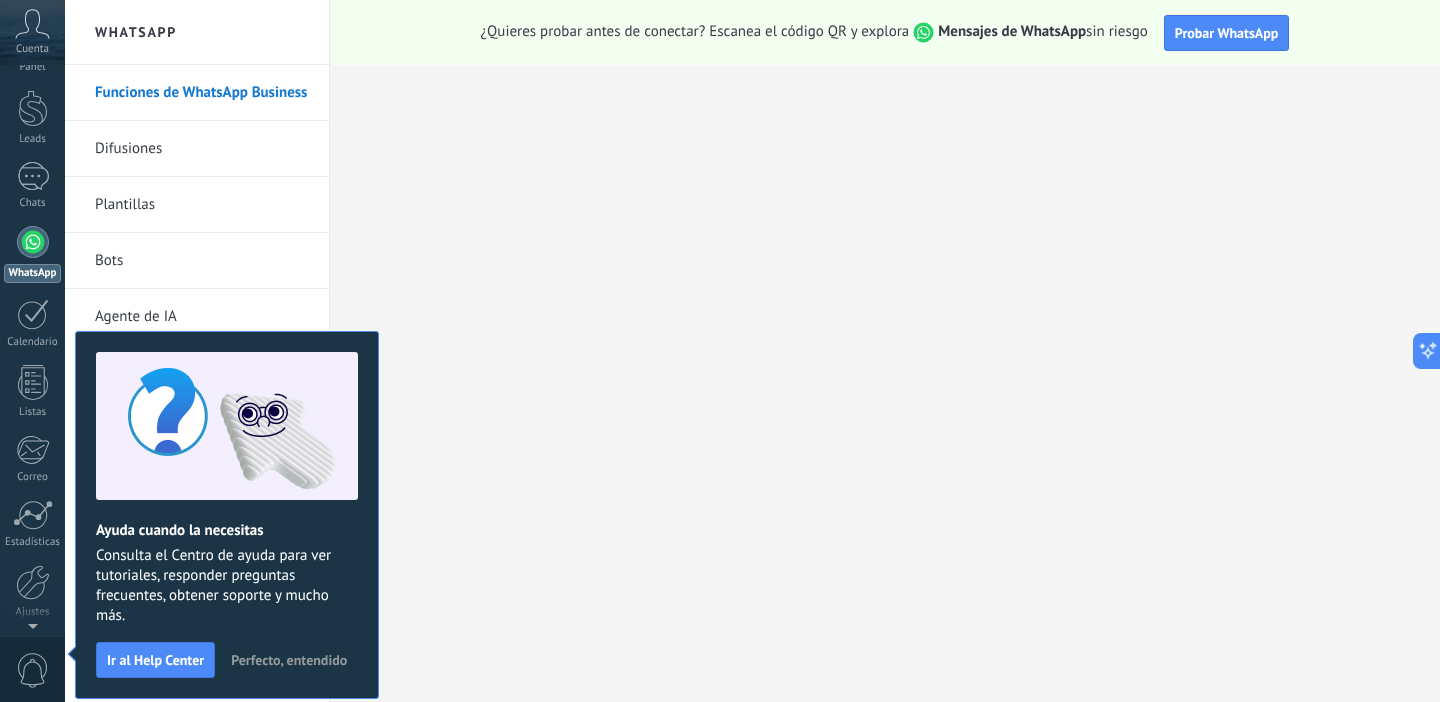 scroll, scrollTop: 0, scrollLeft: 0, axis: both 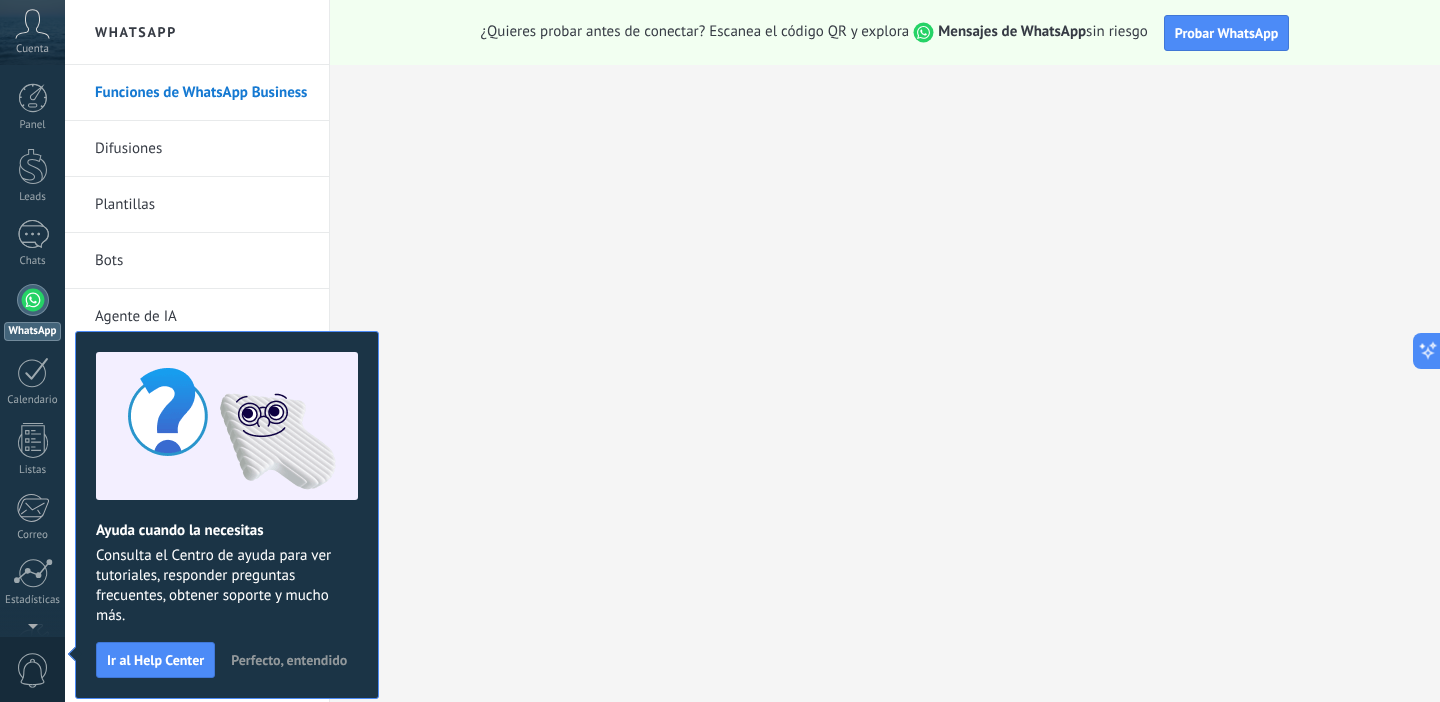 click on "Perfecto, entendido" at bounding box center (289, 660) 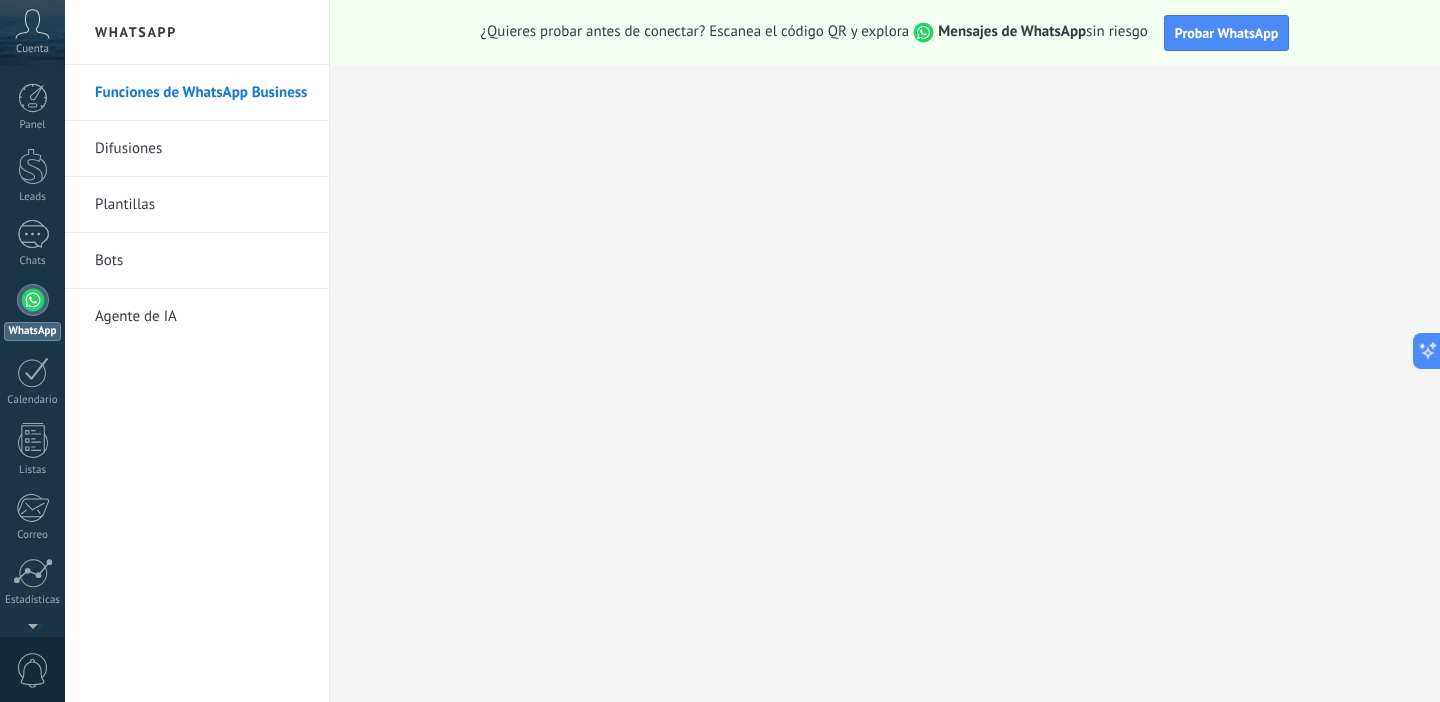 click 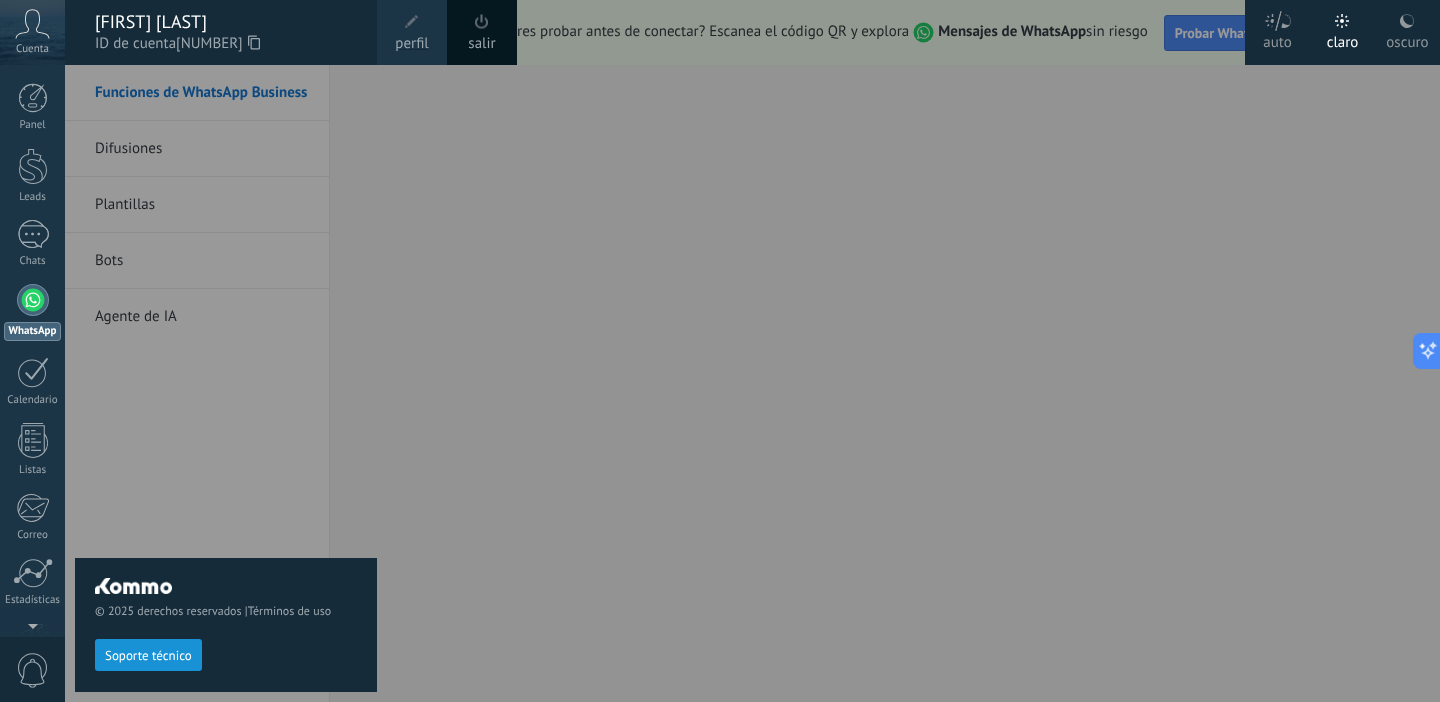 click on "©  2025  derechos reservados |  Términos de uso
Soporte técnico" at bounding box center [226, 383] 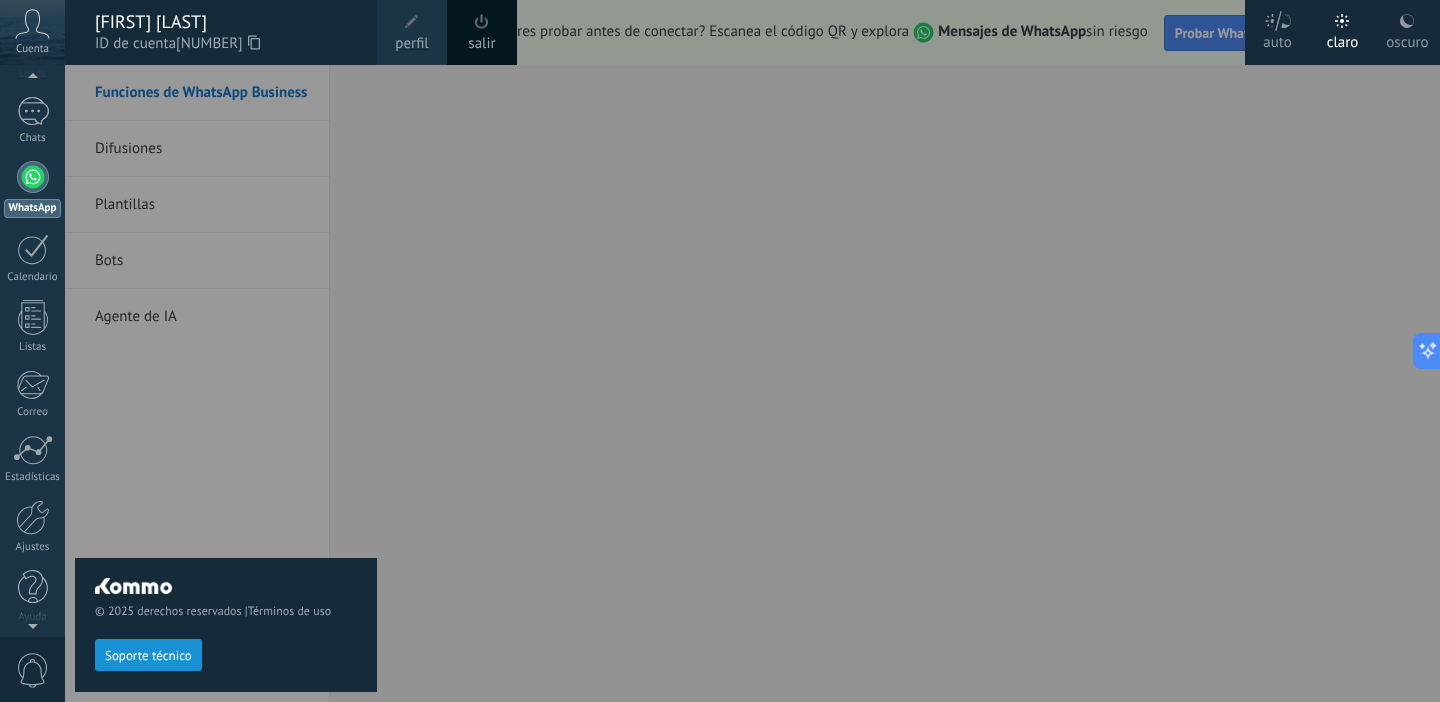 scroll, scrollTop: 130, scrollLeft: 0, axis: vertical 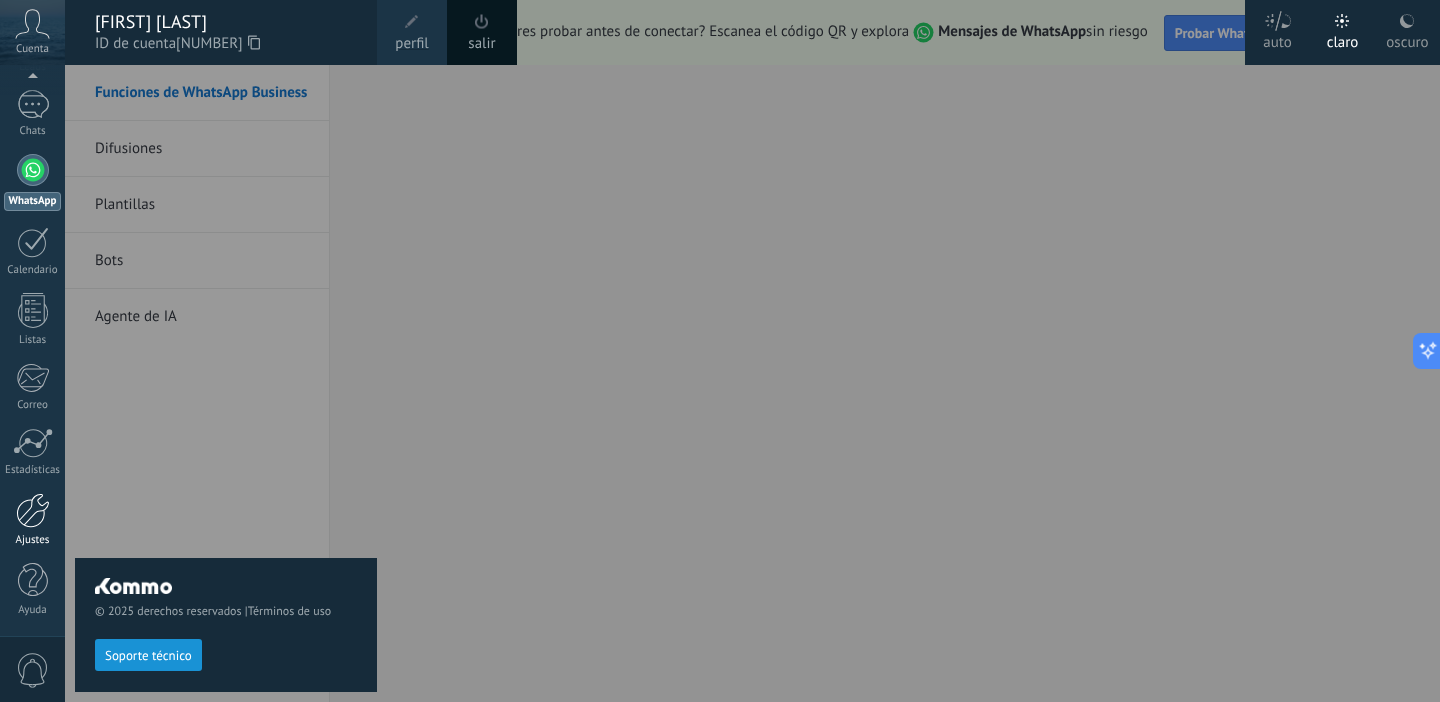click on "Ajustes" at bounding box center (32, 520) 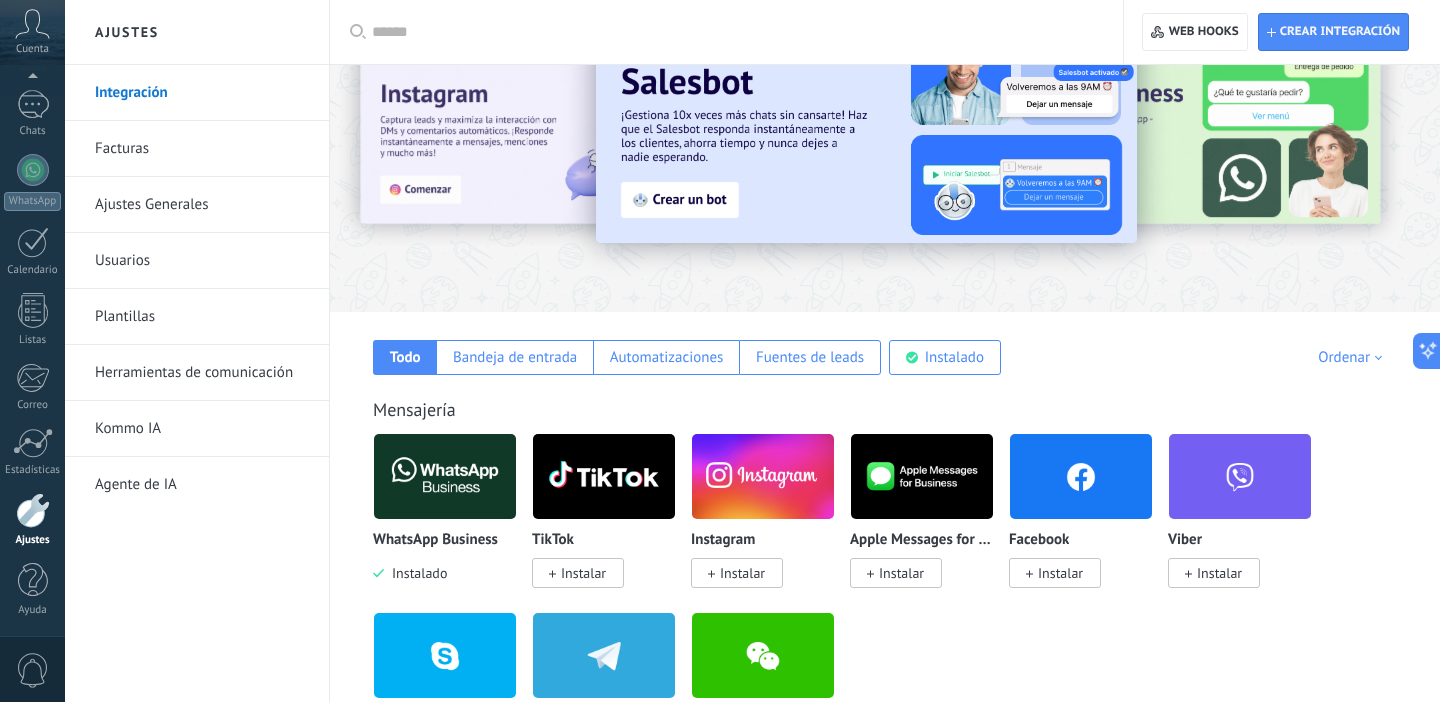 scroll, scrollTop: 130, scrollLeft: 0, axis: vertical 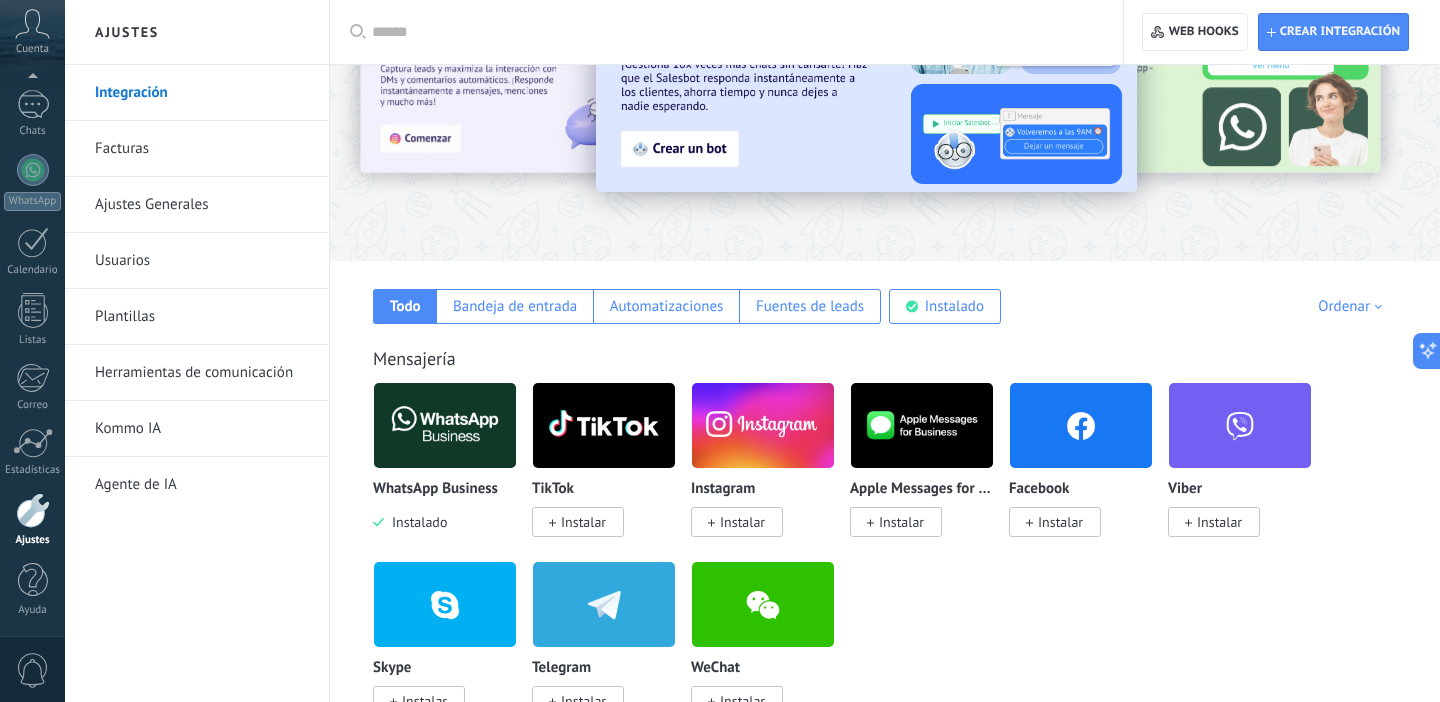 click on "Instalar" at bounding box center (1060, 522) 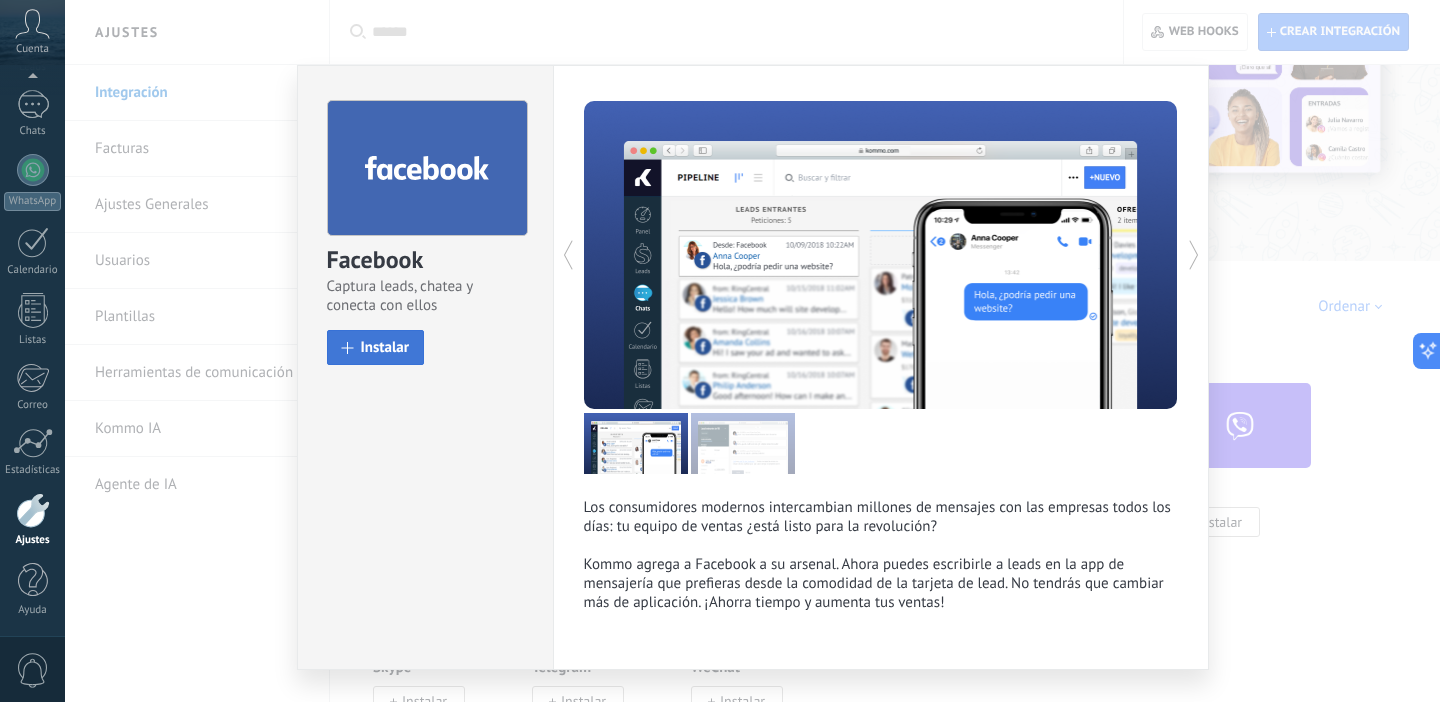 click on "Instalar" at bounding box center (376, 347) 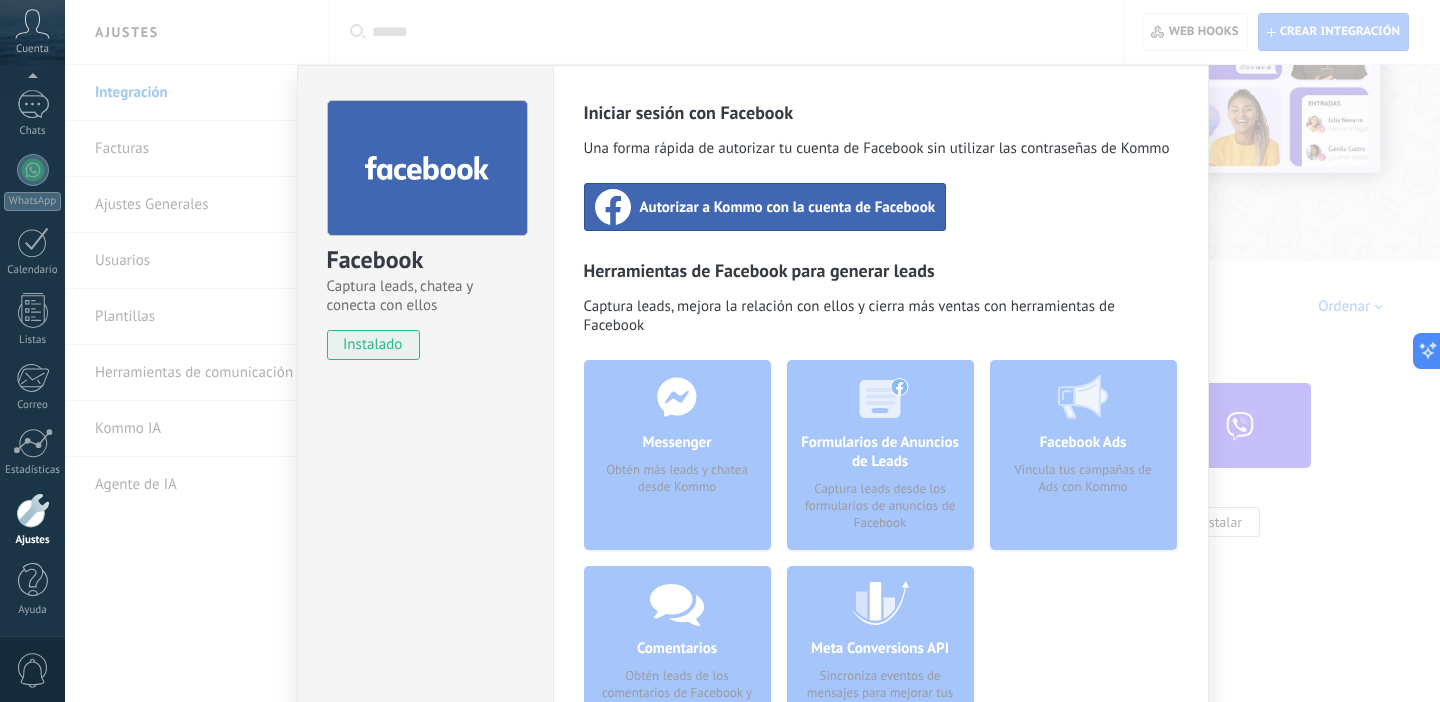 click on "Autorizar a Kommo con la cuenta de Facebook" at bounding box center (765, 207) 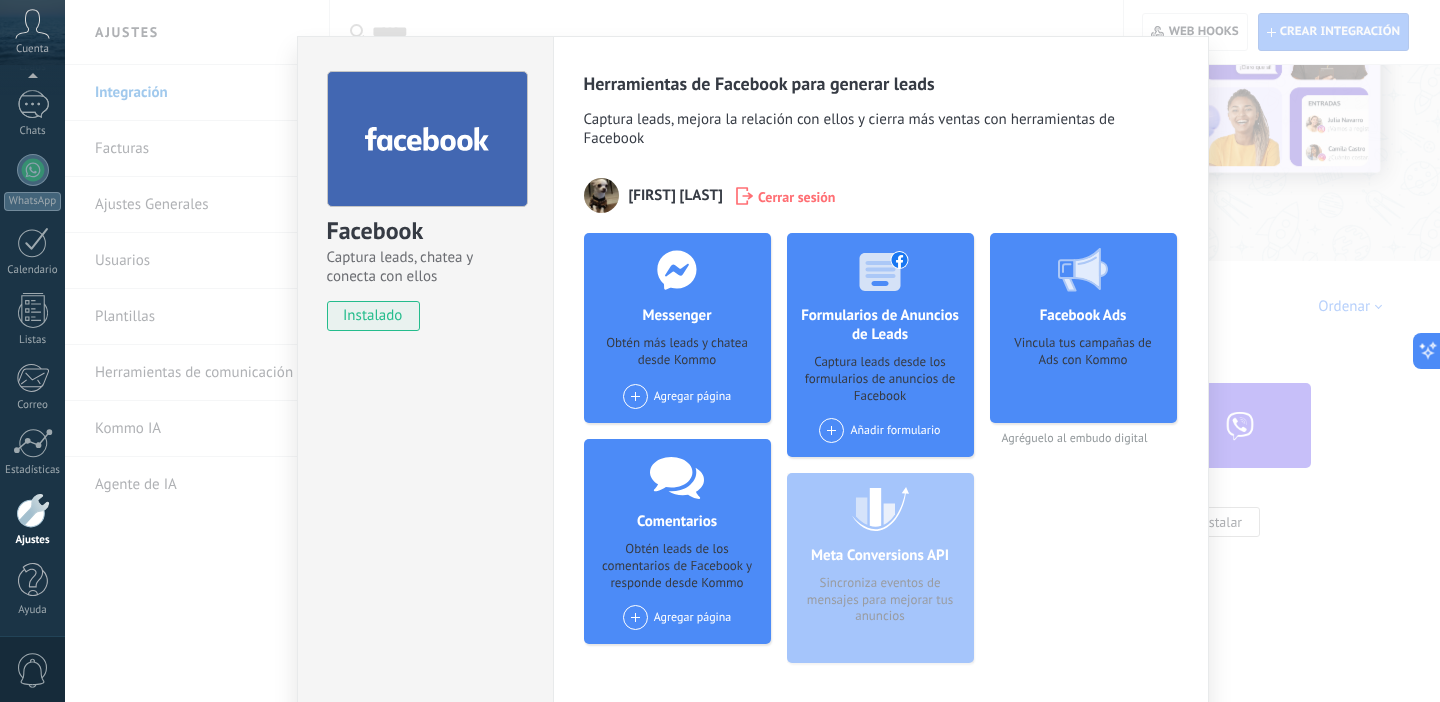 scroll, scrollTop: 0, scrollLeft: 0, axis: both 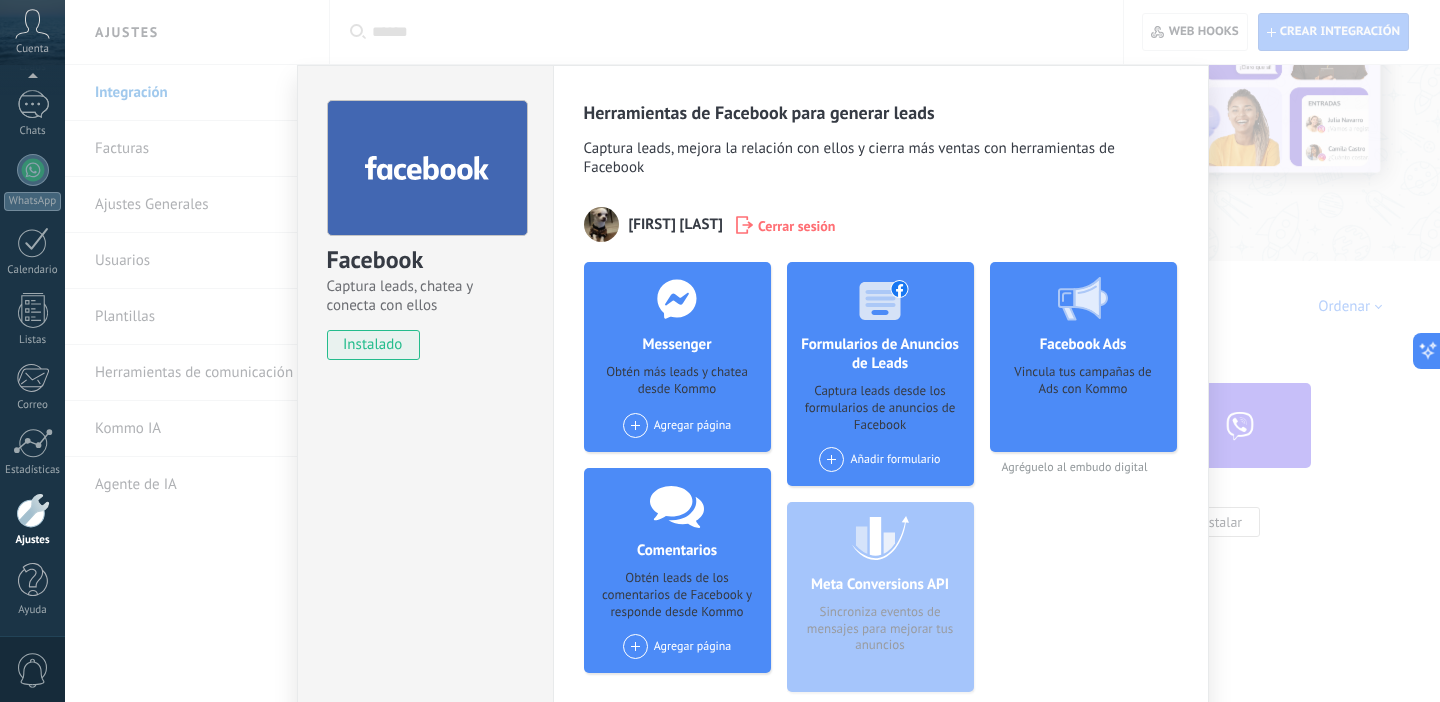 click on "Facebook Ads" at bounding box center [1083, 344] 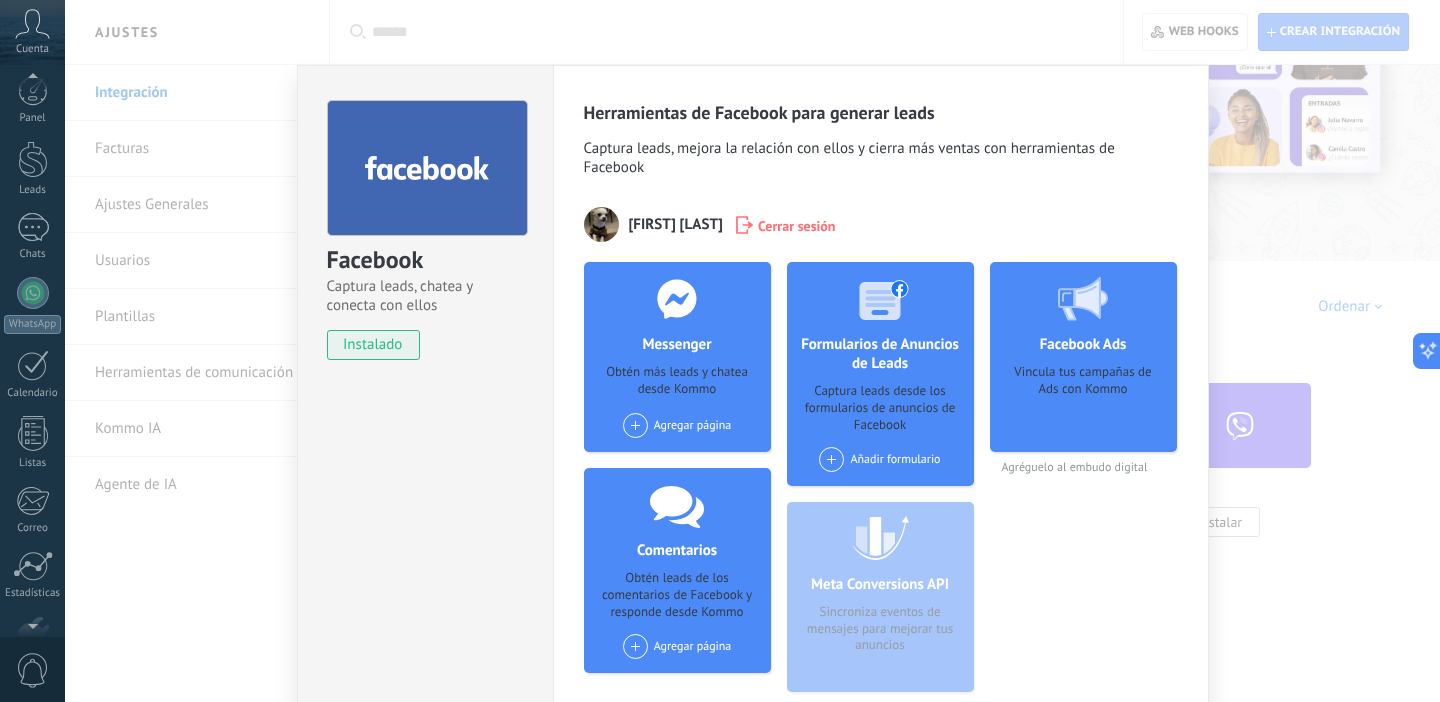 scroll, scrollTop: 0, scrollLeft: 0, axis: both 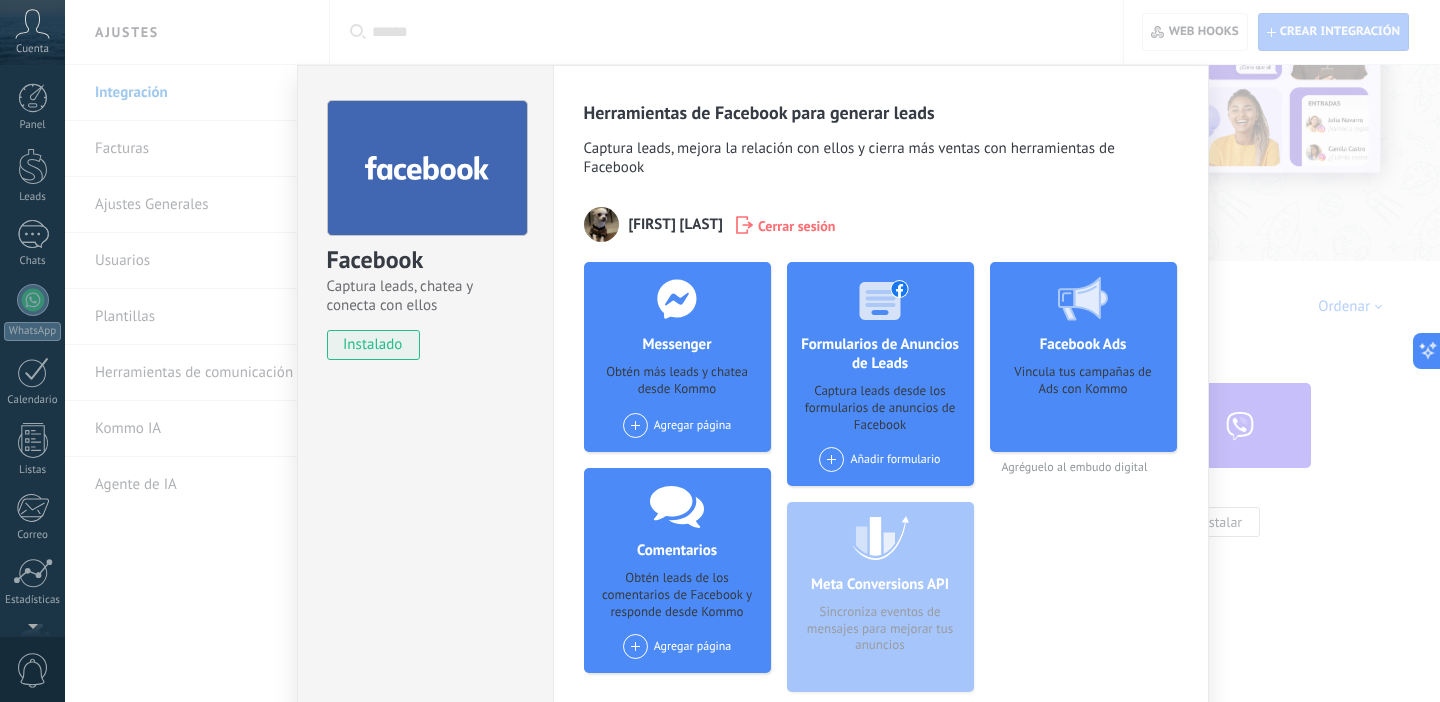 click on "©  2025  derechos reservados |  Términos de uso
Soporte técnico
auto claro oscuro
Cuenta
Luis Aranda
ID de cuenta
34968468
perfil
salir" at bounding box center (32, 351) 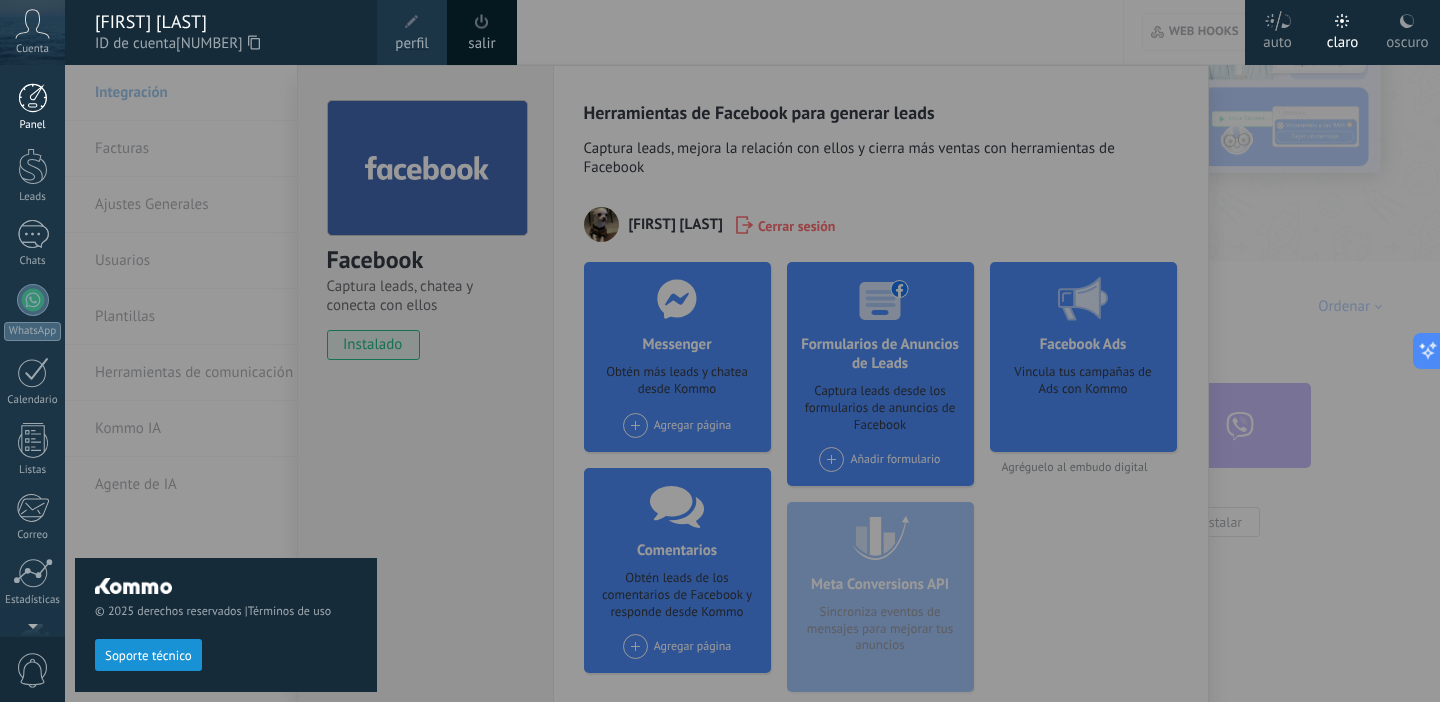 click at bounding box center [33, 98] 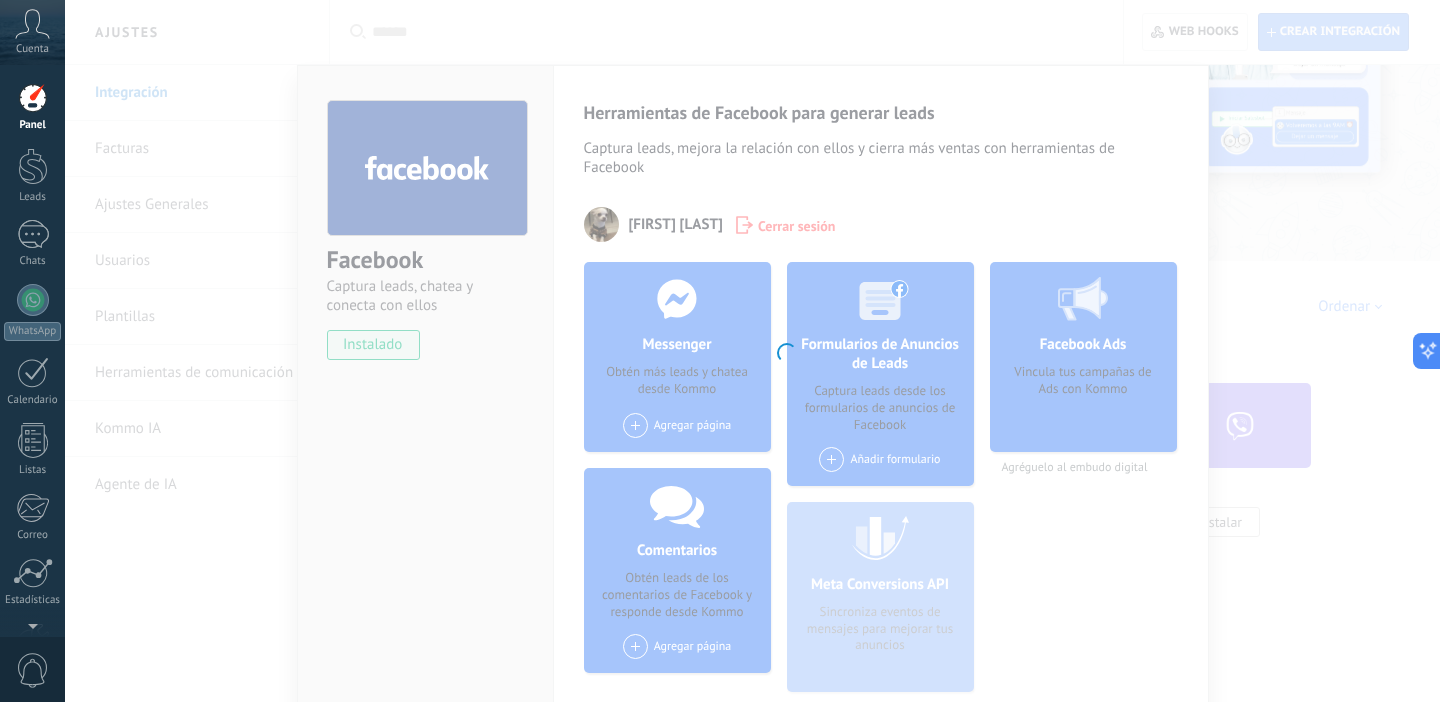 scroll, scrollTop: 0, scrollLeft: 0, axis: both 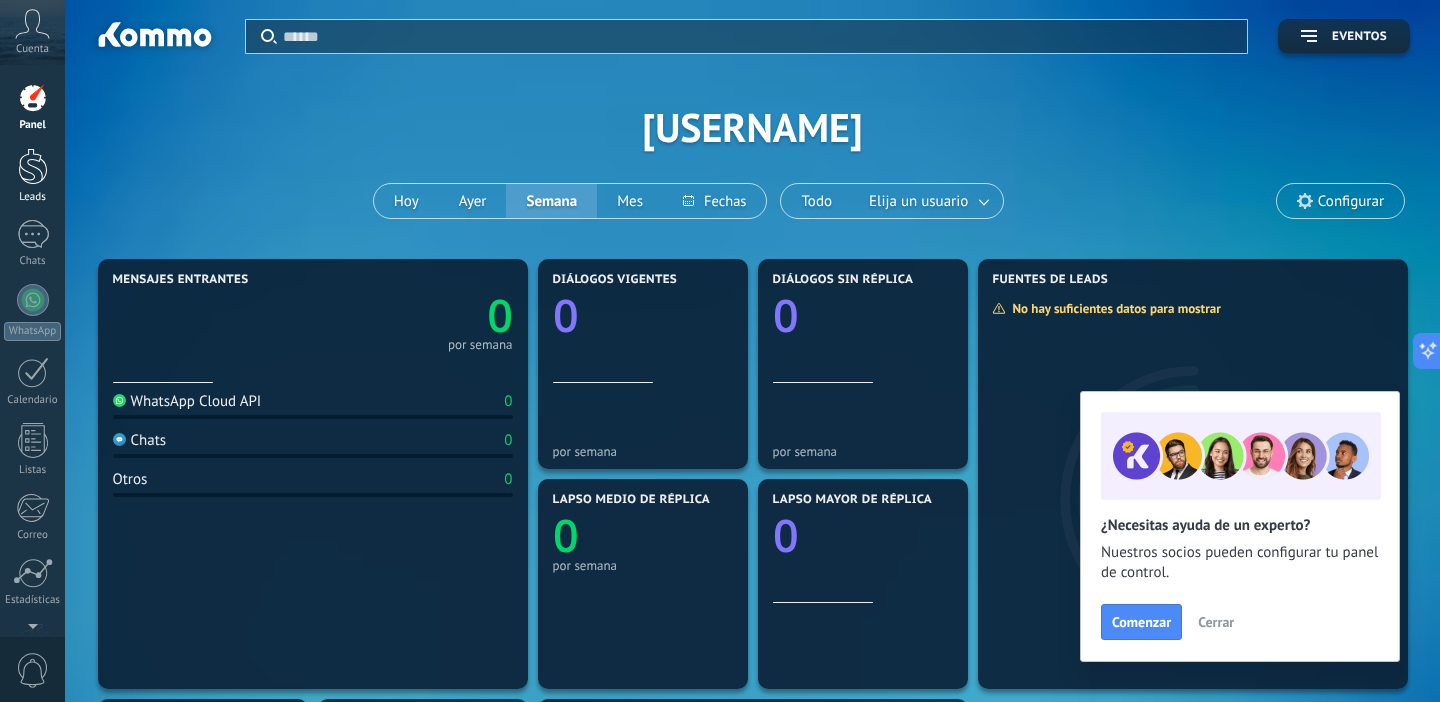 click at bounding box center (33, 166) 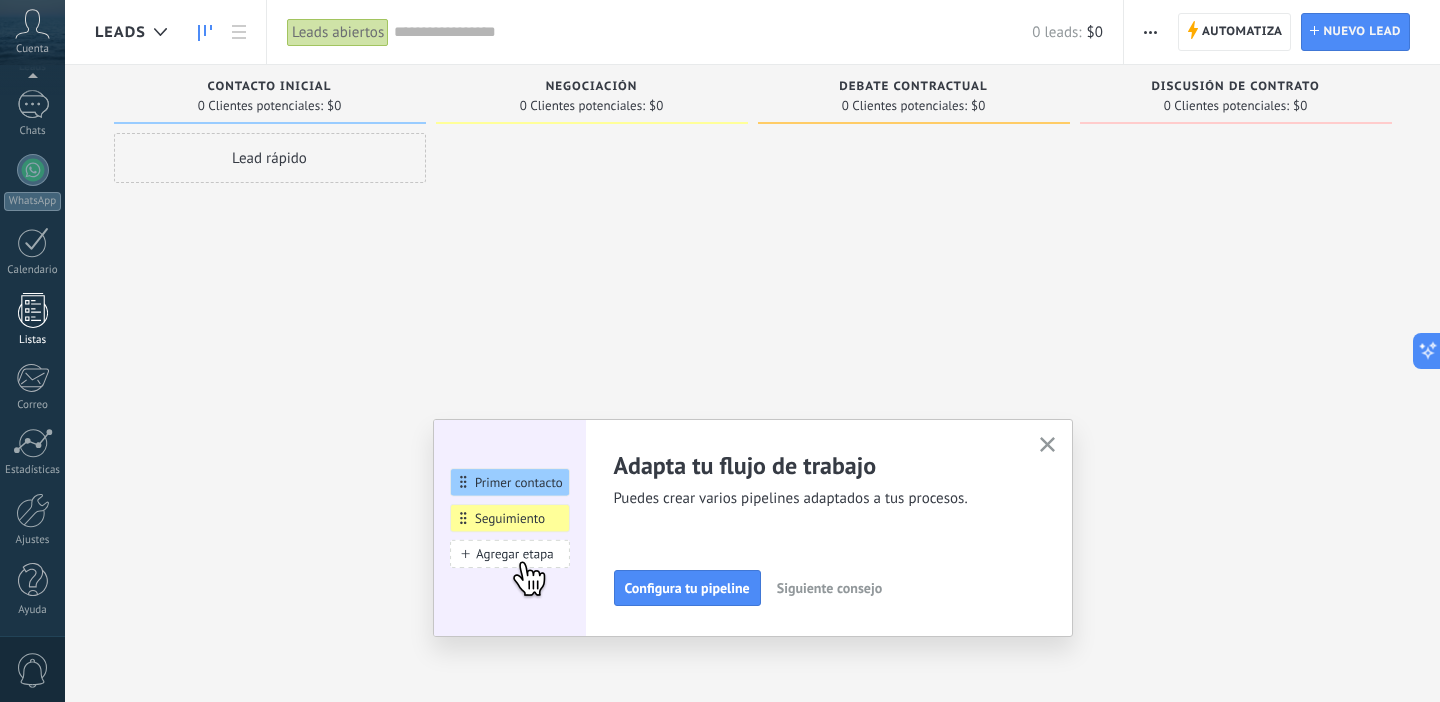 scroll, scrollTop: 0, scrollLeft: 0, axis: both 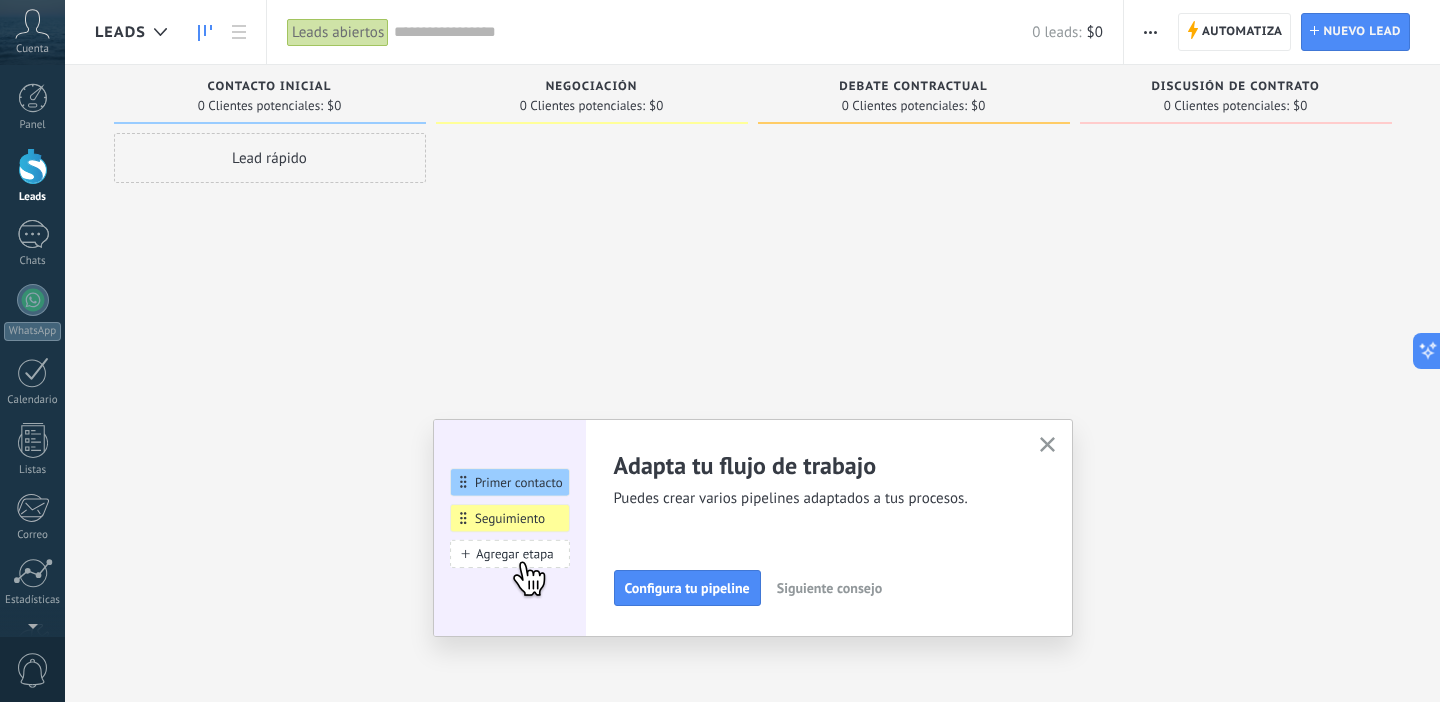 click at bounding box center (33, 166) 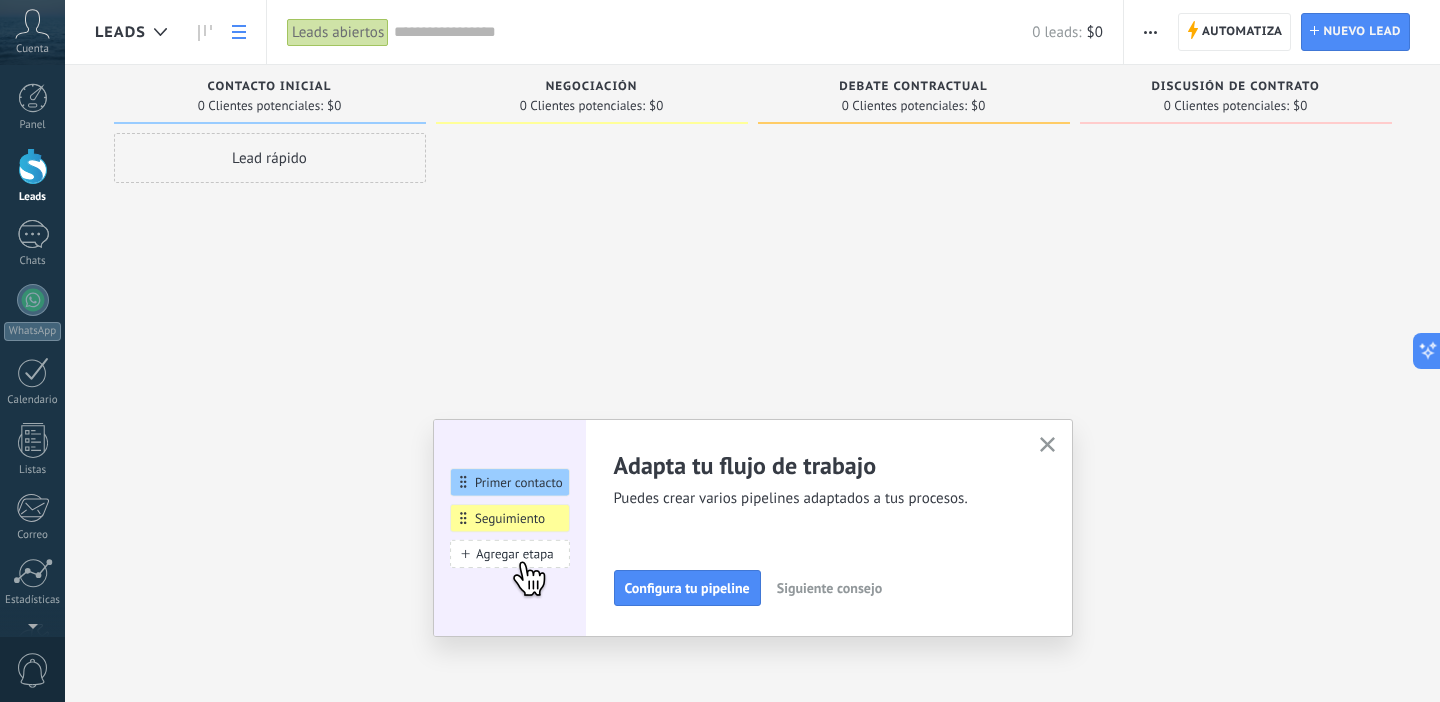 click at bounding box center (239, 32) 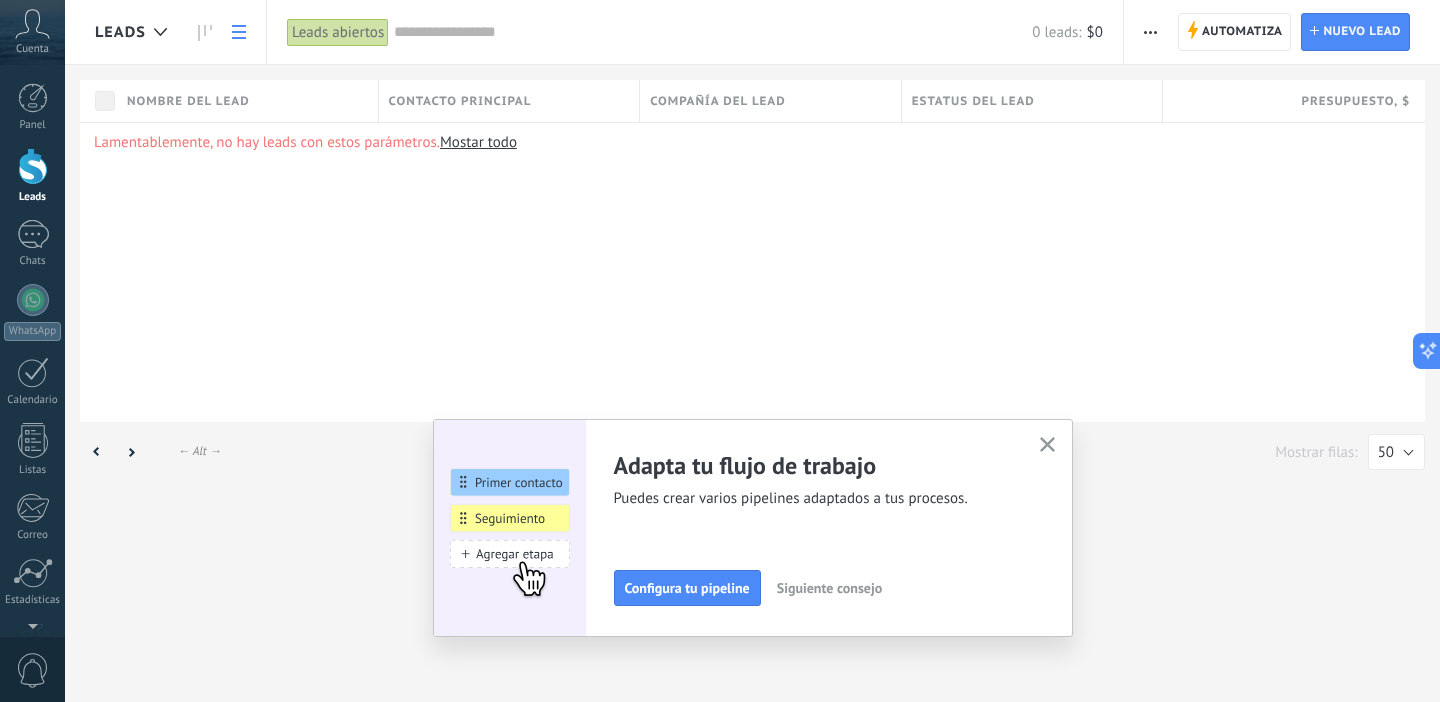 click on "Leads" at bounding box center [120, 32] 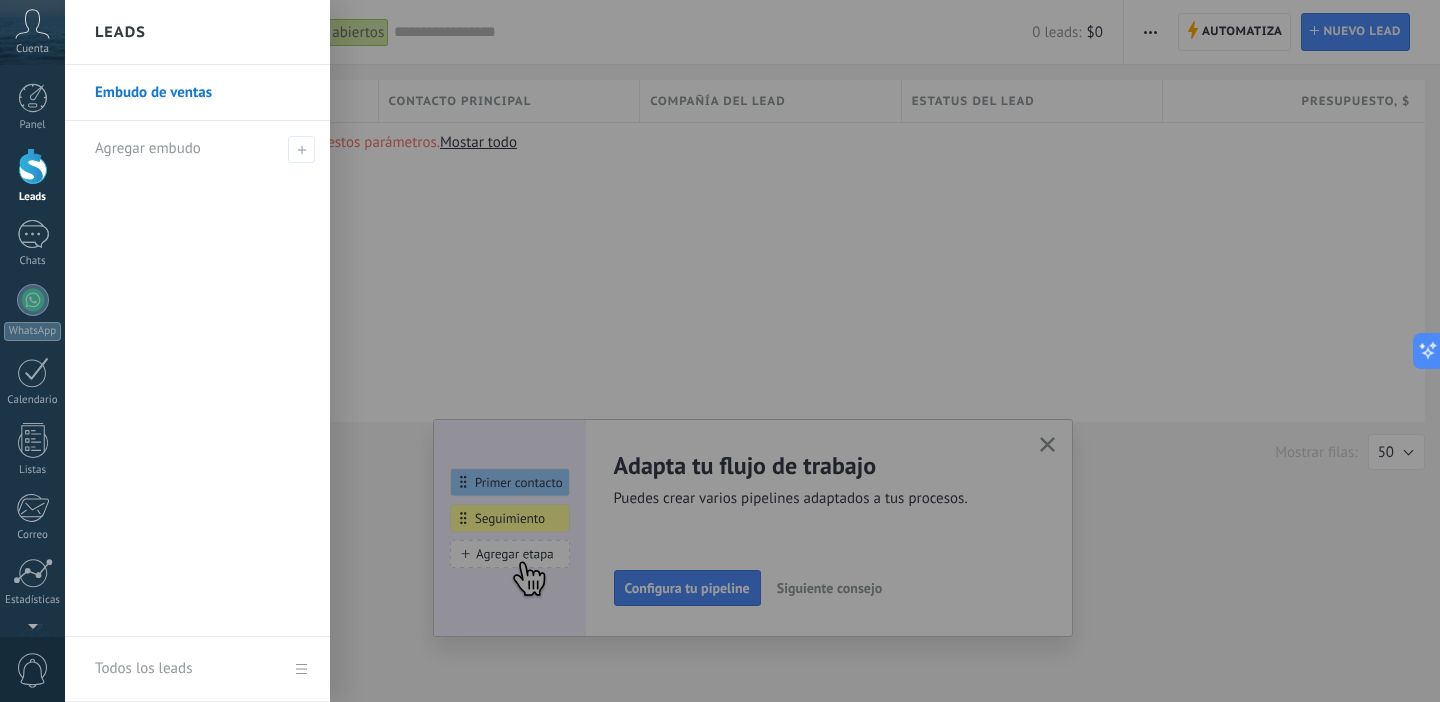 click on "Embudo de ventas" at bounding box center [202, 93] 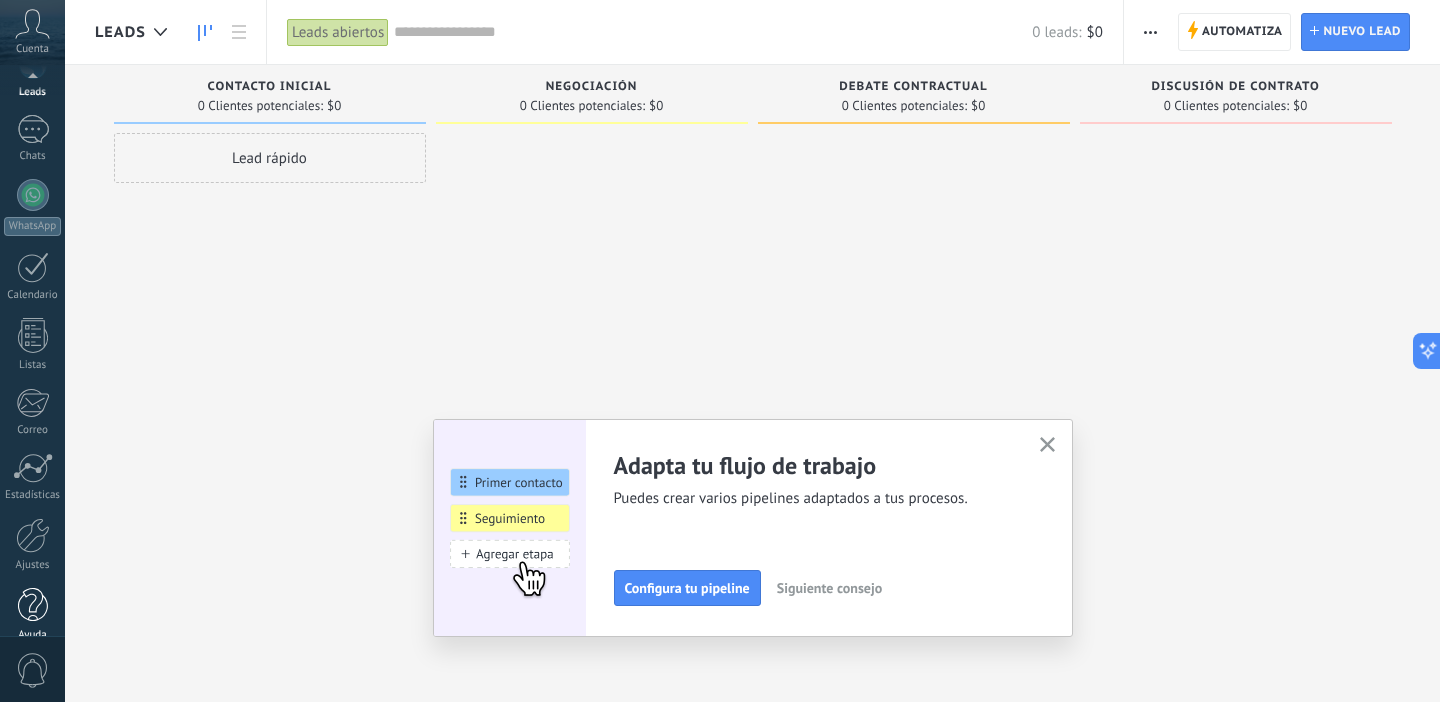 scroll, scrollTop: 130, scrollLeft: 0, axis: vertical 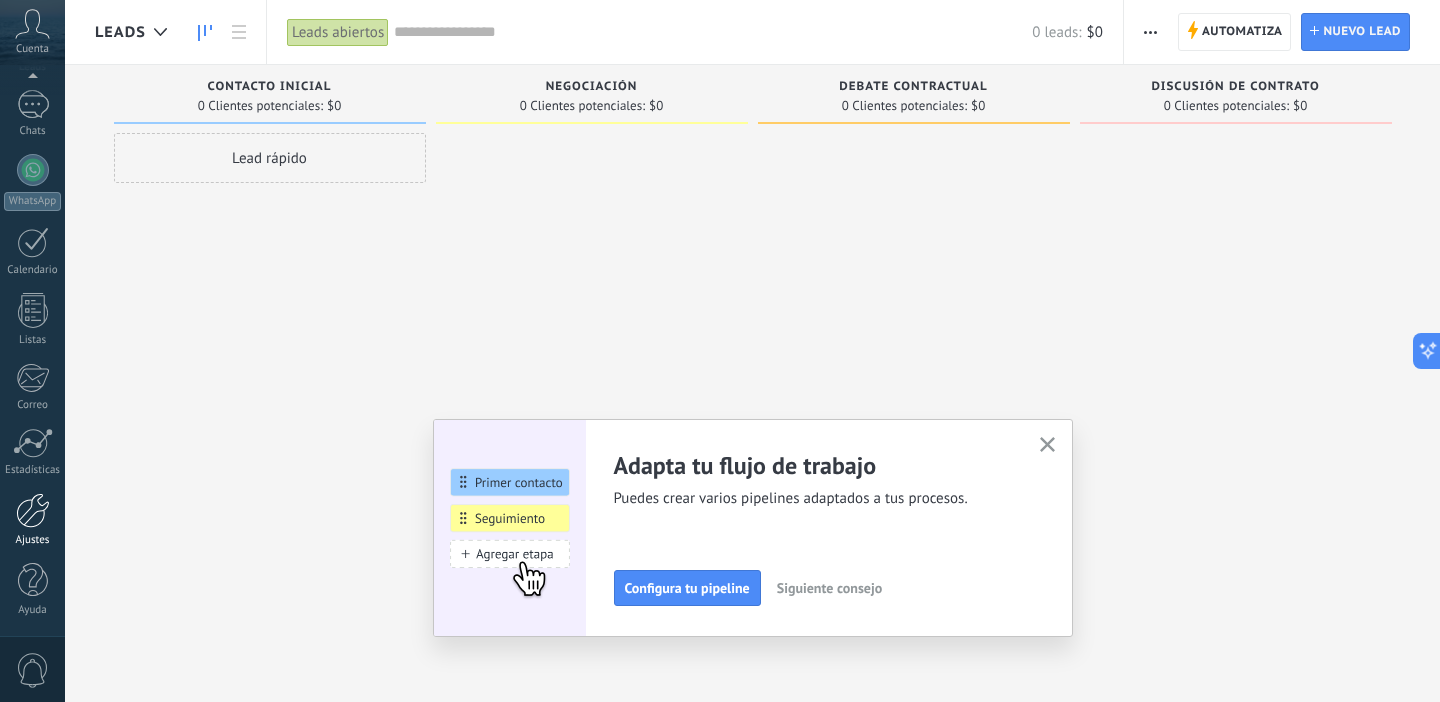 click at bounding box center (33, 510) 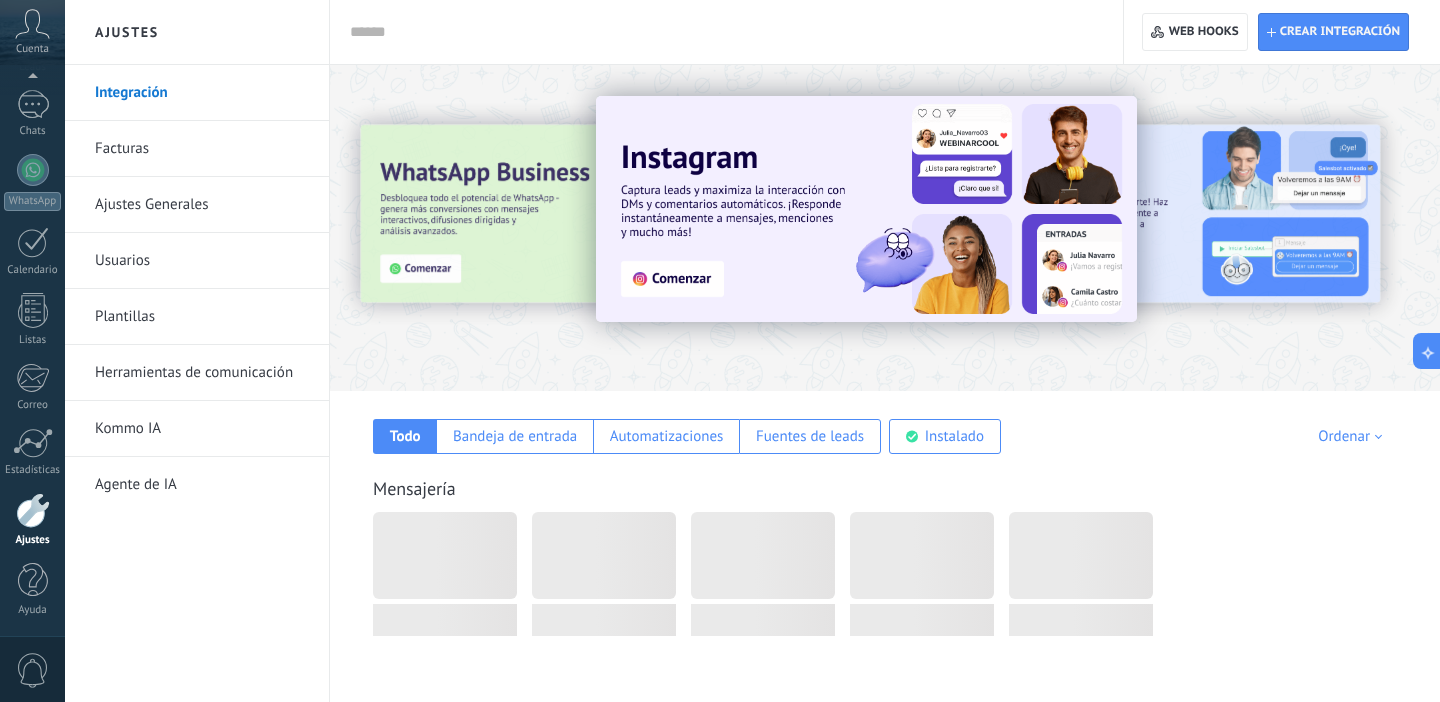 click on "Integración" at bounding box center [202, 93] 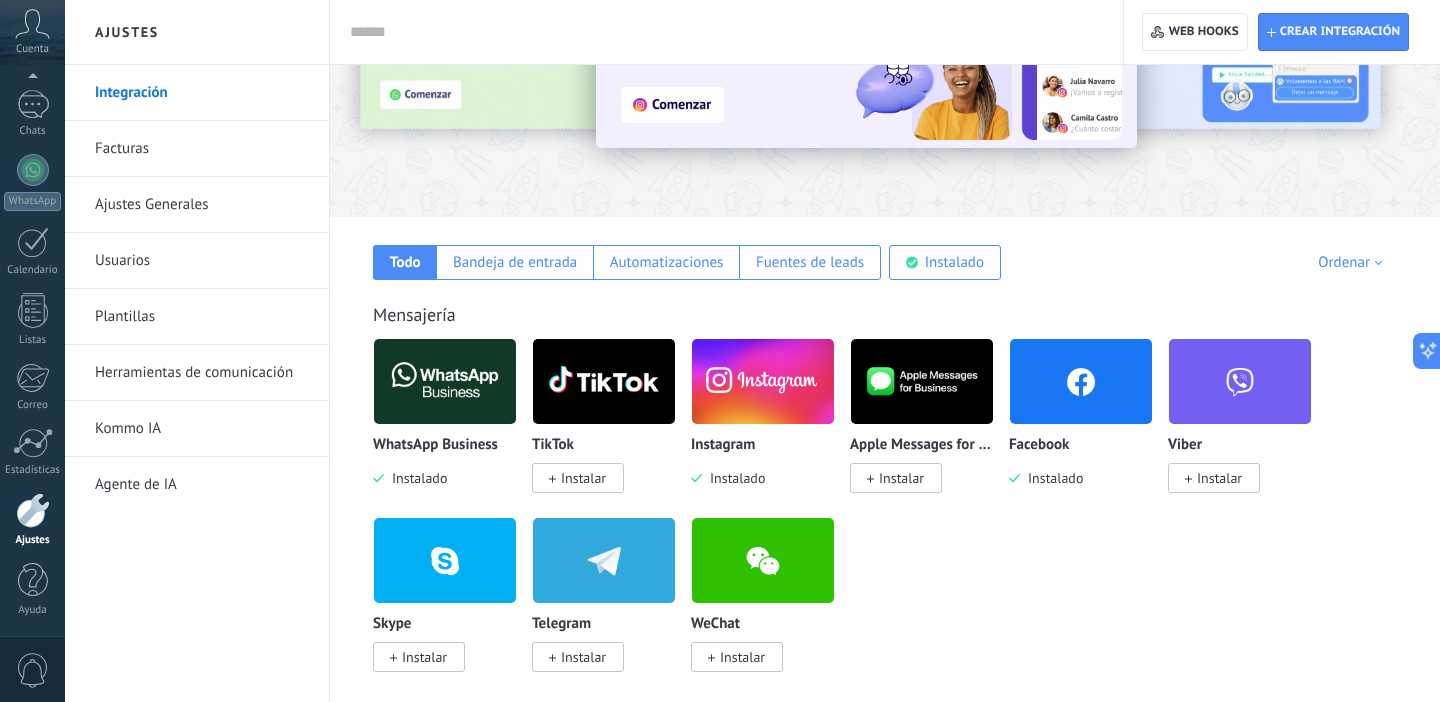 scroll, scrollTop: 179, scrollLeft: 0, axis: vertical 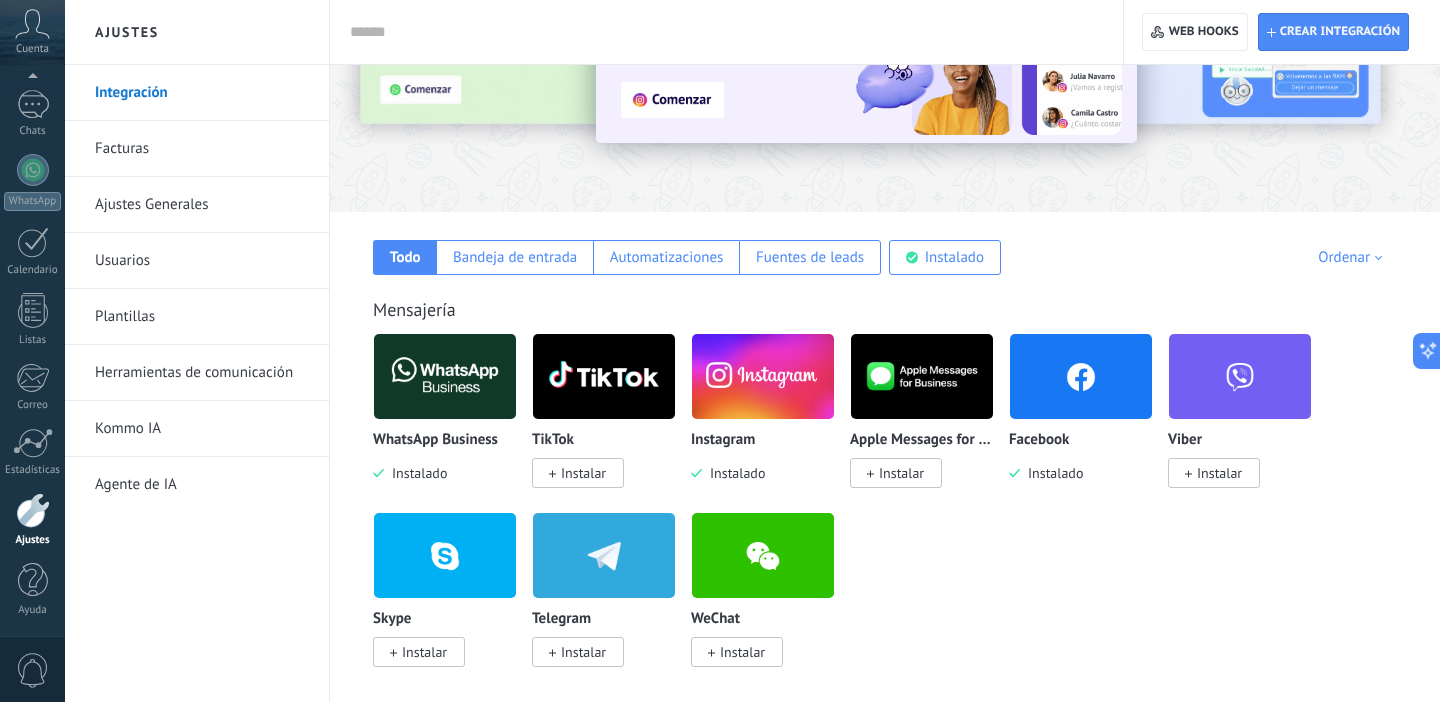 click at bounding box center [1081, 376] 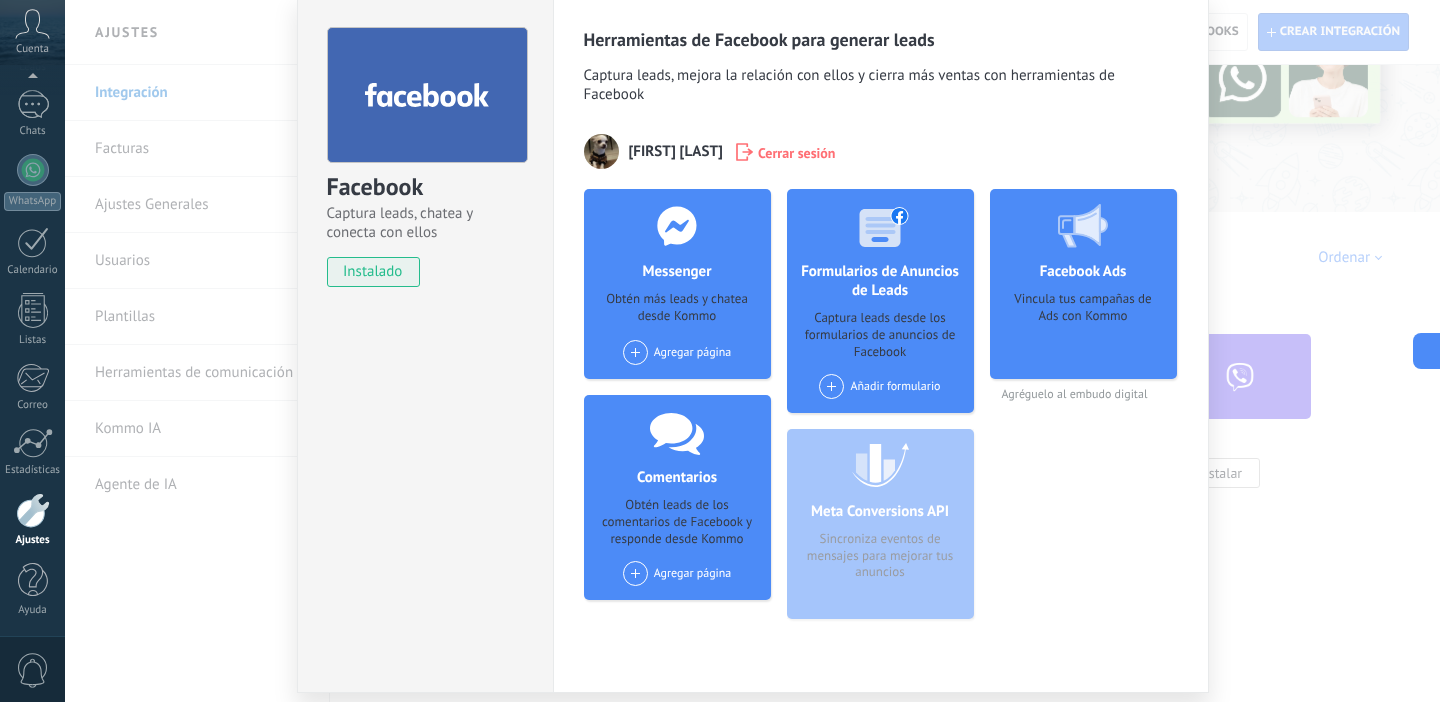 scroll, scrollTop: 92, scrollLeft: 0, axis: vertical 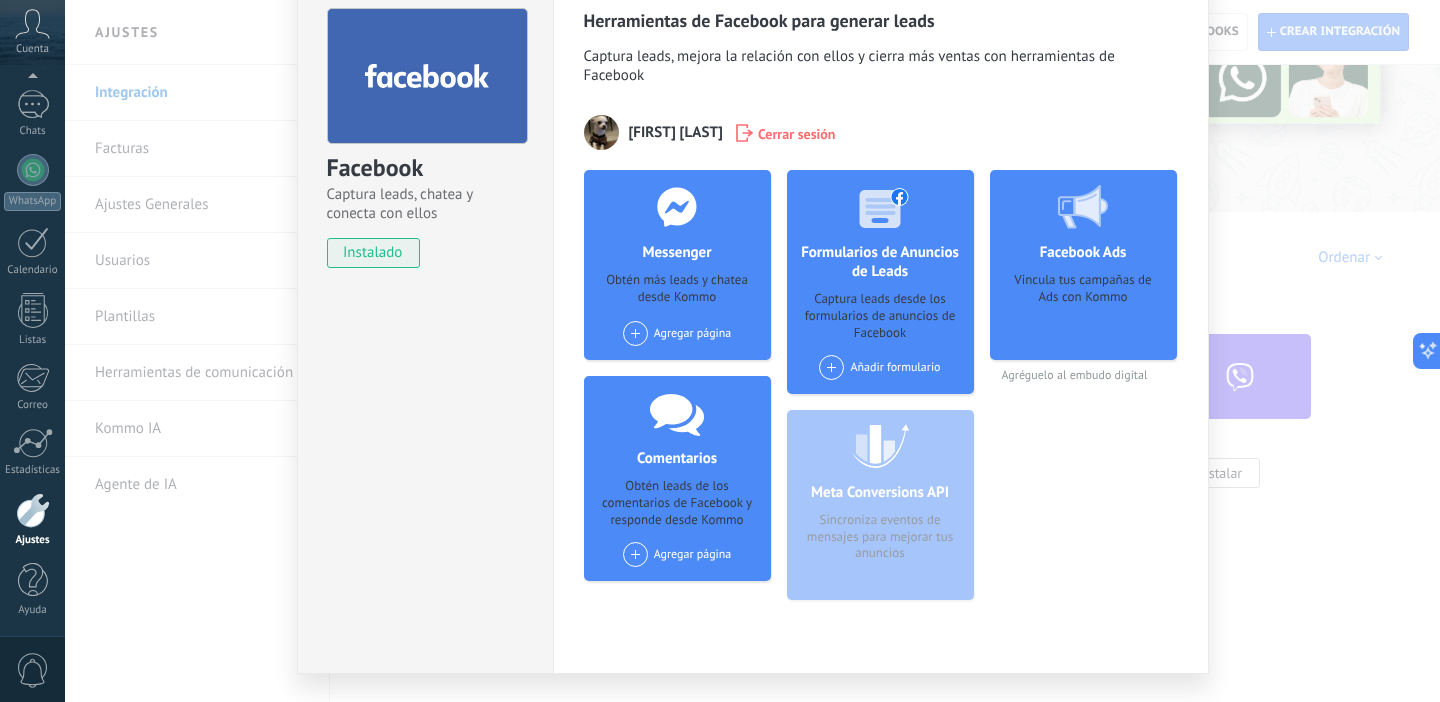 click on "Agregar página" at bounding box center (677, 333) 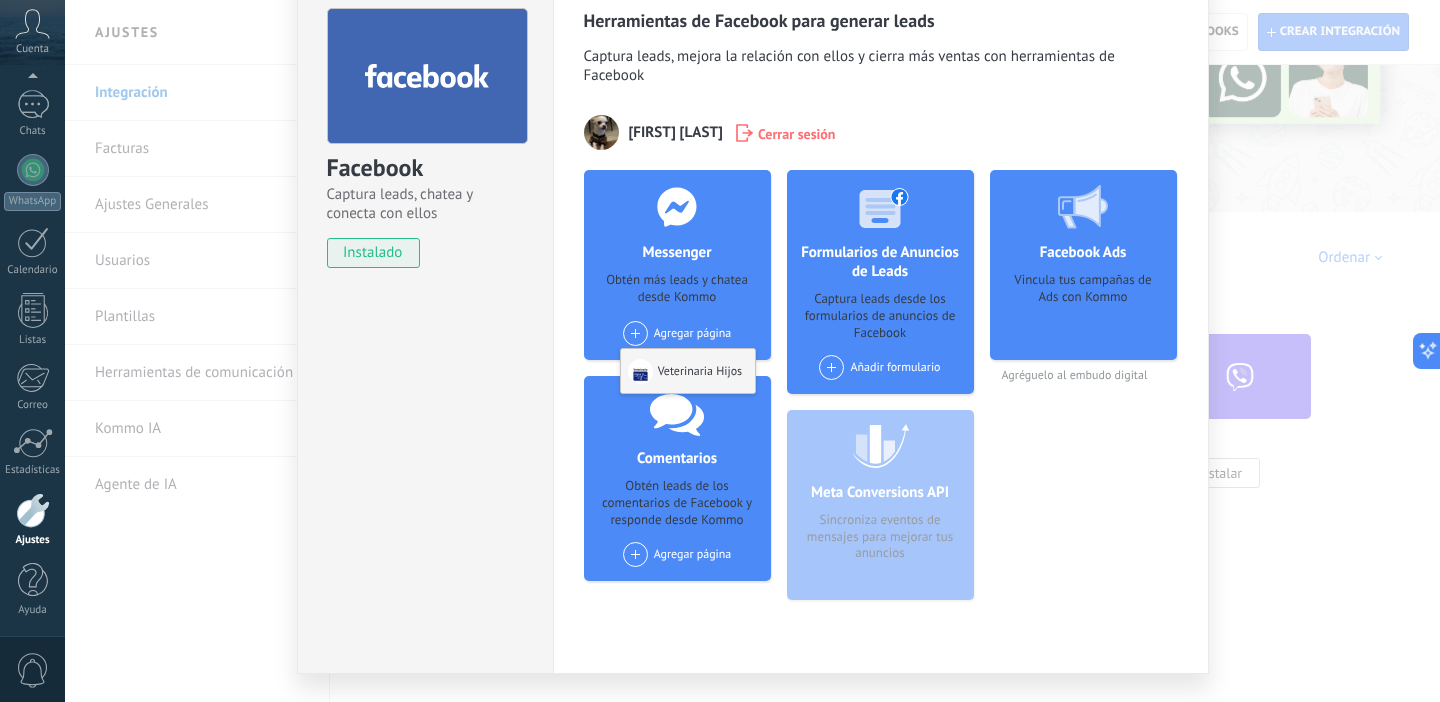 click on "Veterinaria Hijos" at bounding box center [688, 371] 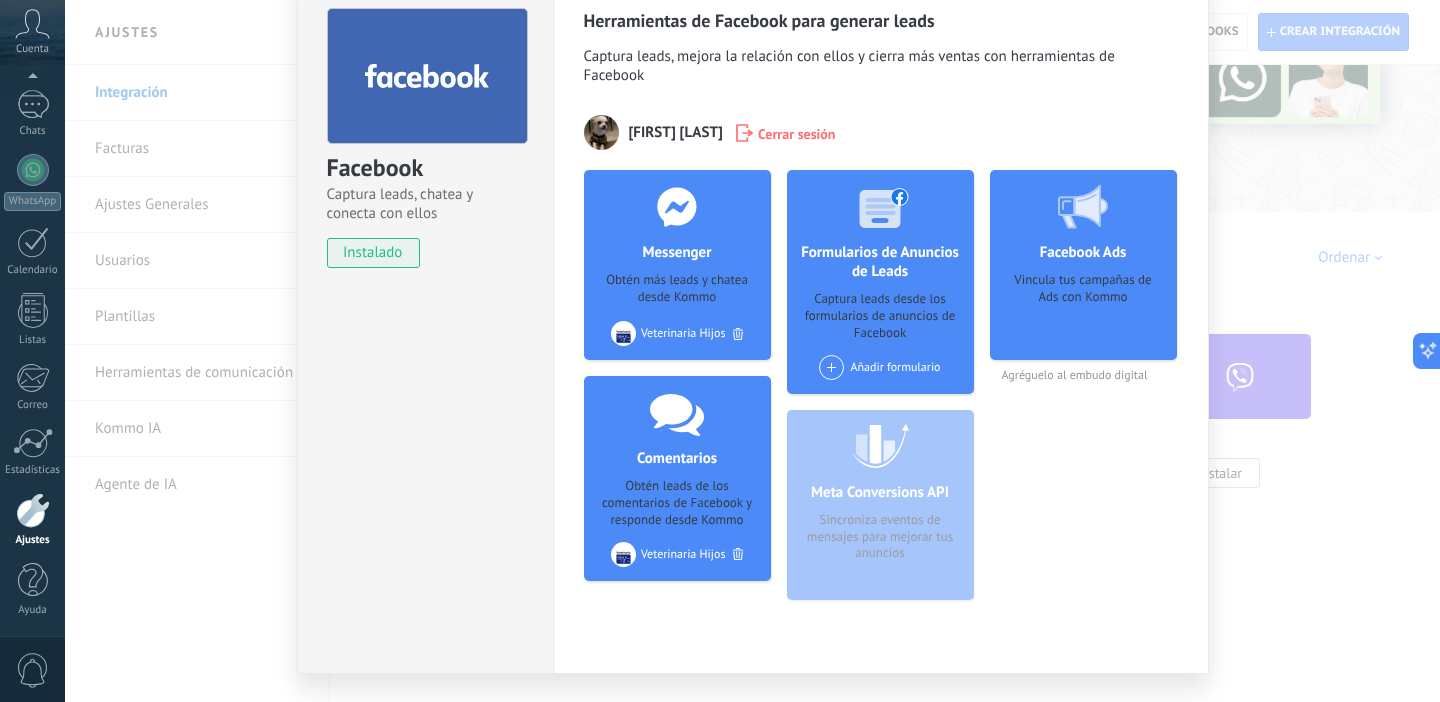 click on "Añadir formulario" at bounding box center [879, 367] 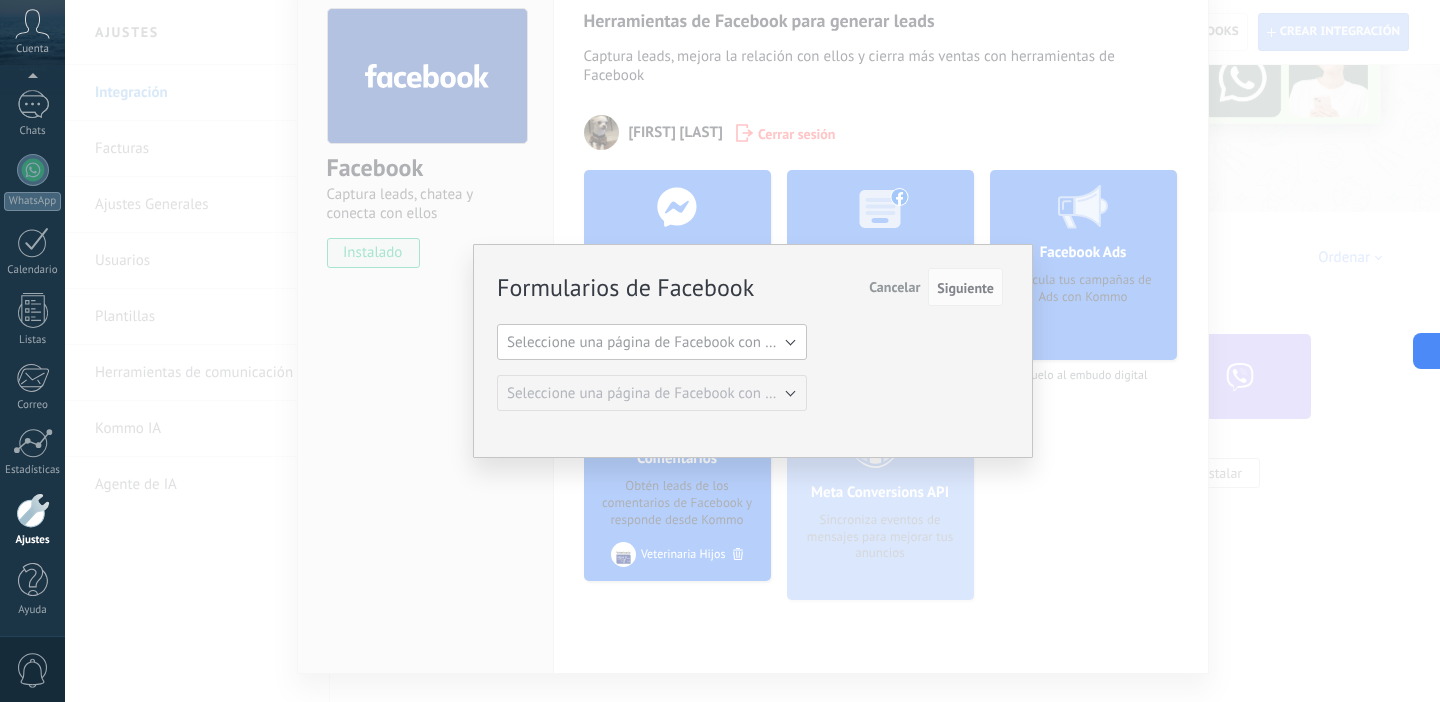 click on "Seleccione una página de Facebook con formas" at bounding box center [652, 342] 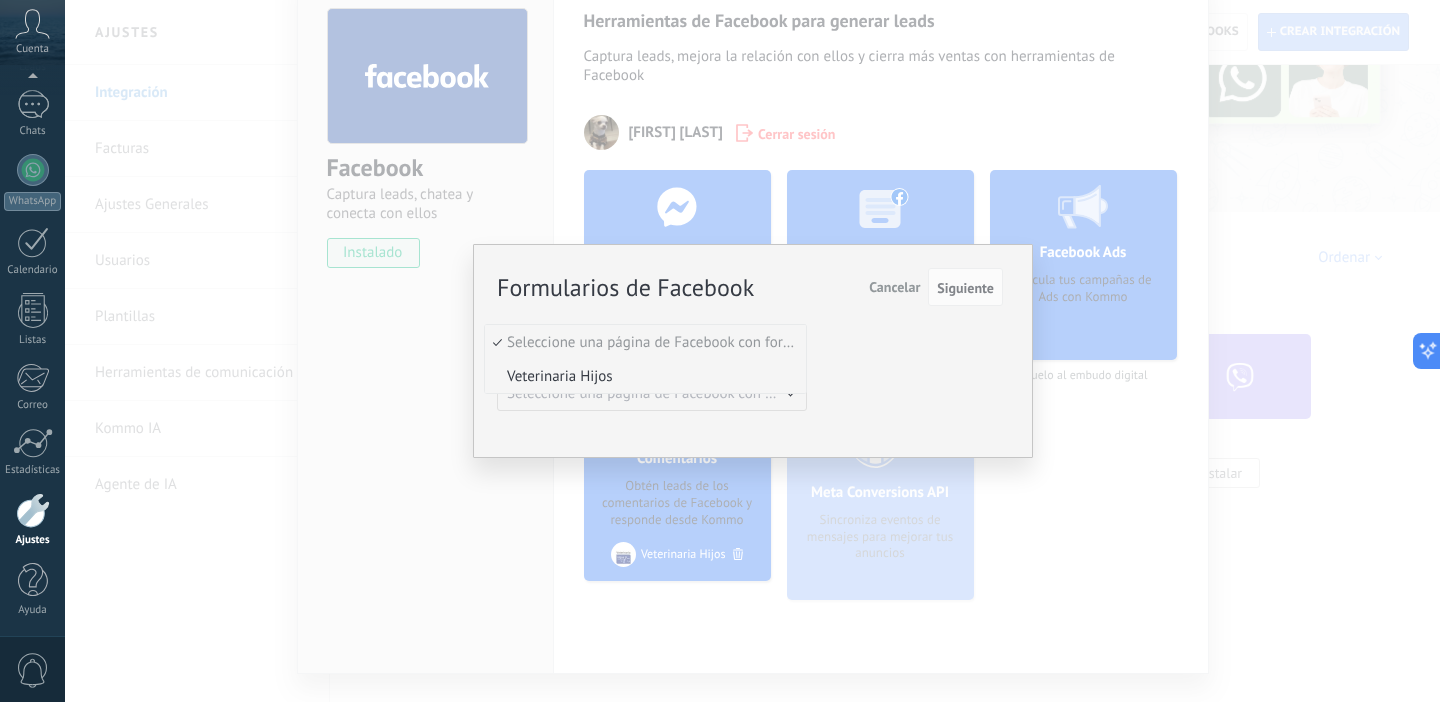 click on "Veterinaria Hijos" at bounding box center [642, 376] 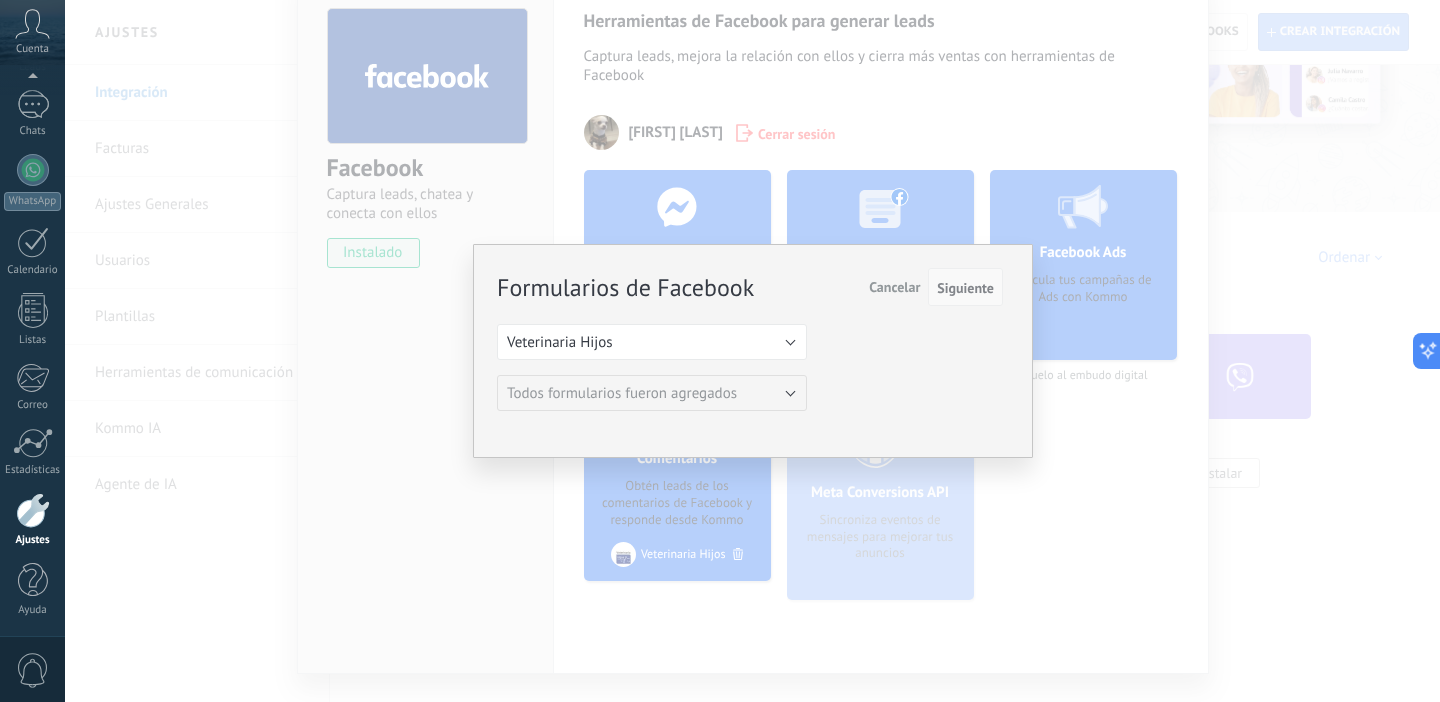 click on "Siguiente" at bounding box center [965, 288] 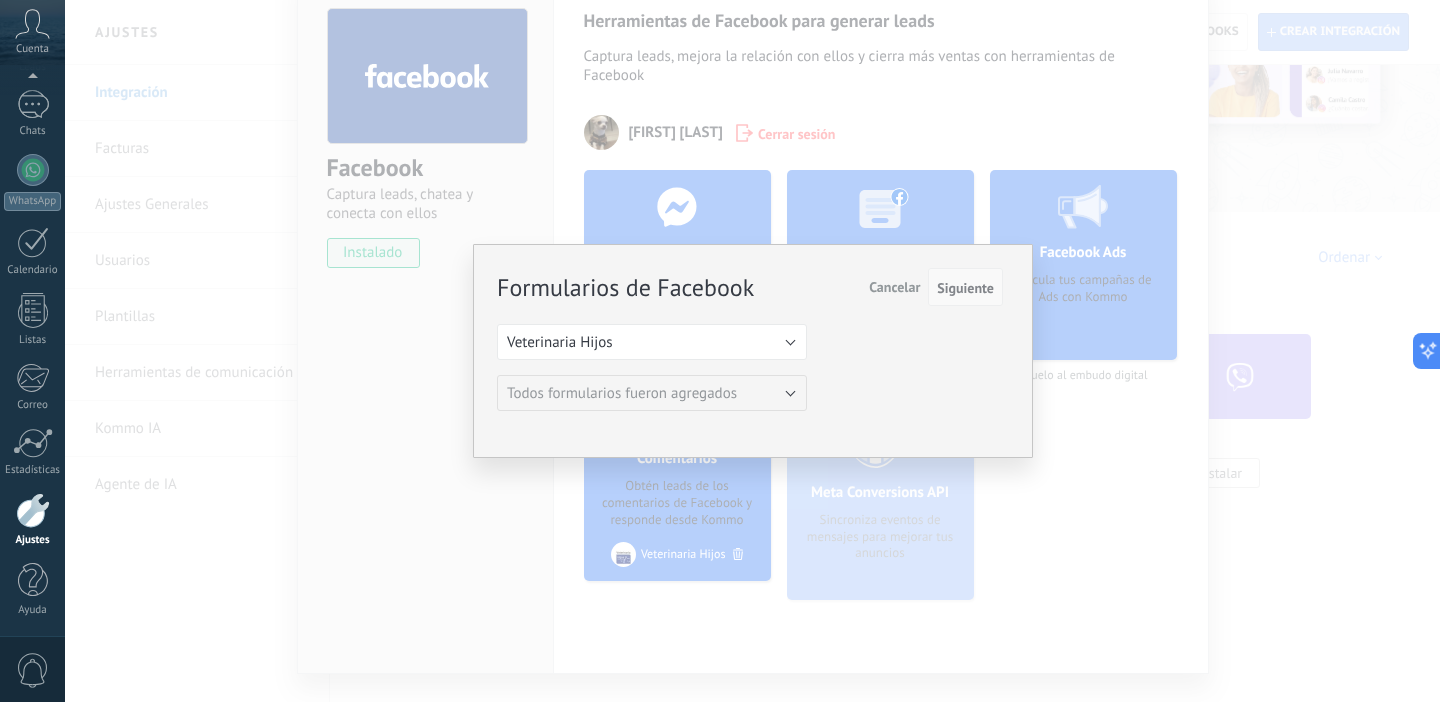 click on "Siguiente" at bounding box center [965, 288] 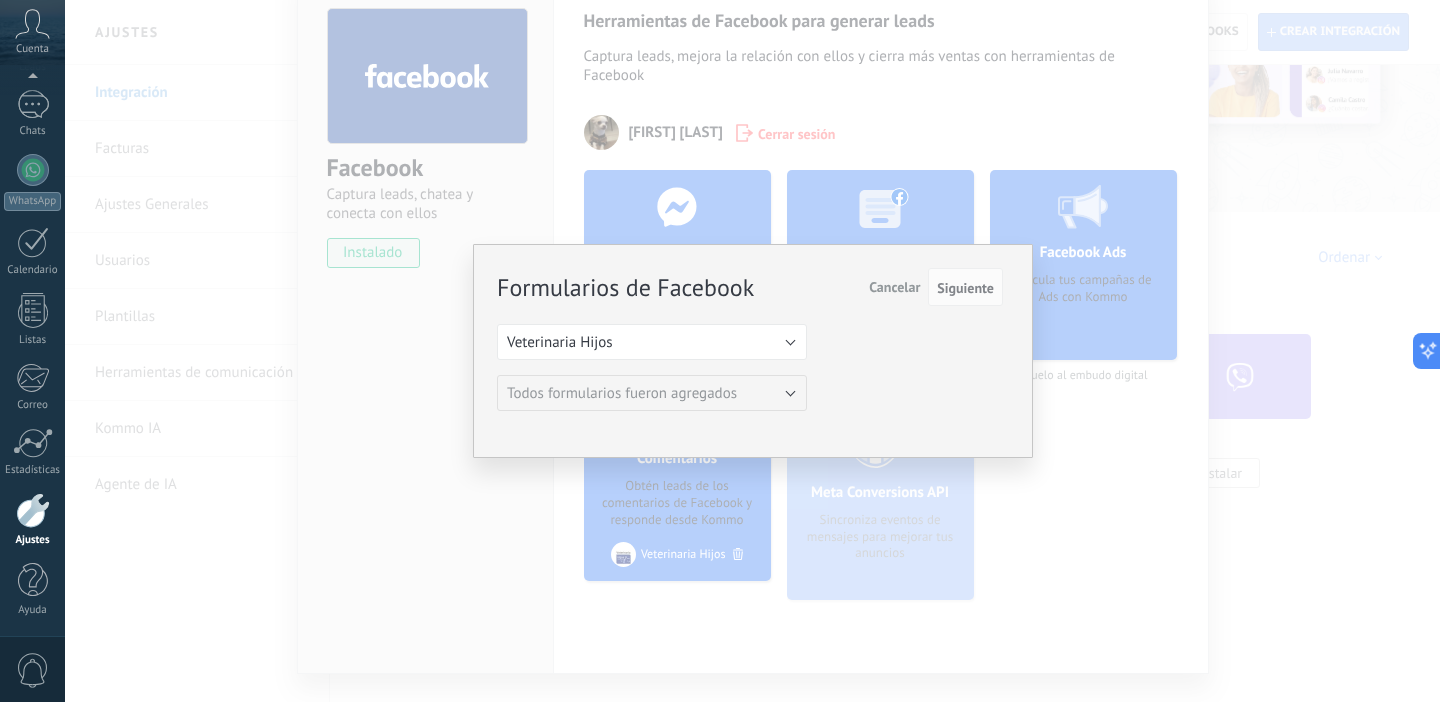 click on "Formularios de Facebook Siguiente Cancelar Seleccione una página de Facebook con formas Veterinaria Hijos Veterinaria Hijos Todos formularios fueron agregados Todos formularios fueron agregados" at bounding box center (750, 340) 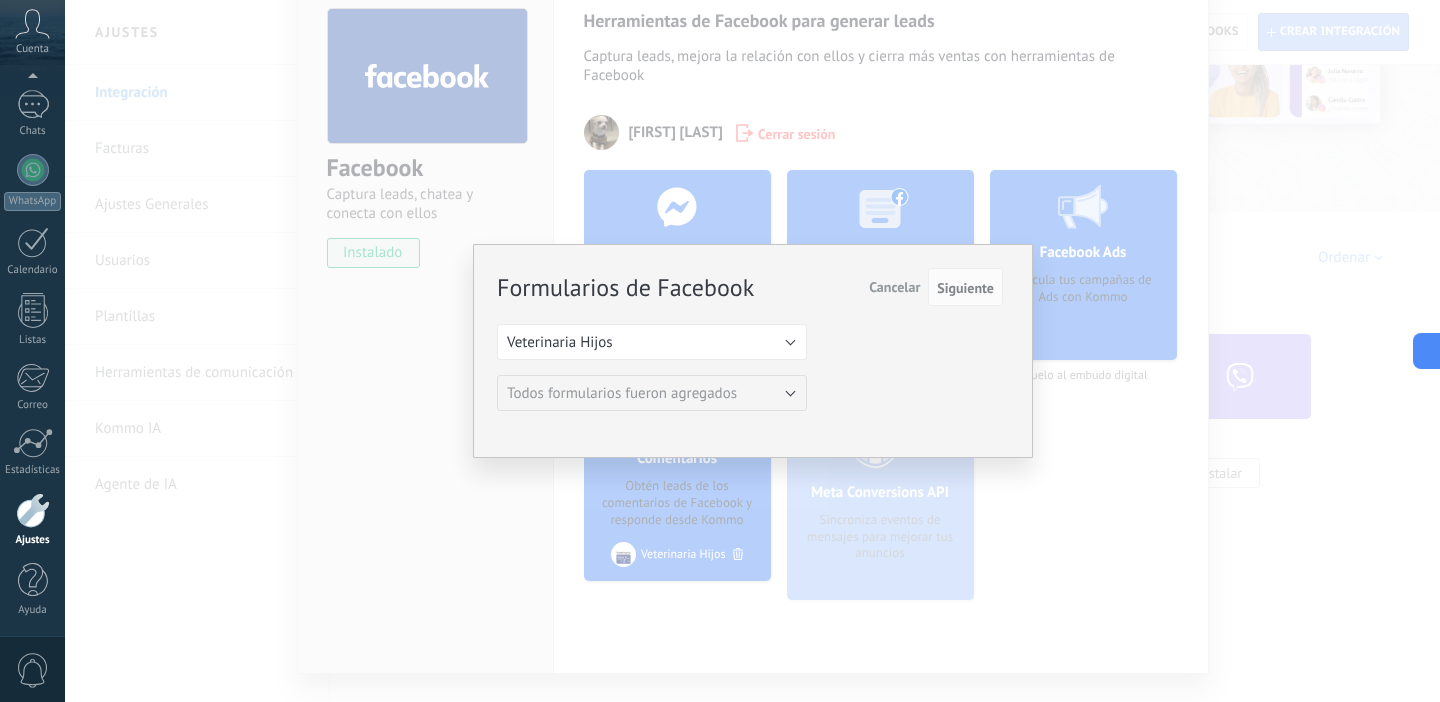 click on "Formularios de Facebook Siguiente Cancelar Seleccione una página de Facebook con formas Veterinaria Hijos Veterinaria Hijos Todos formularios fueron agregados Todos formularios fueron agregados" at bounding box center (750, 340) 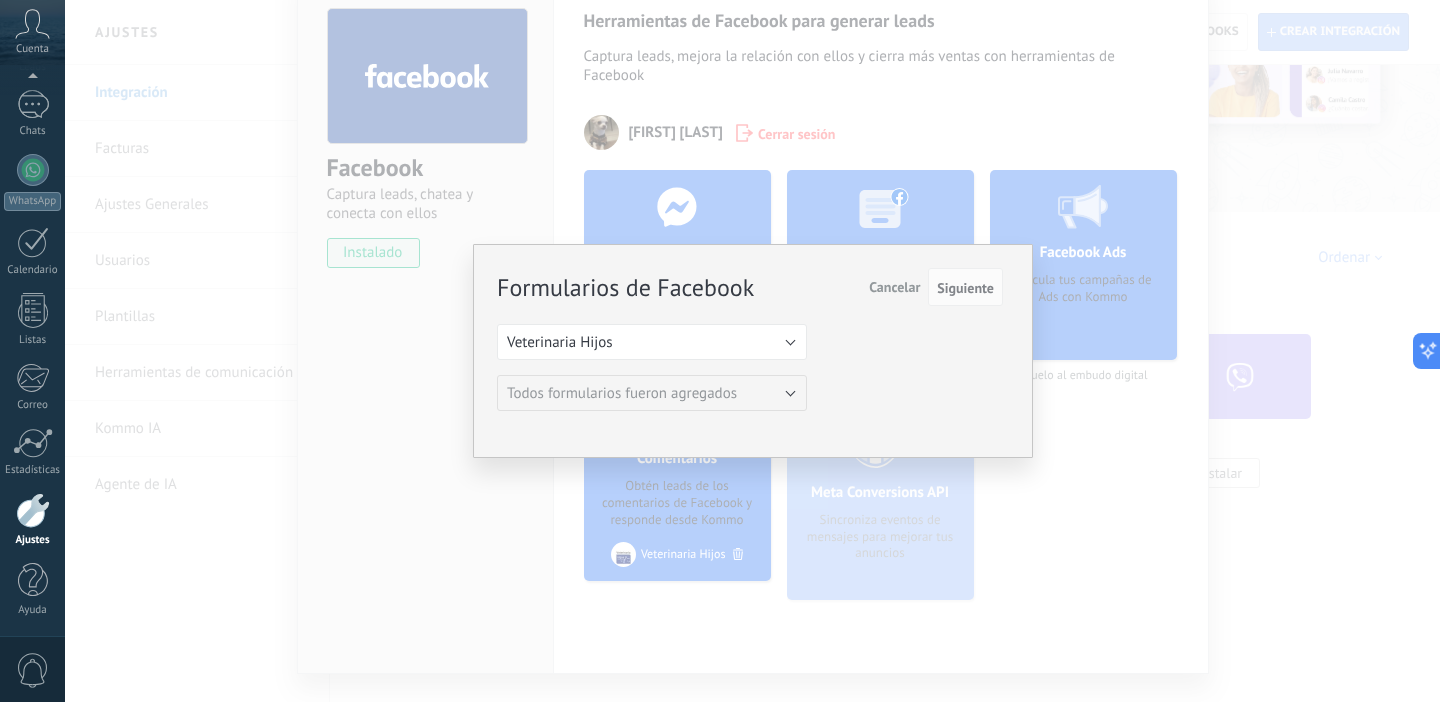 click on "Formularios de Facebook Siguiente Cancelar Seleccione una página de Facebook con formas Veterinaria Hijos Veterinaria Hijos Todos formularios fueron agregados Todos formularios fueron agregados" at bounding box center [752, 351] 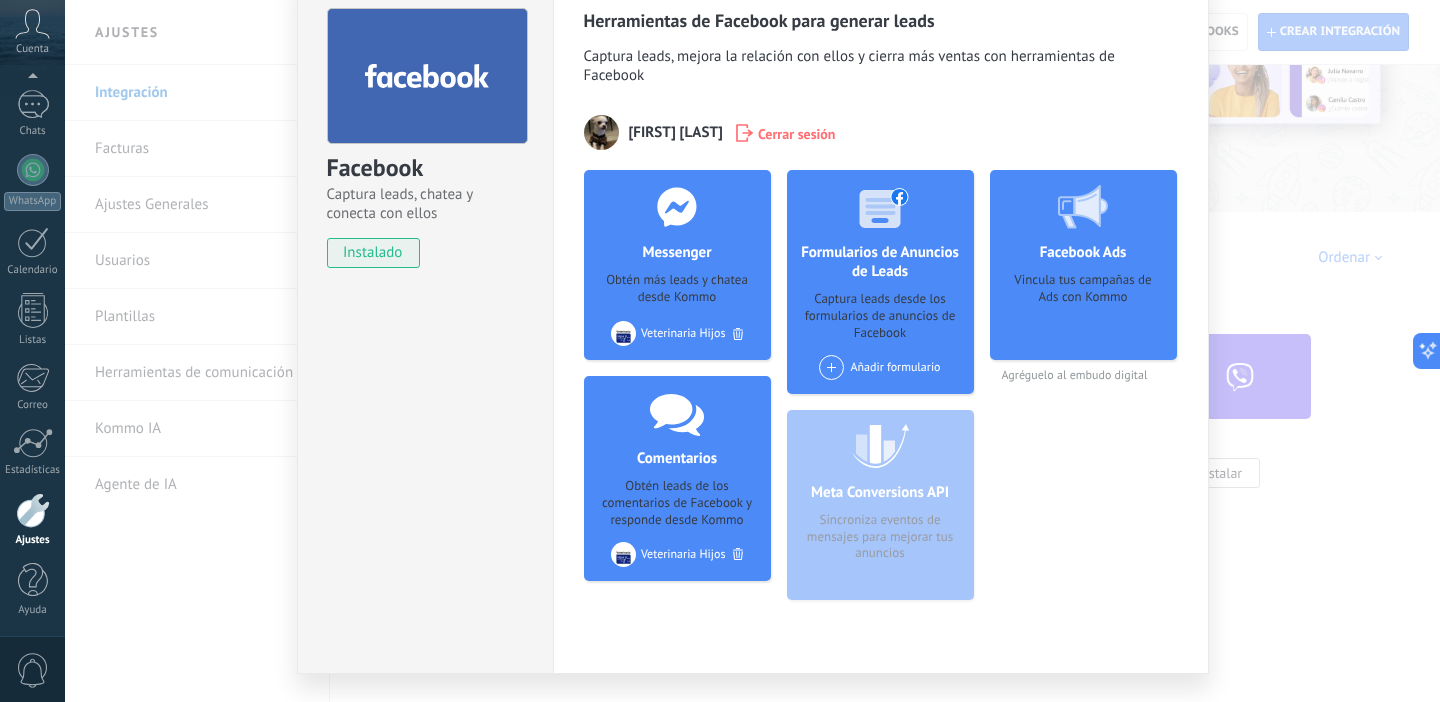 click on "Facebook Ads Vincula tus campañas de Ads con Kommo Agréguelo al embudo digital" at bounding box center [1083, 276] 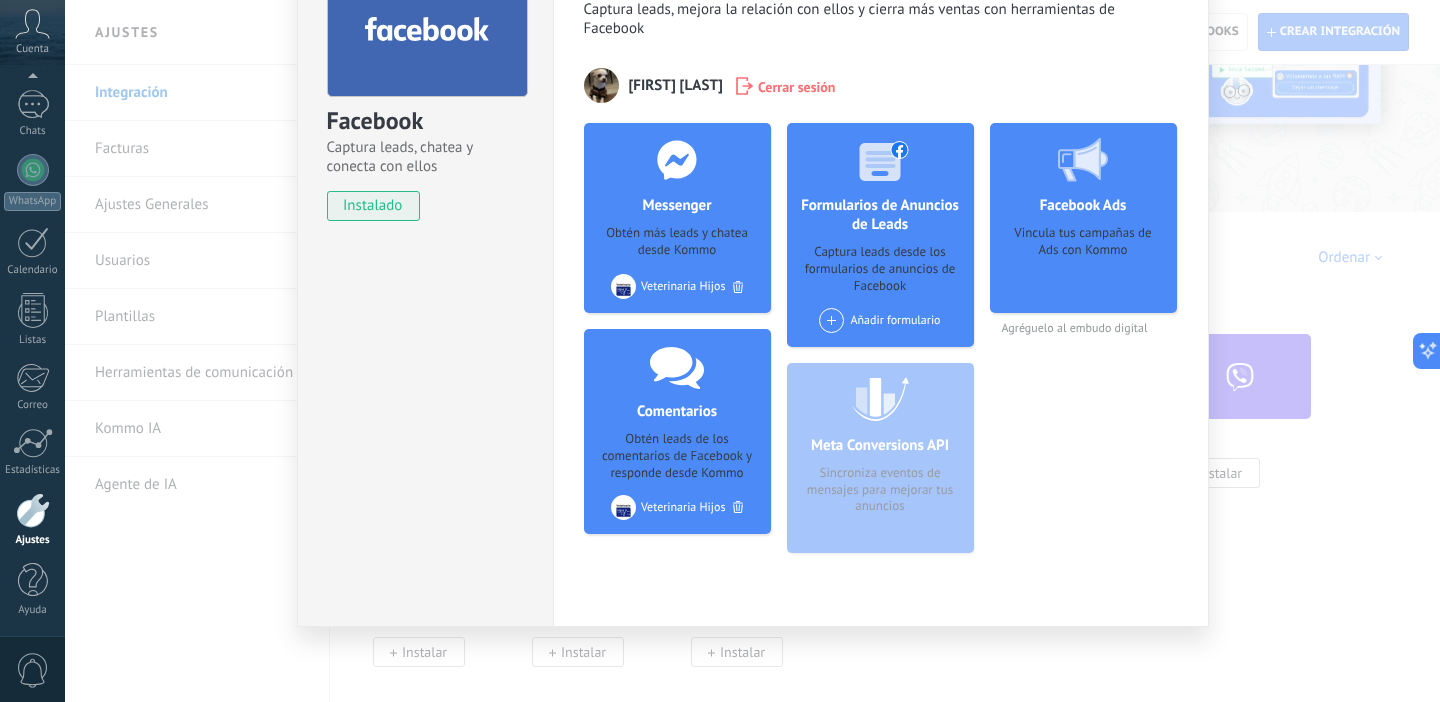 scroll, scrollTop: 0, scrollLeft: 0, axis: both 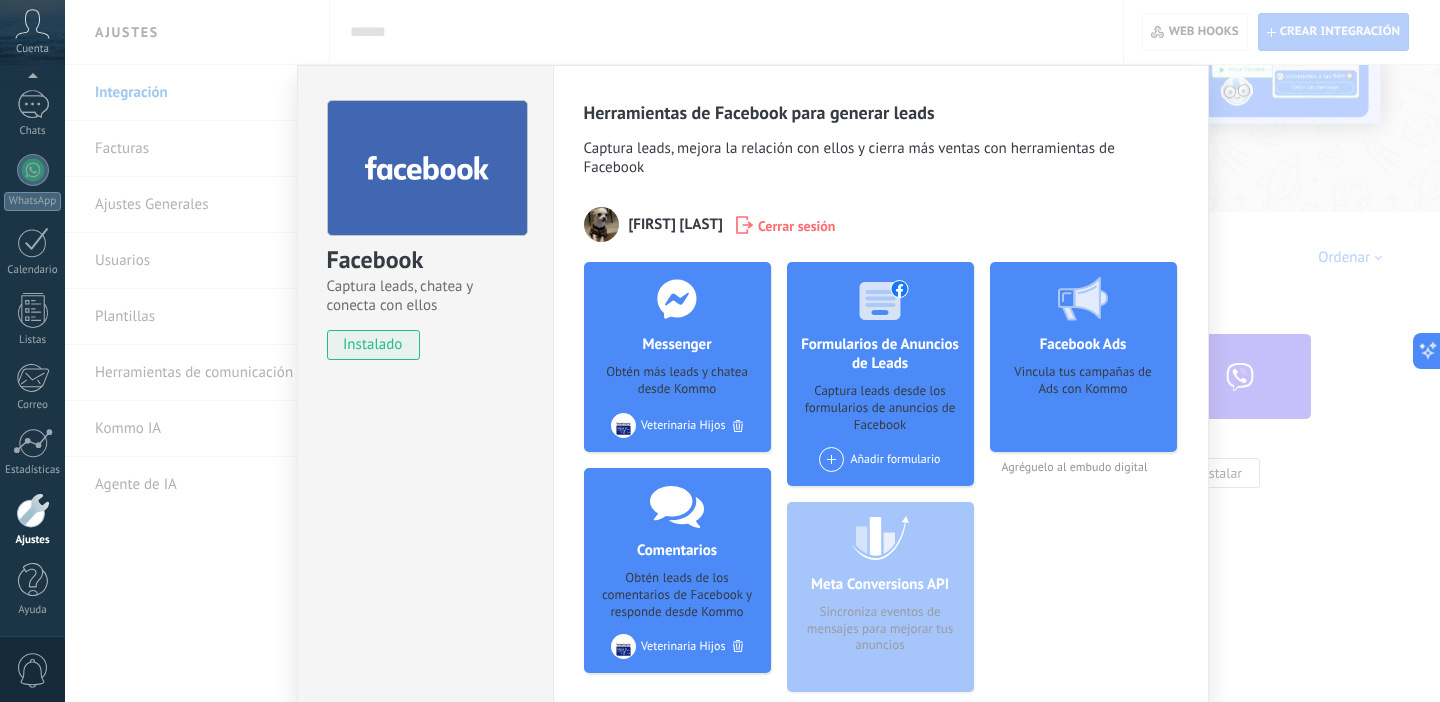click on "Facebook Captura leads, chatea y conecta con ellos instalado Desinstalar Herramientas de Facebook para generar leads Captura leads, mejora la relación con ellos y cierra más ventas con herramientas de Facebook [FIRST] [LAST] Cerrar sesión Messenger Obtén más leads y chatea desde Kommo Agregar página Veterinaria Hijos Comentarios Obtén leads de los comentarios de Facebook y responde desde Kommo Agregar página Veterinaria Hijos Formularios de Anuncios de Leads Captura leads desde los formularios de anuncios de Facebook Añadir formulario Meta Conversions API Sincroniza eventos de mensajes para mejorar tus anuncios Facebook Ads Vincula tus campañas de Ads con Kommo Agréguelo al embudo digital más" at bounding box center (752, 351) 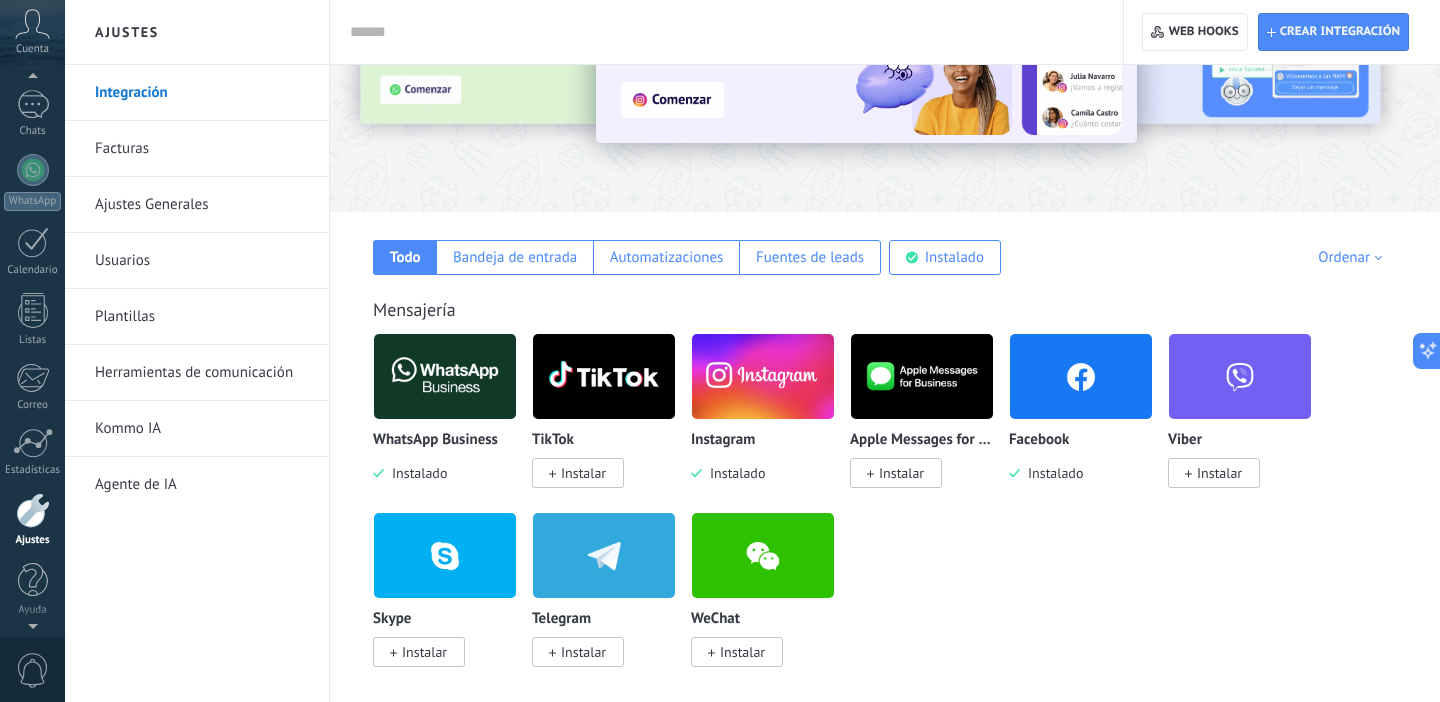 scroll, scrollTop: 106, scrollLeft: 0, axis: vertical 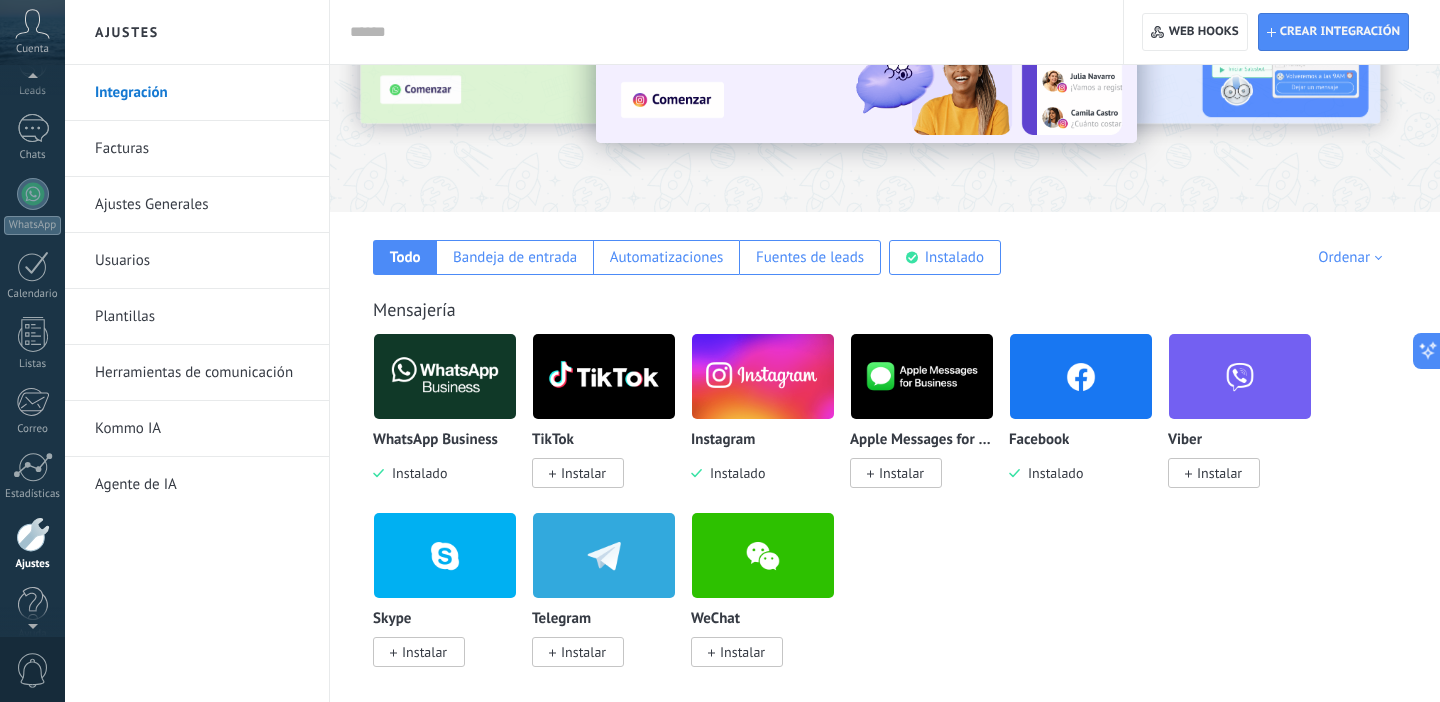 click on "Cuenta" at bounding box center (32, 49) 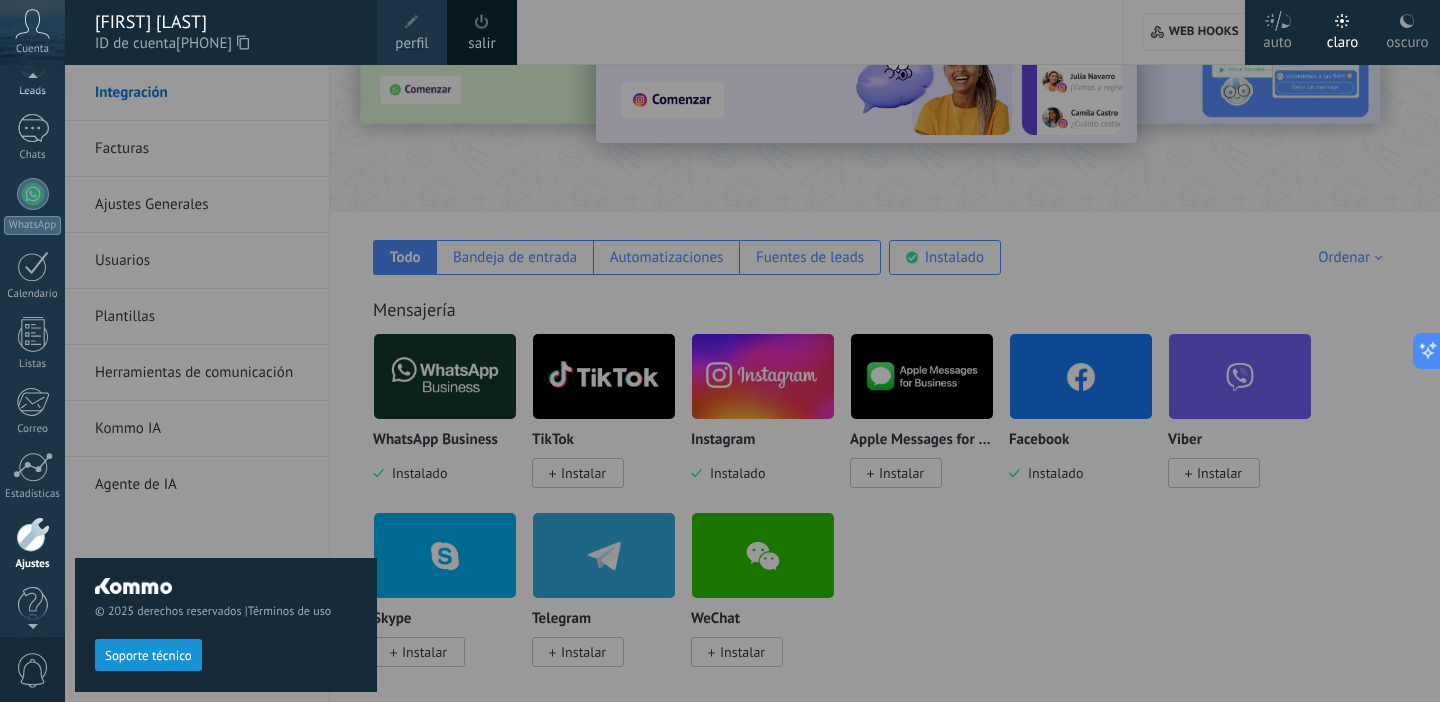 scroll, scrollTop: 70, scrollLeft: 0, axis: vertical 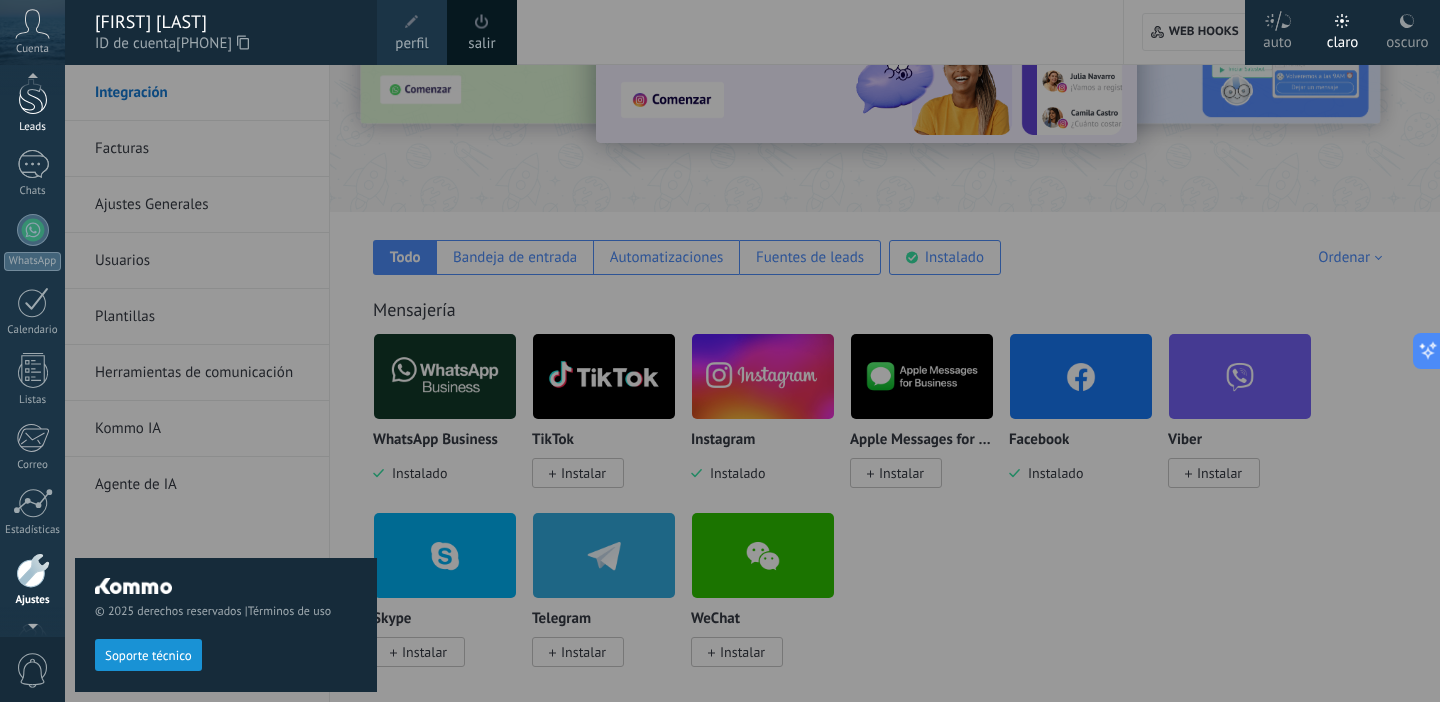 click on "Leads" at bounding box center [32, 106] 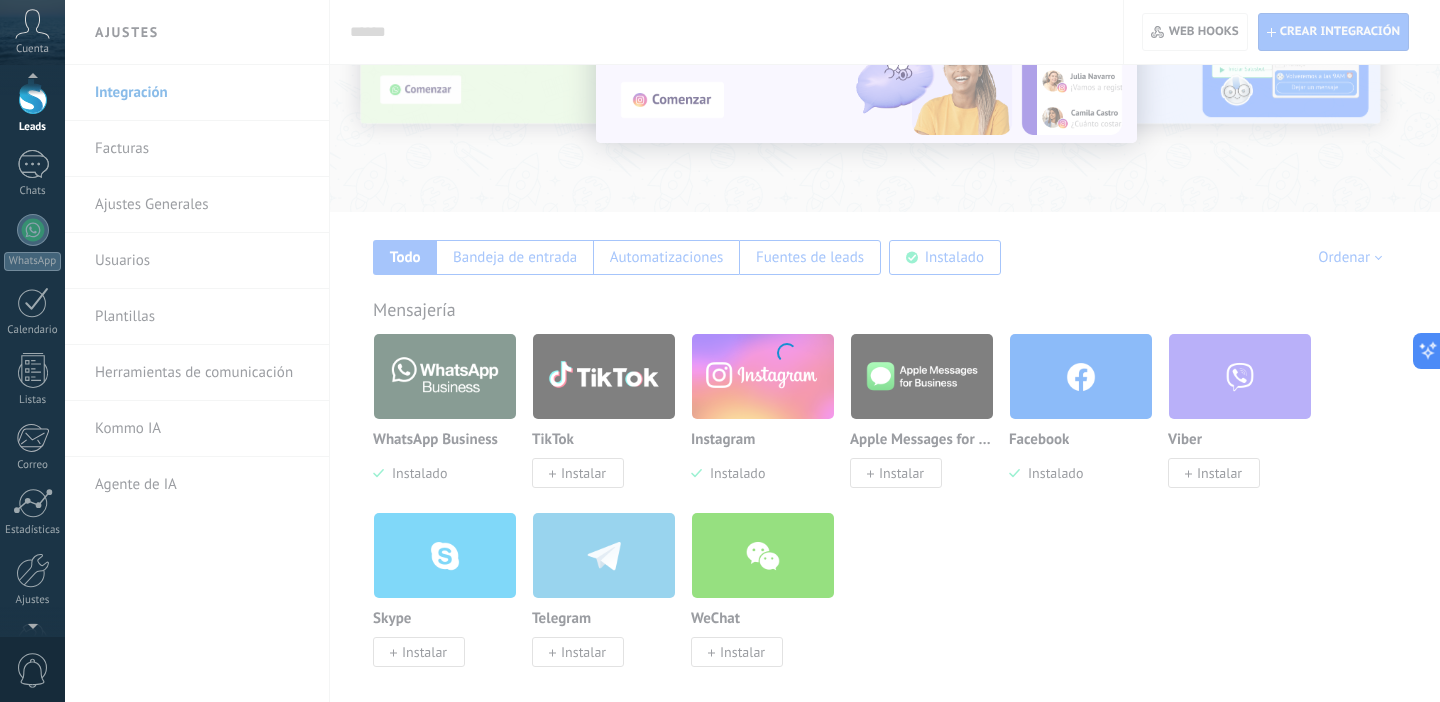 scroll, scrollTop: 0, scrollLeft: 0, axis: both 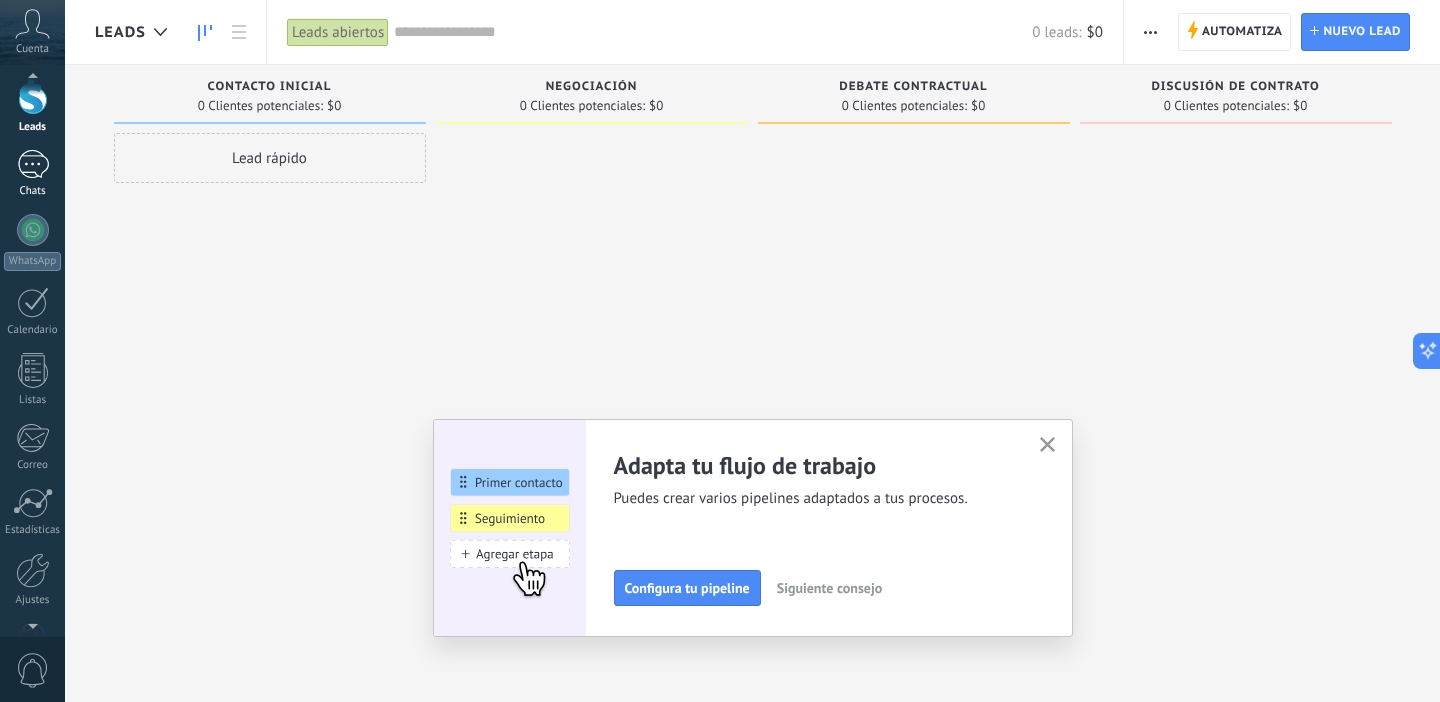 click at bounding box center (33, 164) 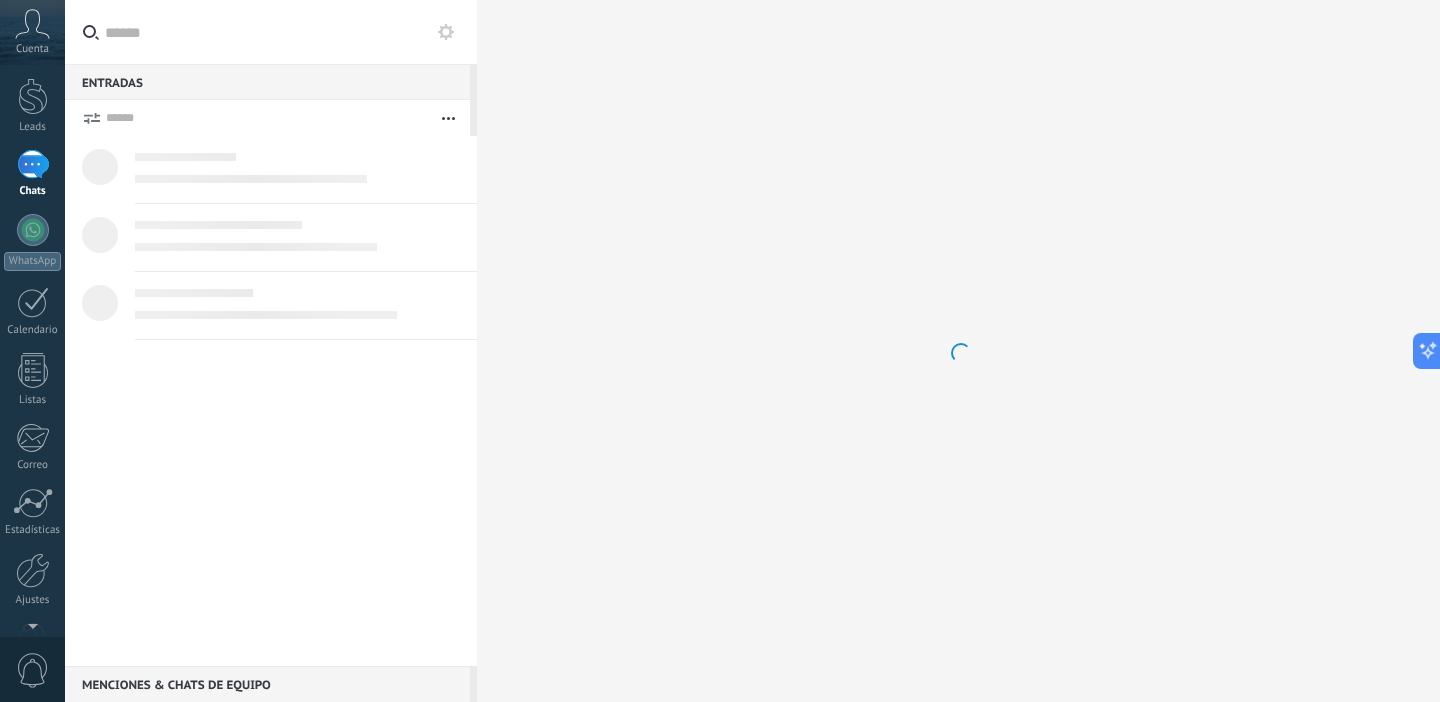 scroll, scrollTop: 0, scrollLeft: 0, axis: both 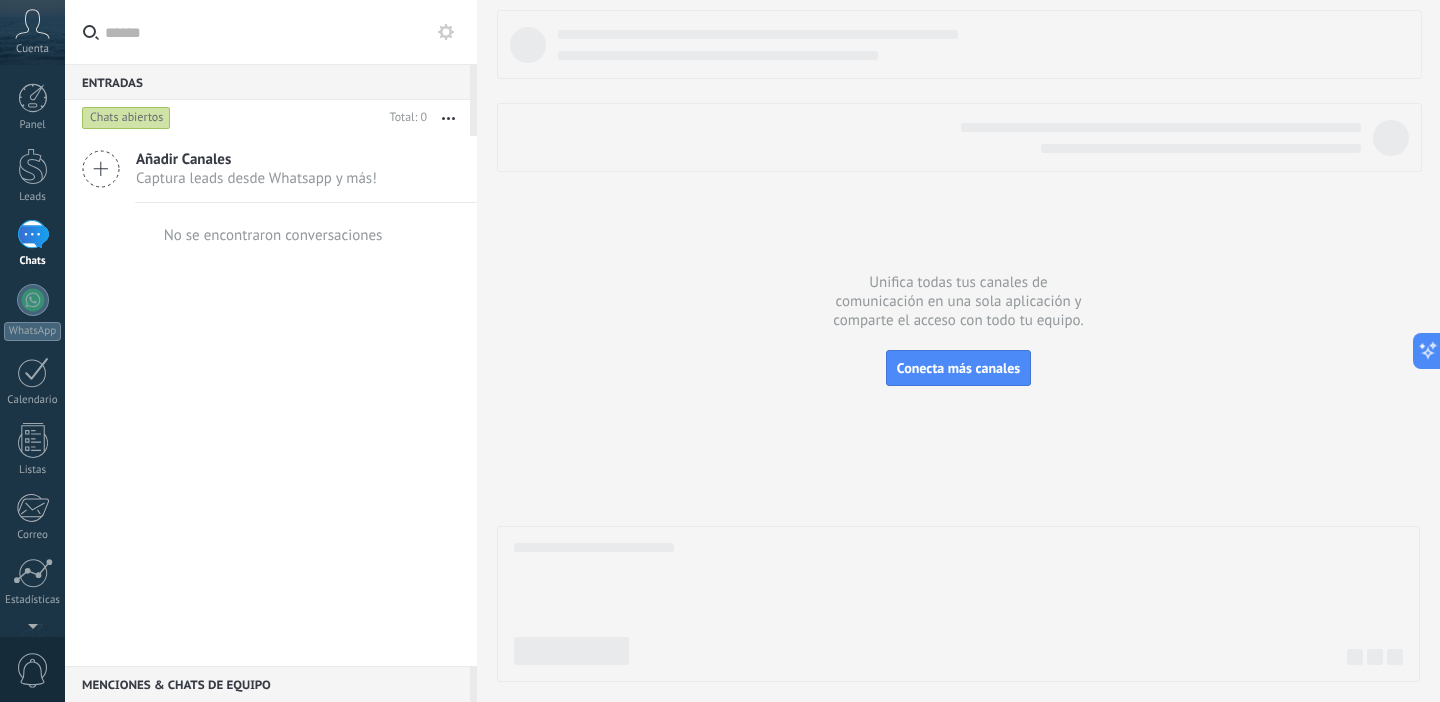 click on "Añadir Canales" at bounding box center [256, 159] 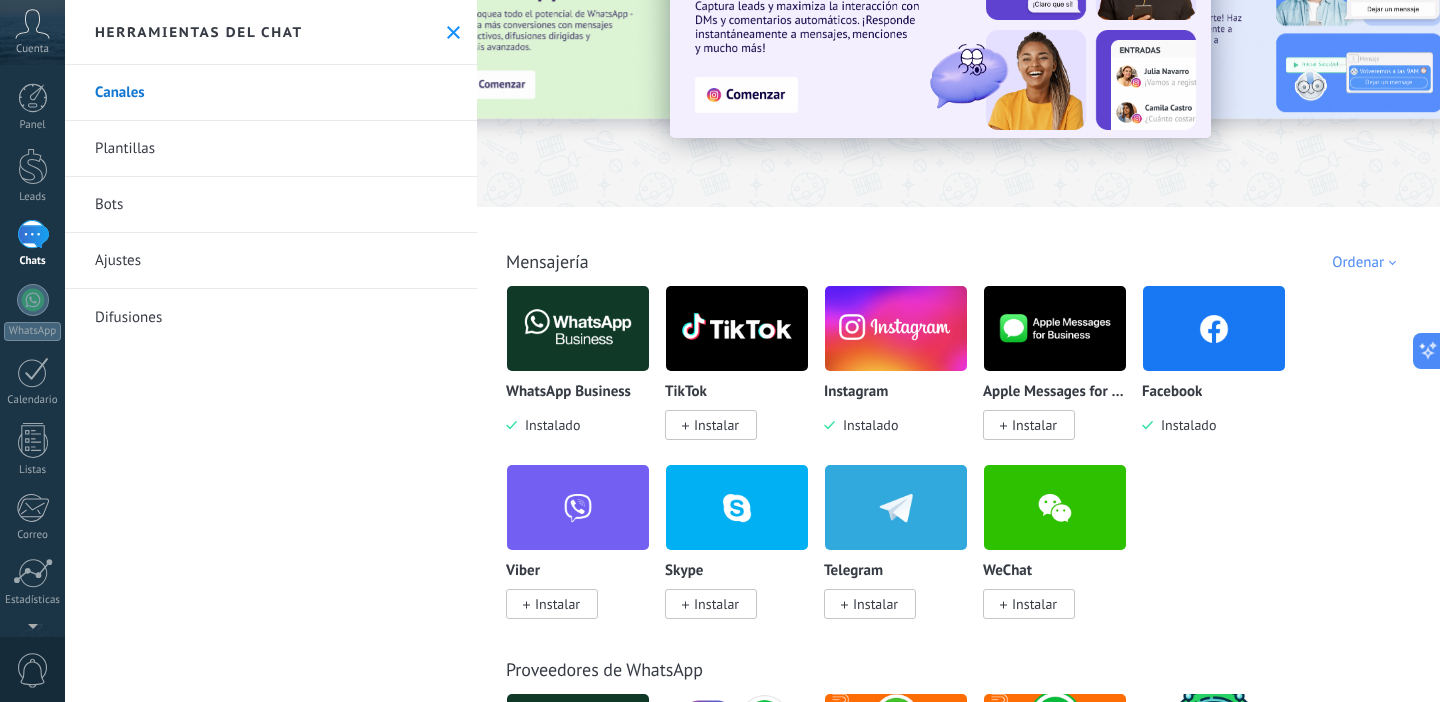 scroll, scrollTop: 130, scrollLeft: 0, axis: vertical 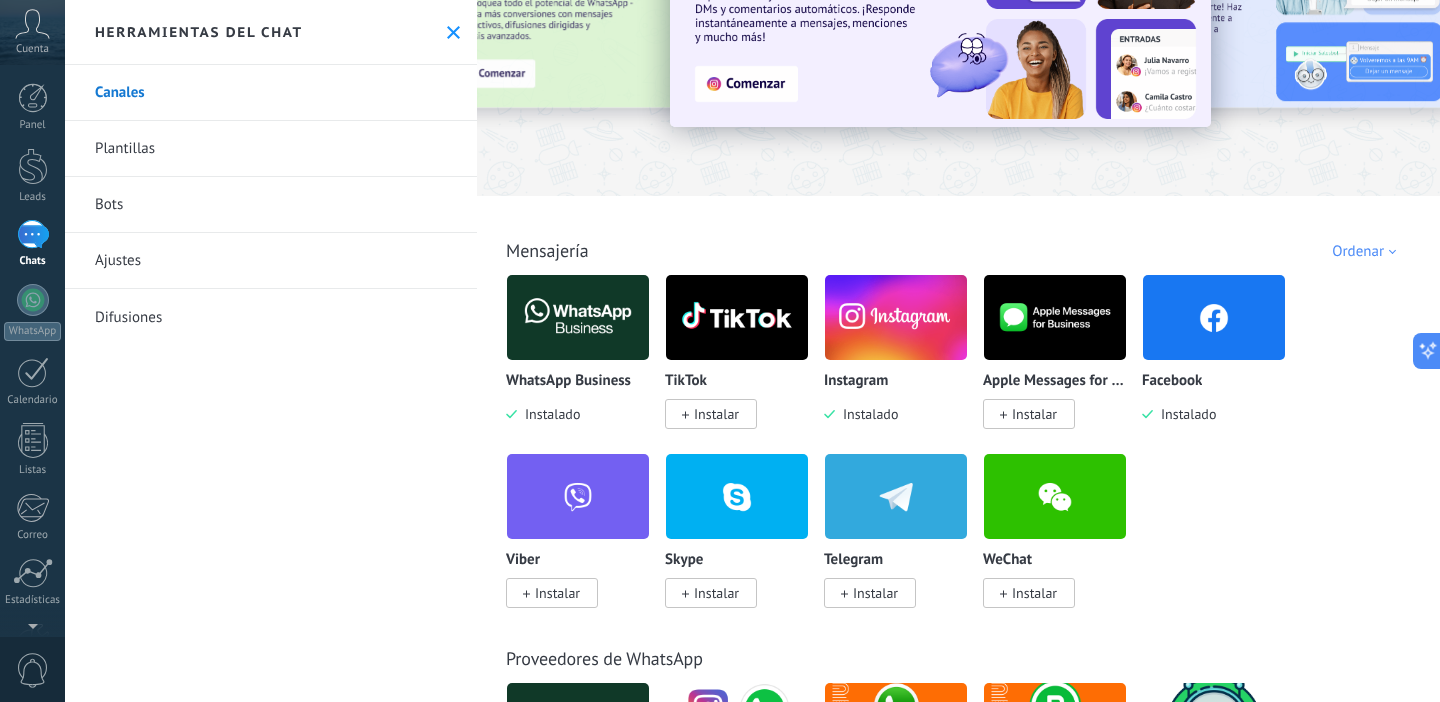 click at bounding box center [1214, 317] 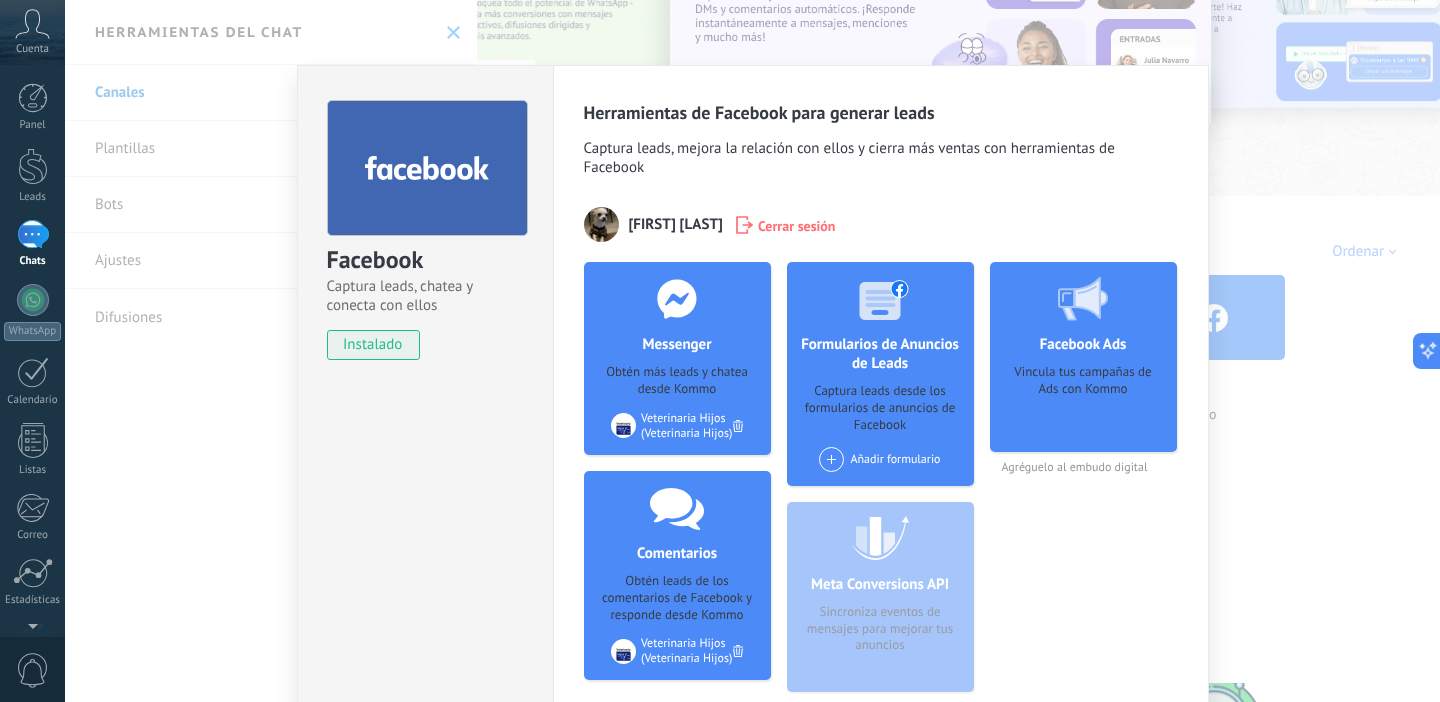 scroll, scrollTop: 141, scrollLeft: 0, axis: vertical 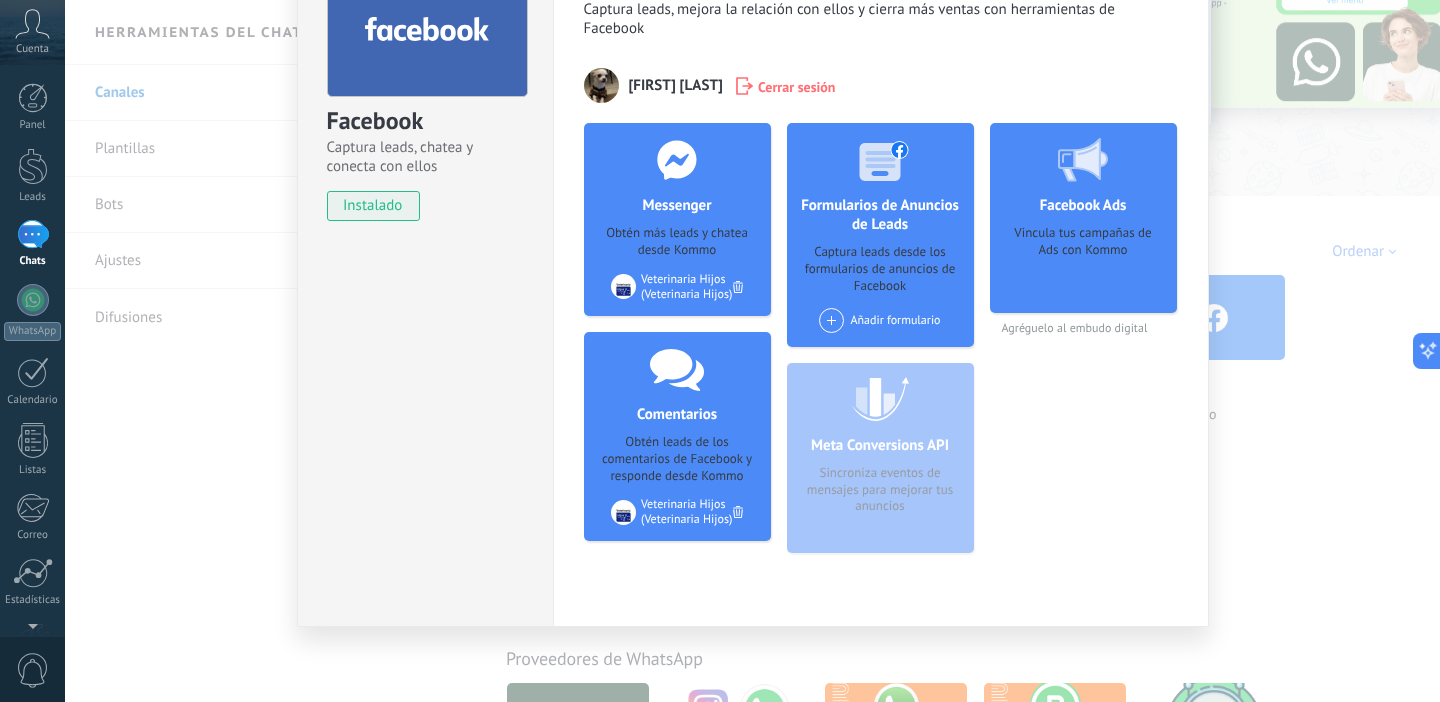 click on "Herramientas de Facebook para generar leads Captura leads, mejora la relación con ellos y cierra más ventas con herramientas de Facebook [FIRST] [LAST] Cerrar sesión Messenger Obtén más leads y chatea desde Kommo Agregar página Veterinaria Hijos (Veterinaria Hijos) Comentarios Obtén leads de los comentarios de Facebook y responde desde Kommo Agregar página Veterinaria Hijos (Veterinaria Hijos) Formularios de Anuncios de Leads Captura leads desde los formularios de anuncios de Facebook Añadir formulario Meta Conversions API Sincroniza eventos de mensajes para mejorar tus anuncios Facebook Ads Vincula tus campañas de Ads con Kommo Agréguelo al embudo digital más" at bounding box center [881, 276] 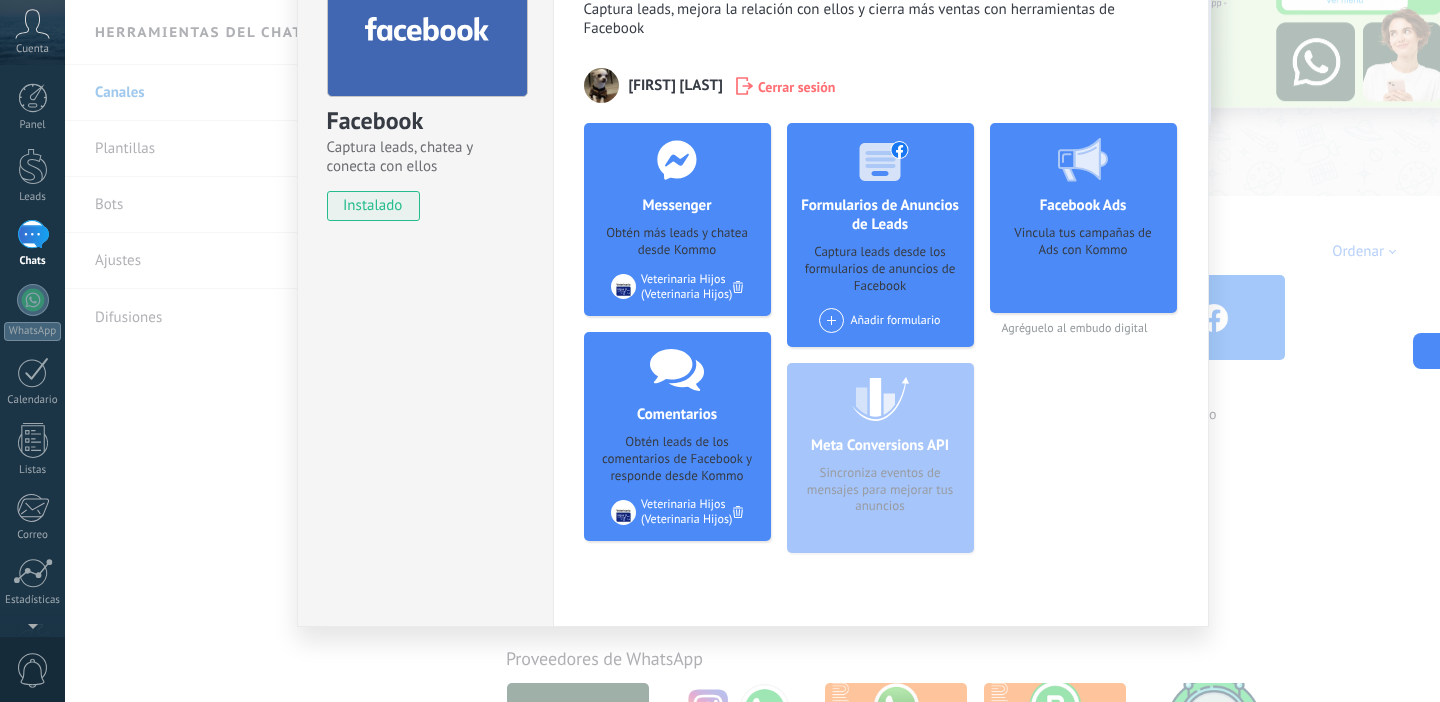 click on "Facebook Captura leads, chatea y conecta con ellos instalado Desinstalar Herramientas de Facebook para generar leads Captura leads, mejora la relación con ellos y cierra más ventas con herramientas de Facebook [FIRST] [LAST] Cerrar sesión Messenger Obtén más leads y chatea desde Kommo Agregar página Veterinaria Hijos (Veterinaria Hijos) Comentarios Obtén leads de los comentarios de Facebook y responde desde Kommo Agregar página Veterinaria Hijos (Veterinaria Hijos) Formularios de Anuncios de Leads Captura leads desde los formularios de anuncios de Facebook Añadir formulario Meta Conversions API Sincroniza eventos de mensajes para mejorar tus anuncios Facebook Ads Vincula tus campañas de Ads con Kommo Agréguelo al embudo digital más" at bounding box center [752, 351] 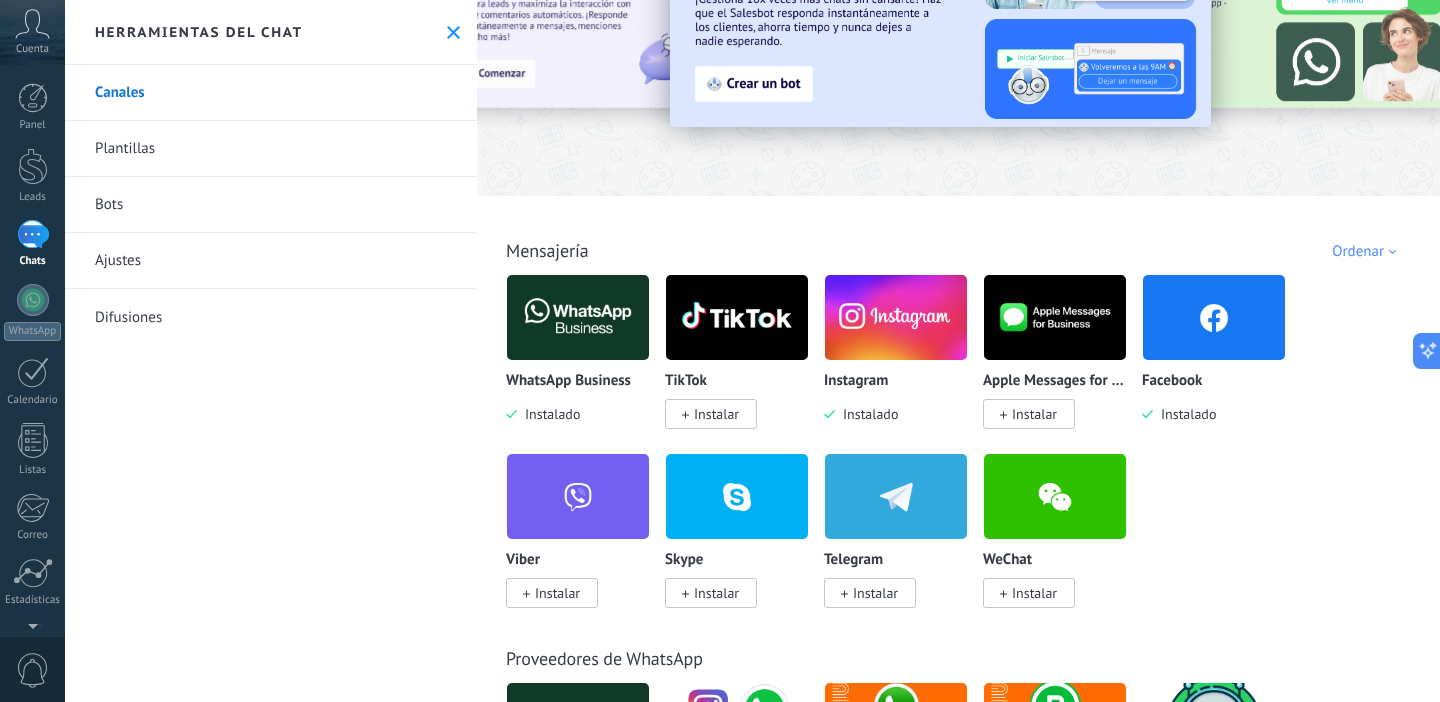 scroll, scrollTop: 0, scrollLeft: 0, axis: both 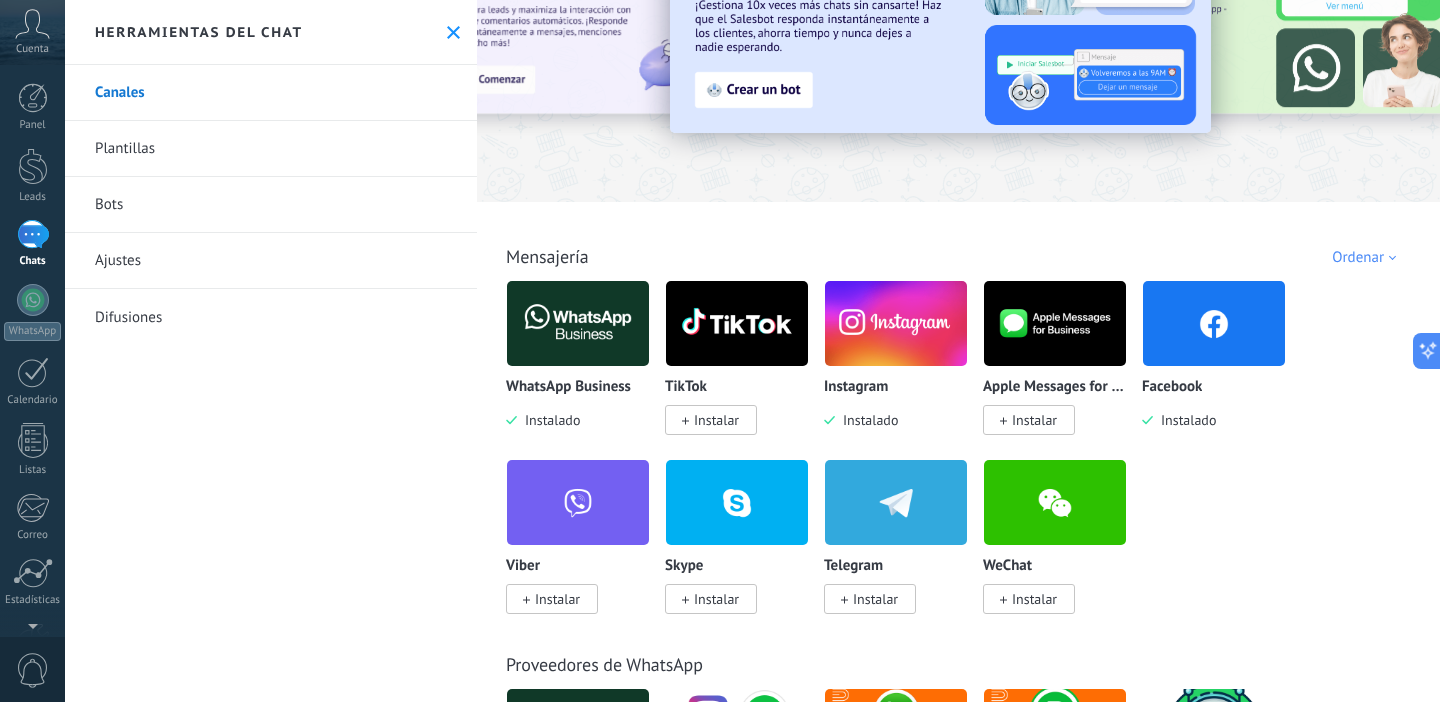 click at bounding box center (896, 323) 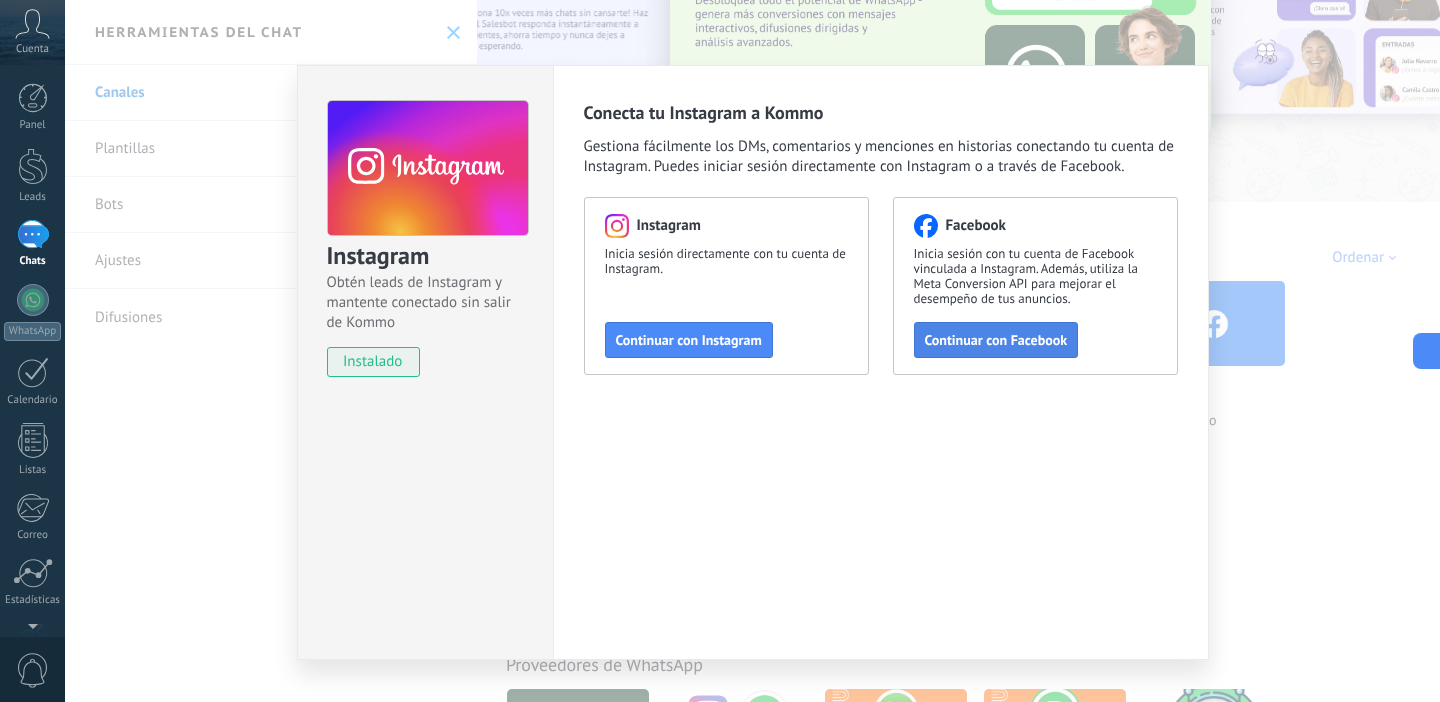 click on "Continuar con Facebook" at bounding box center [996, 340] 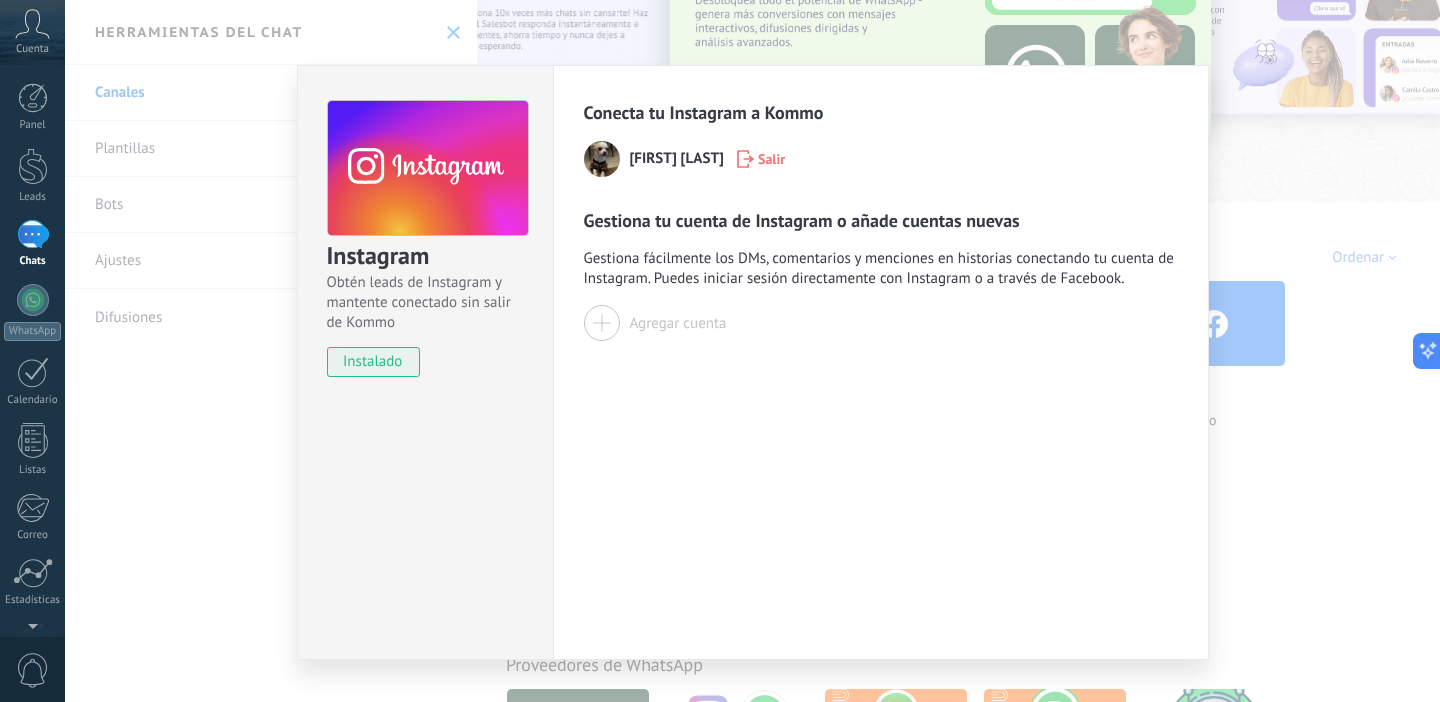 click on "[FIRST] [LAST]" at bounding box center (677, 159) 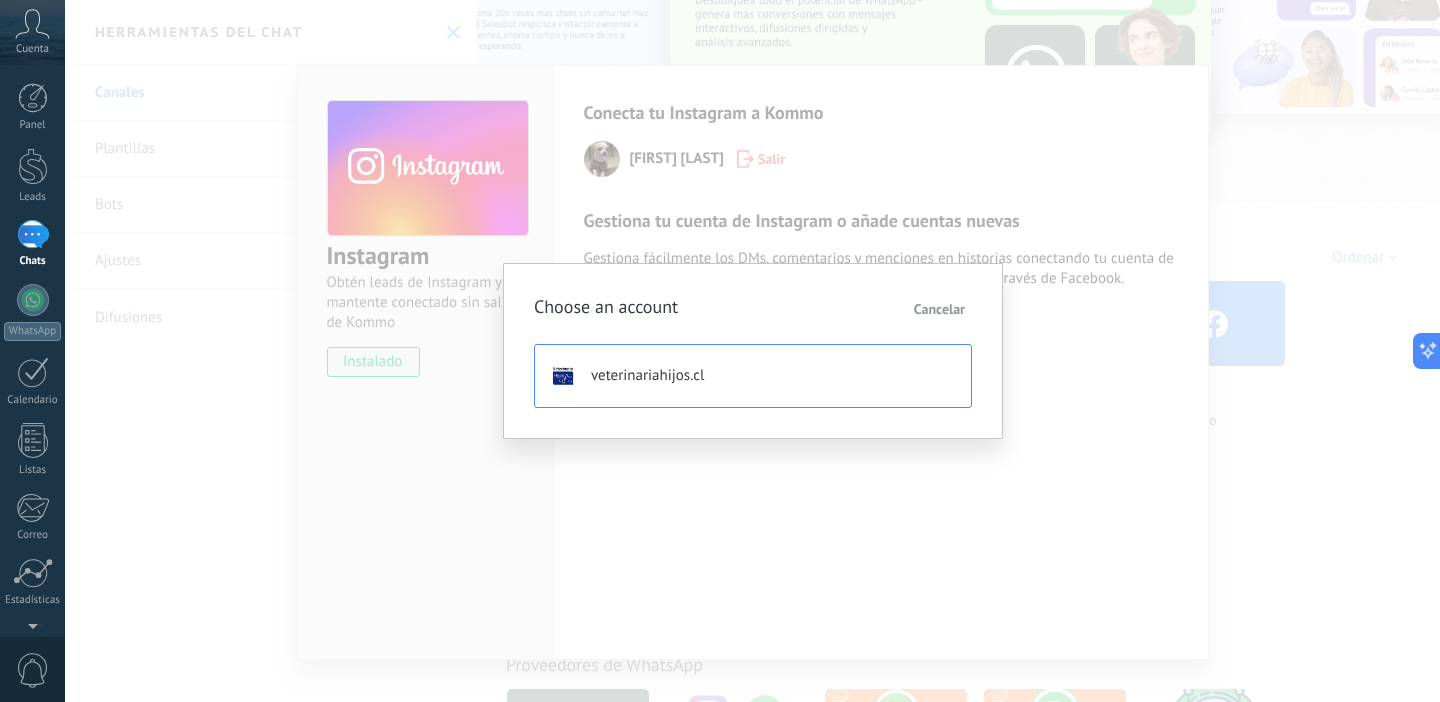 click on "veterinariahijos.cl" at bounding box center (648, 376) 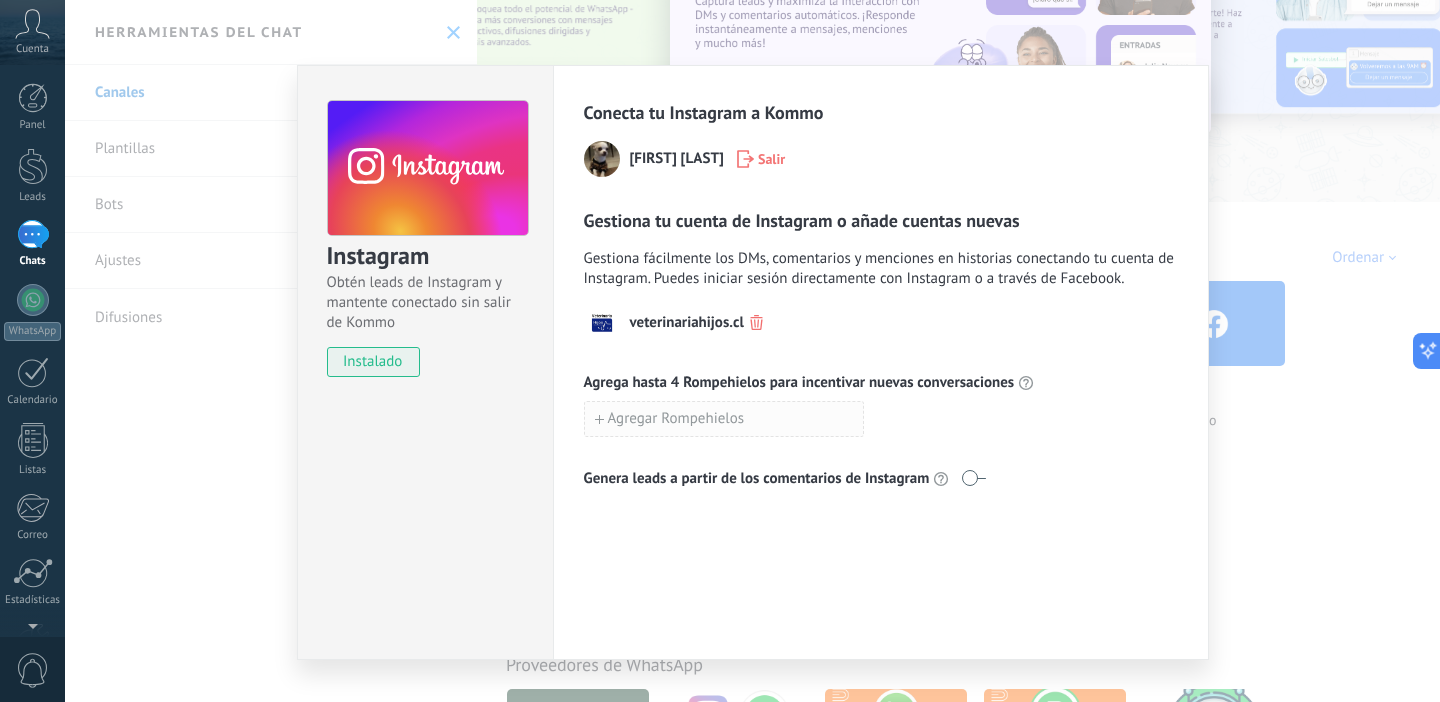 click on "Agregar Rompehielos" at bounding box center (724, 419) 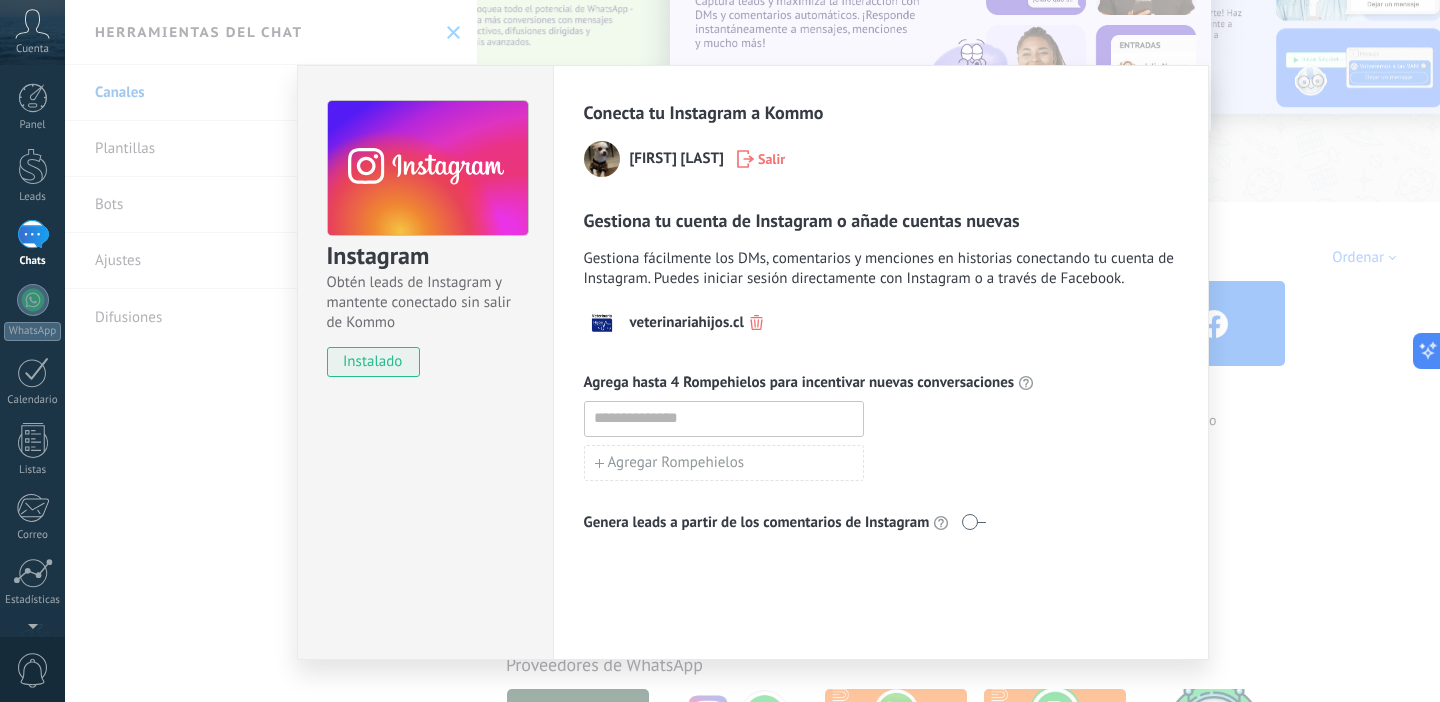 click at bounding box center [724, 418] 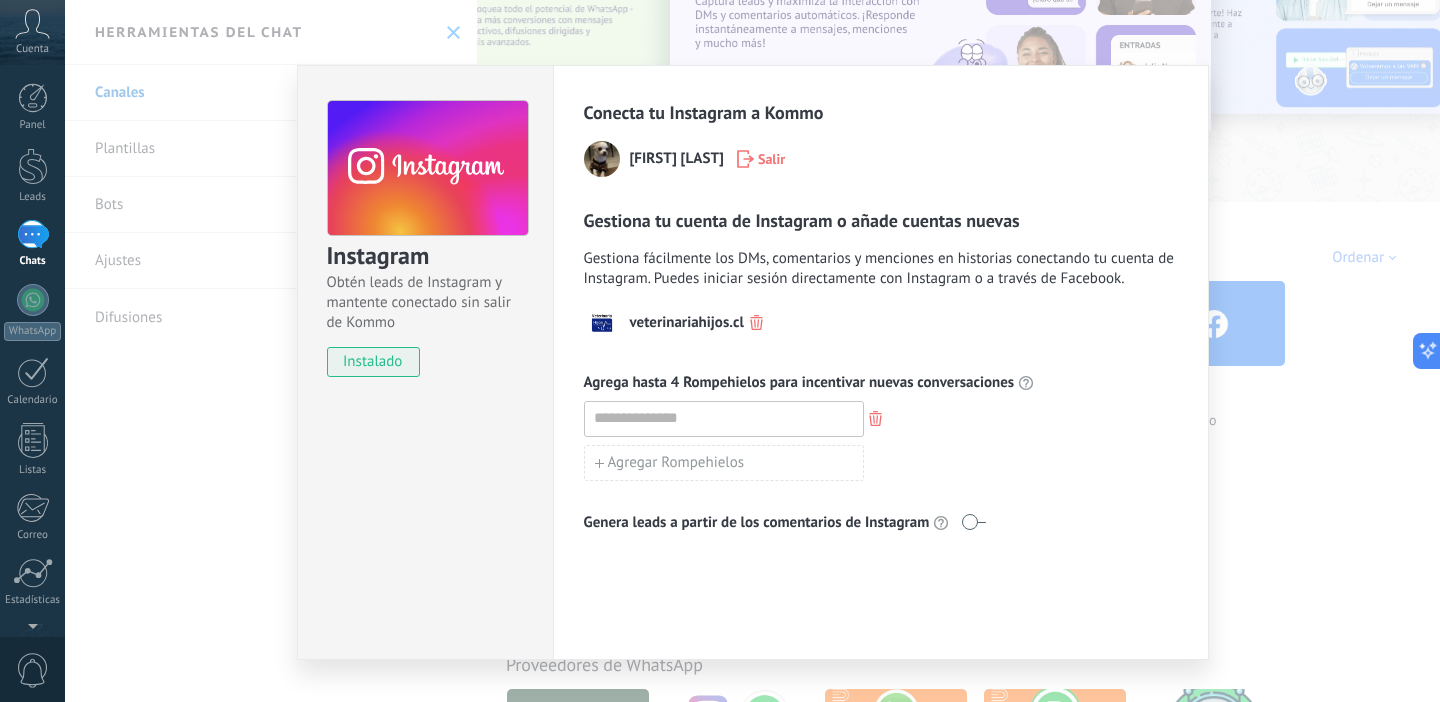 click 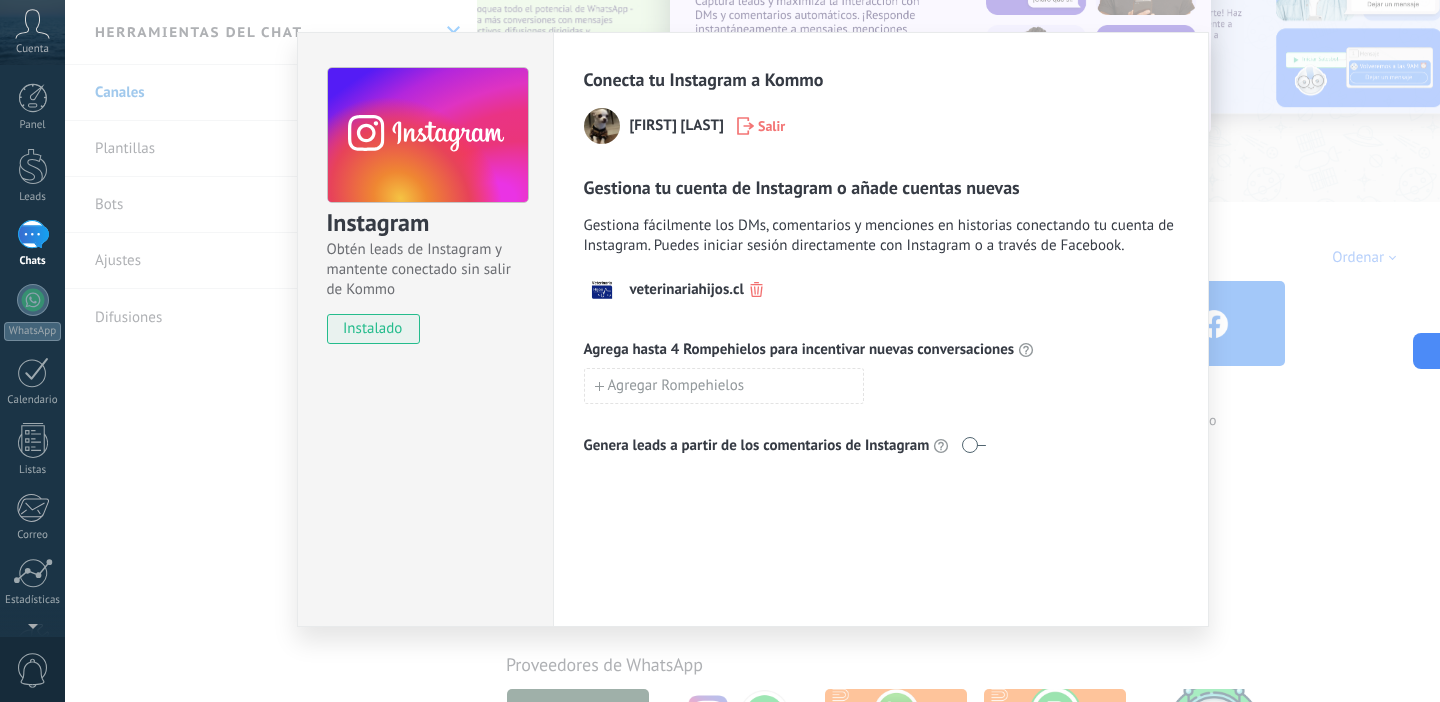 scroll, scrollTop: 0, scrollLeft: 0, axis: both 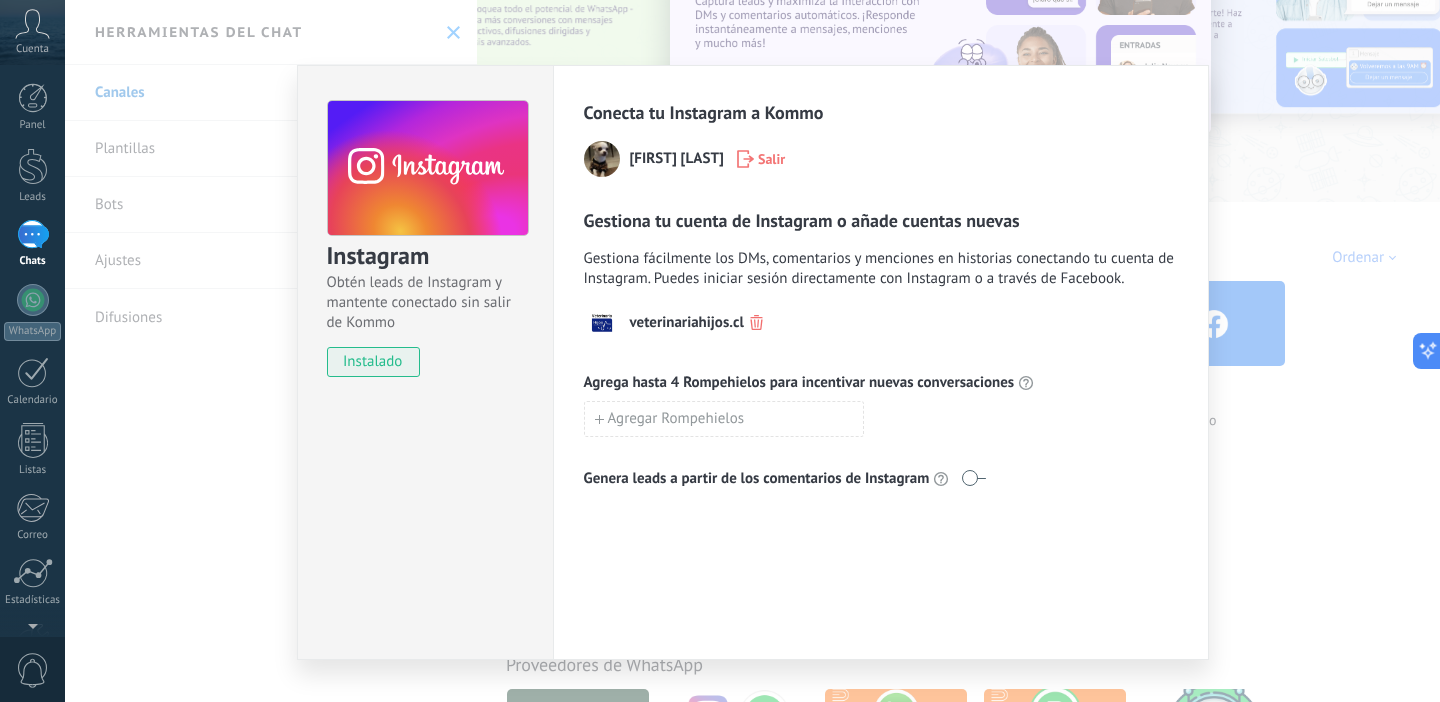 click on "Instagram Obtén leads de Instagram y mantente conectado sin salir de Kommo instalado Conecta tu Instagram a Kommo [FIRST] [LAST] Salir Gestiona tu cuenta de Instagram o añade cuentas nuevas Gestiona fácilmente los DMs, comentarios y menciones en historias conectando tu cuenta de Instagram. Puedes iniciar sesión directamente con Instagram o a través de Facebook. veterinariahijos.cl Agrega hasta 4 Rompehielos para incentivar nuevas conversaciones Agregar Rompehielos Genera leads a partir de los comentarios de Instagram" at bounding box center (752, 351) 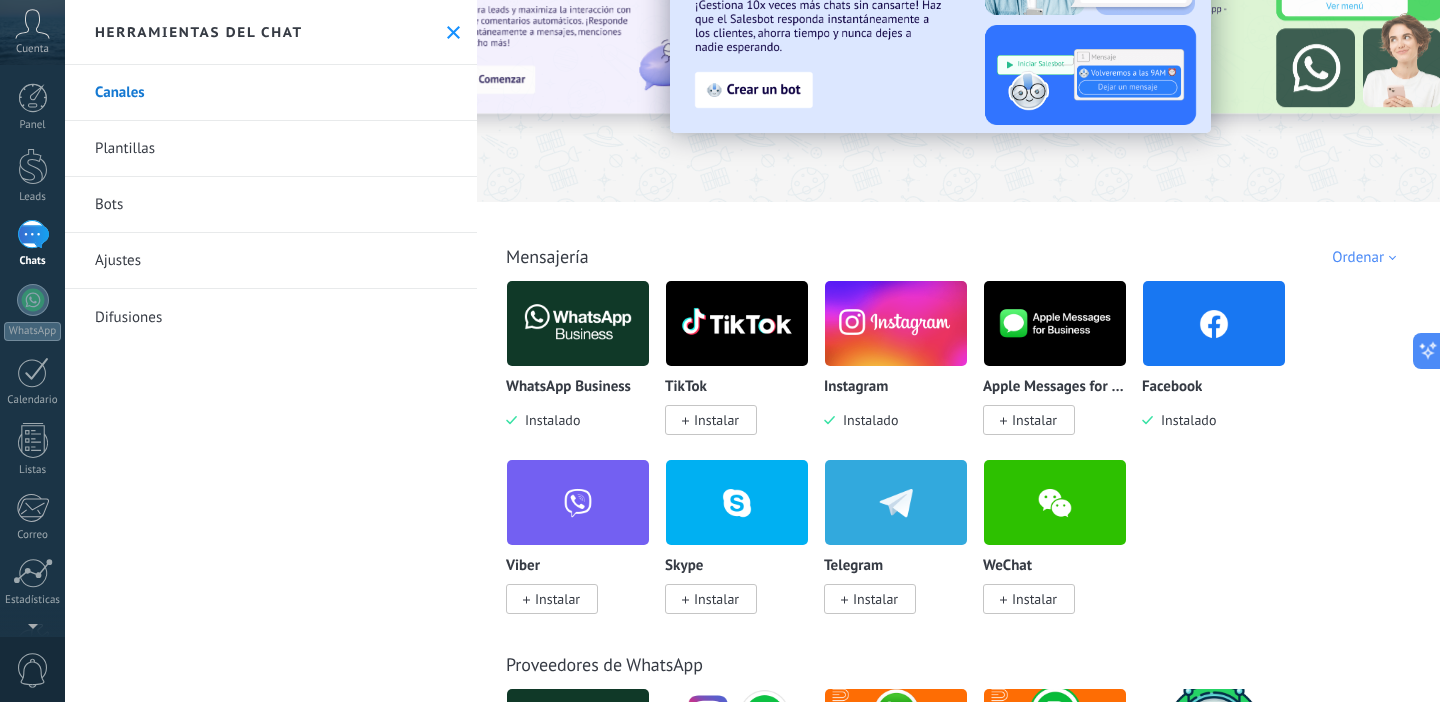 click at bounding box center [33, 234] 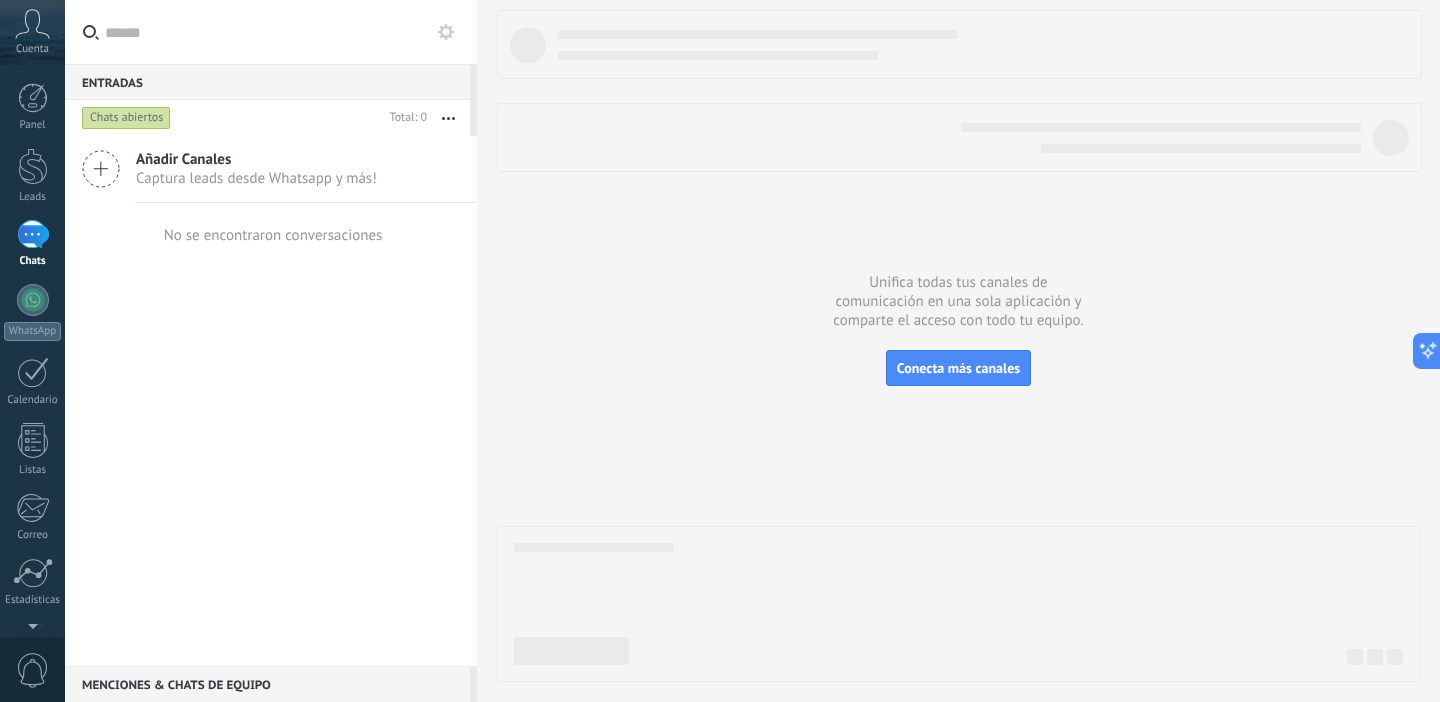 click at bounding box center [33, 234] 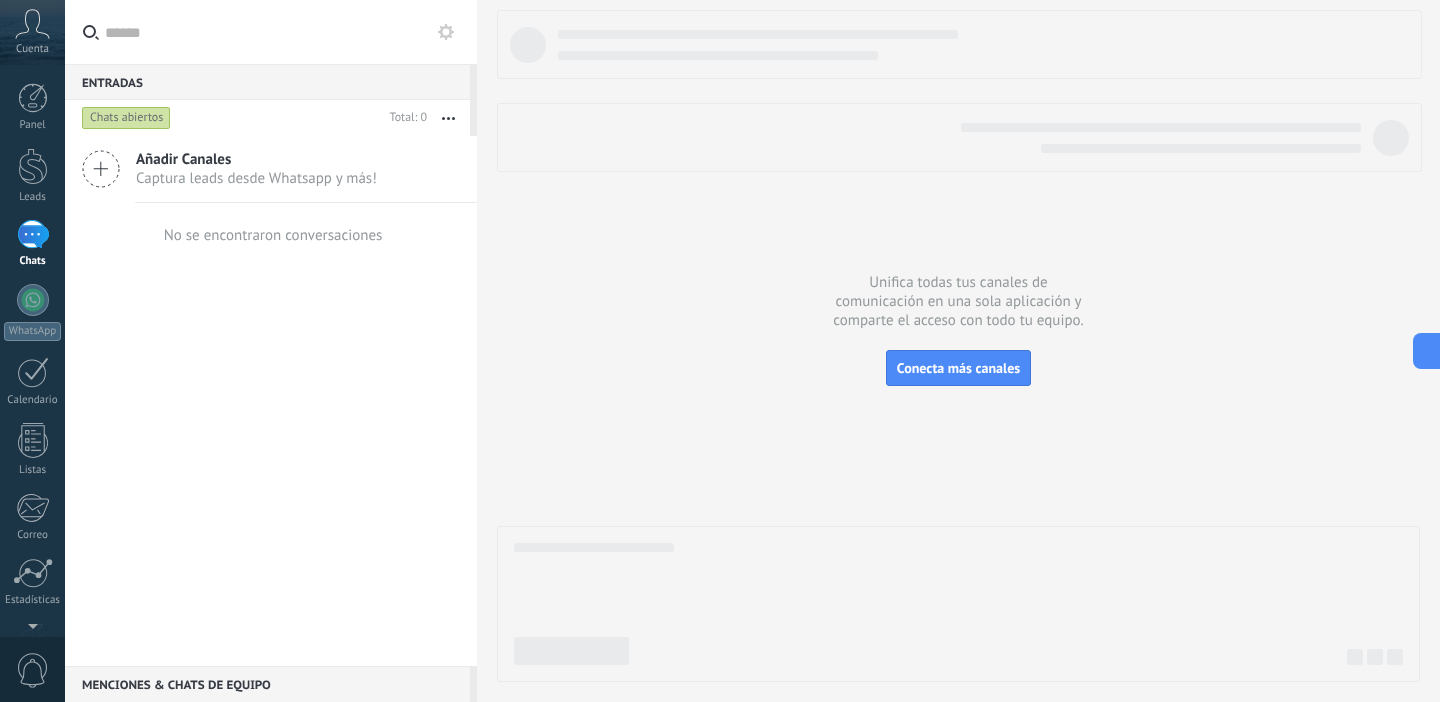click on "Chats abiertos" at bounding box center (126, 118) 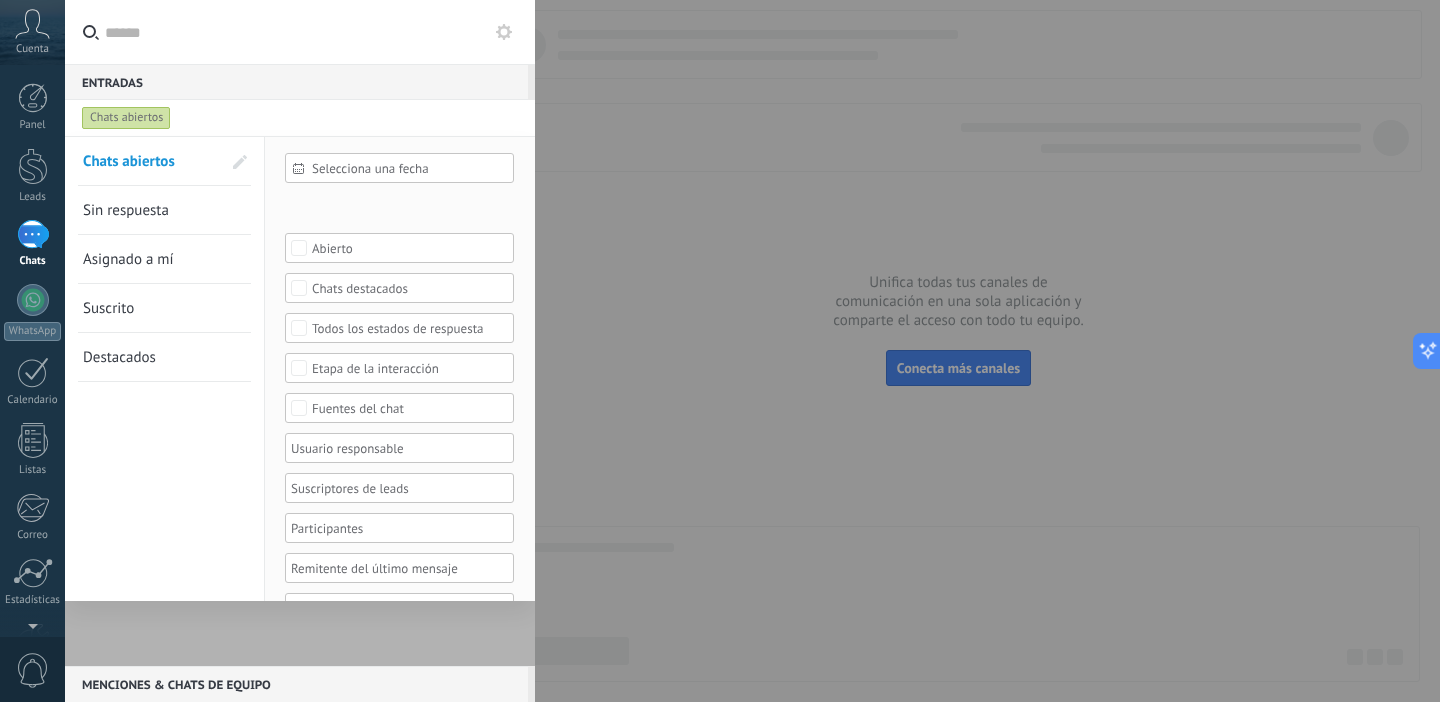 click on "Chats abiertos" at bounding box center [126, 118] 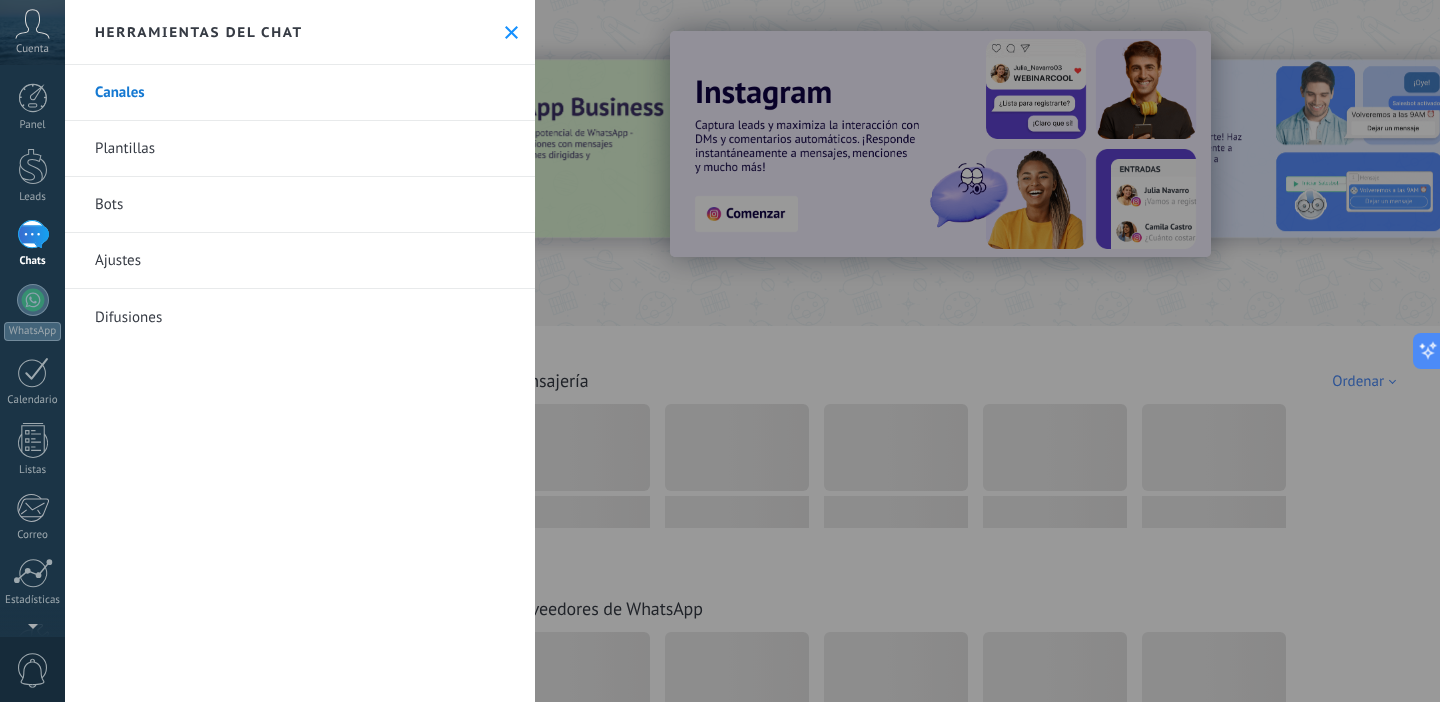 click on "Bots" at bounding box center (300, 205) 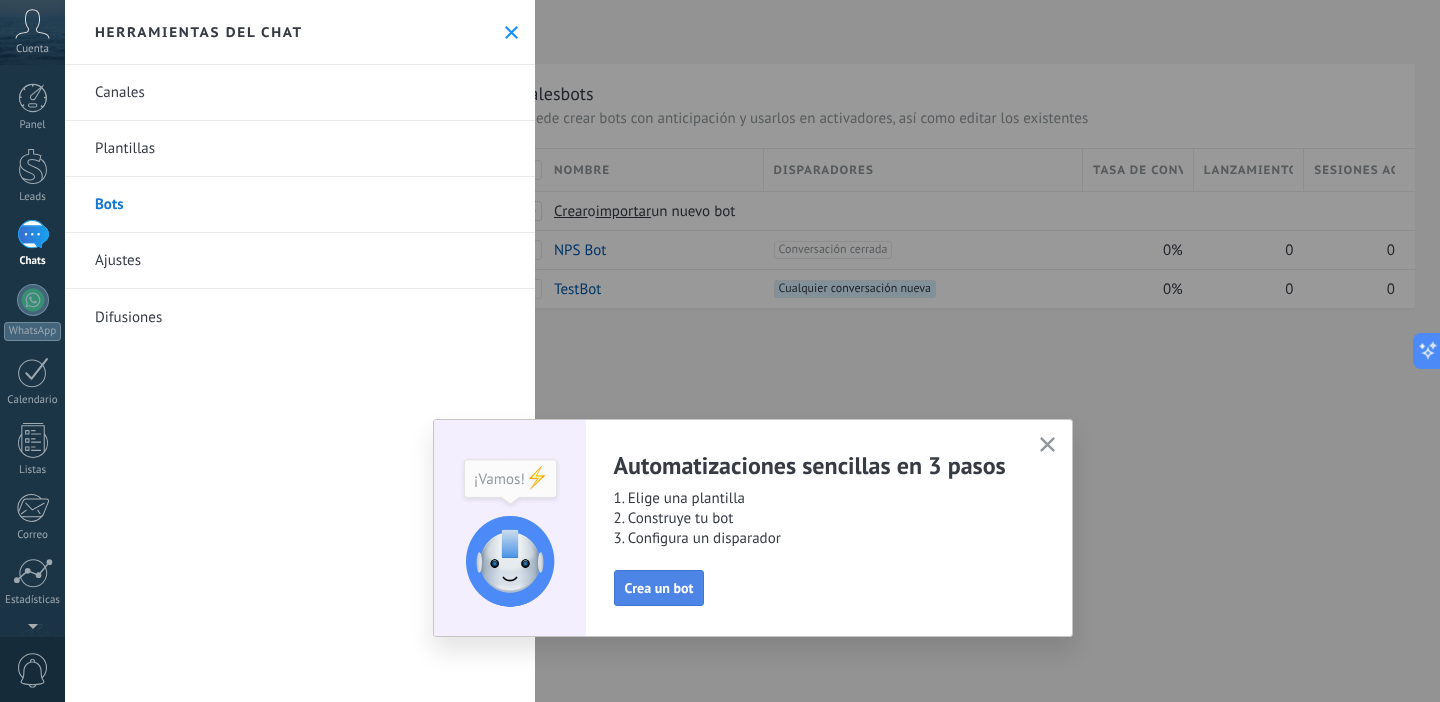 click on "Crea un bot" at bounding box center [659, 588] 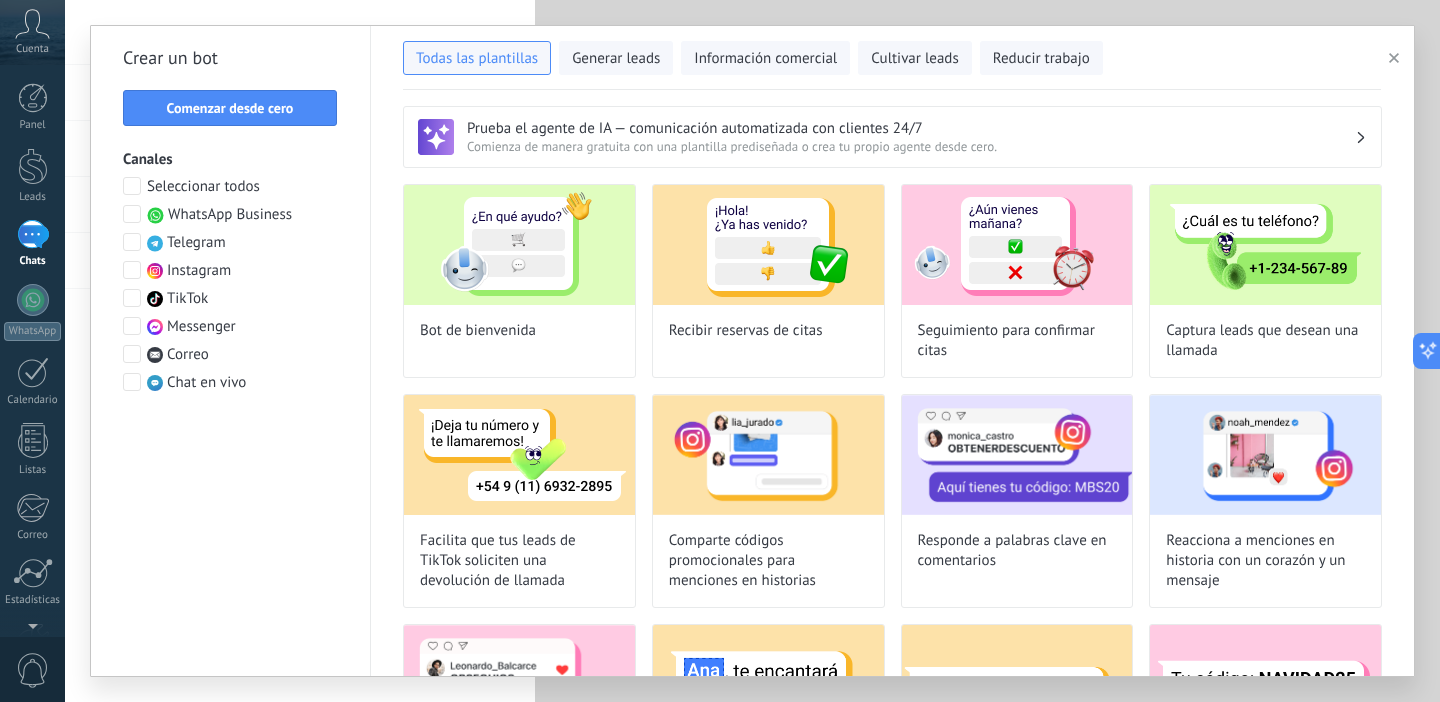 click at bounding box center (1397, 58) 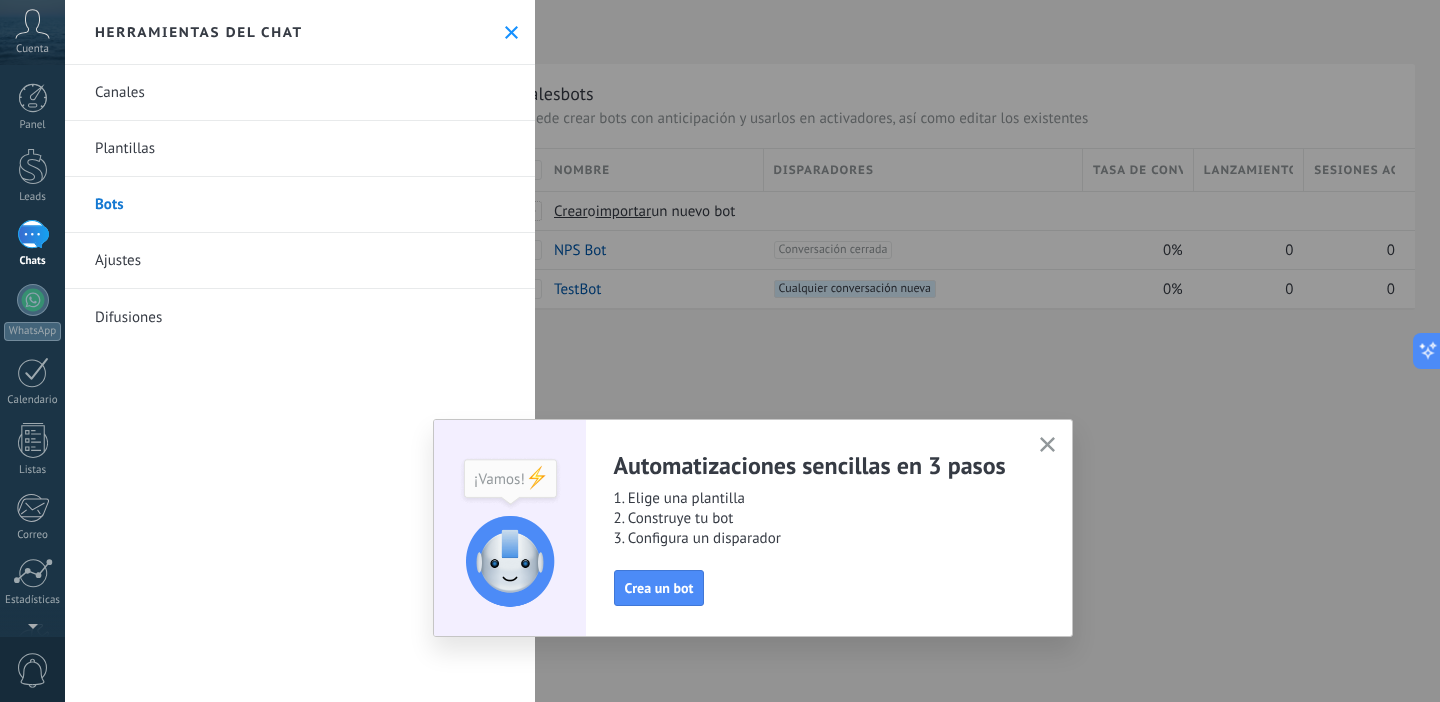 click at bounding box center (1047, 445) 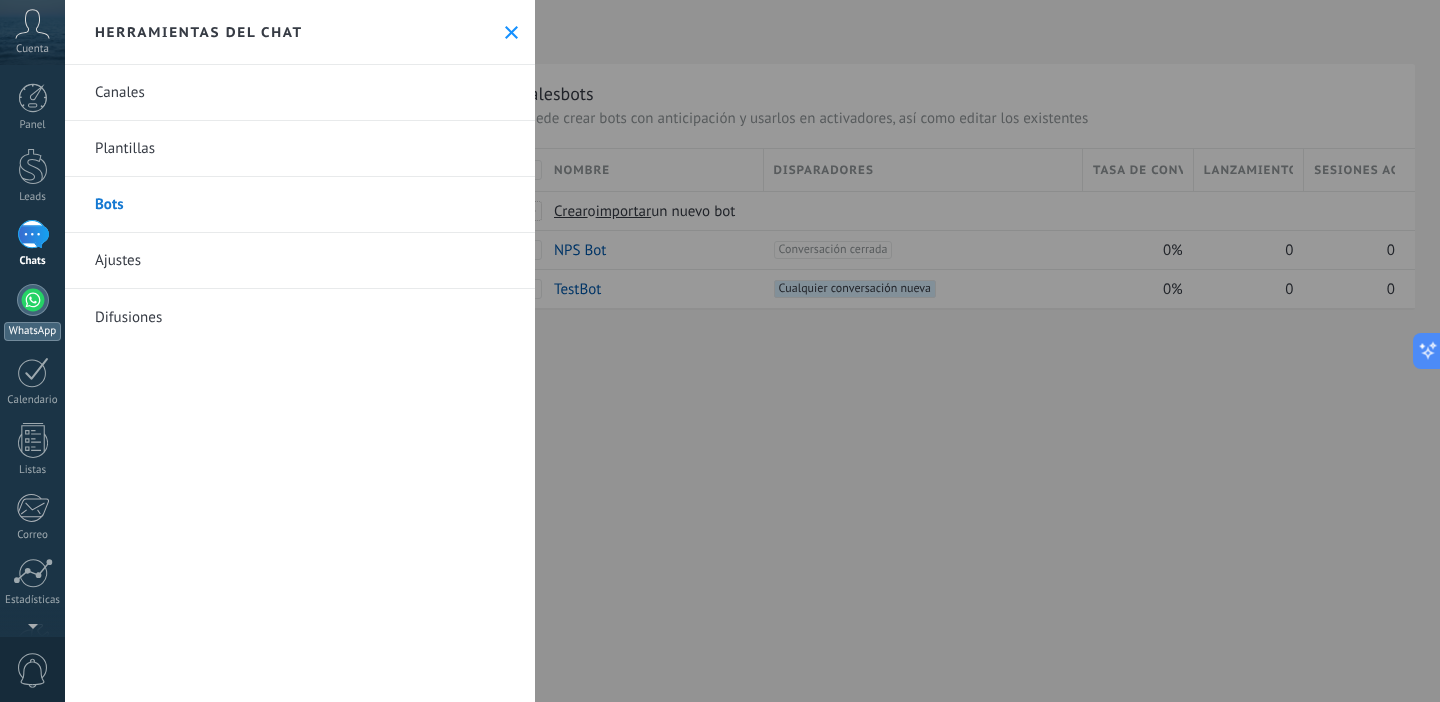 click on "WhatsApp" at bounding box center (32, 312) 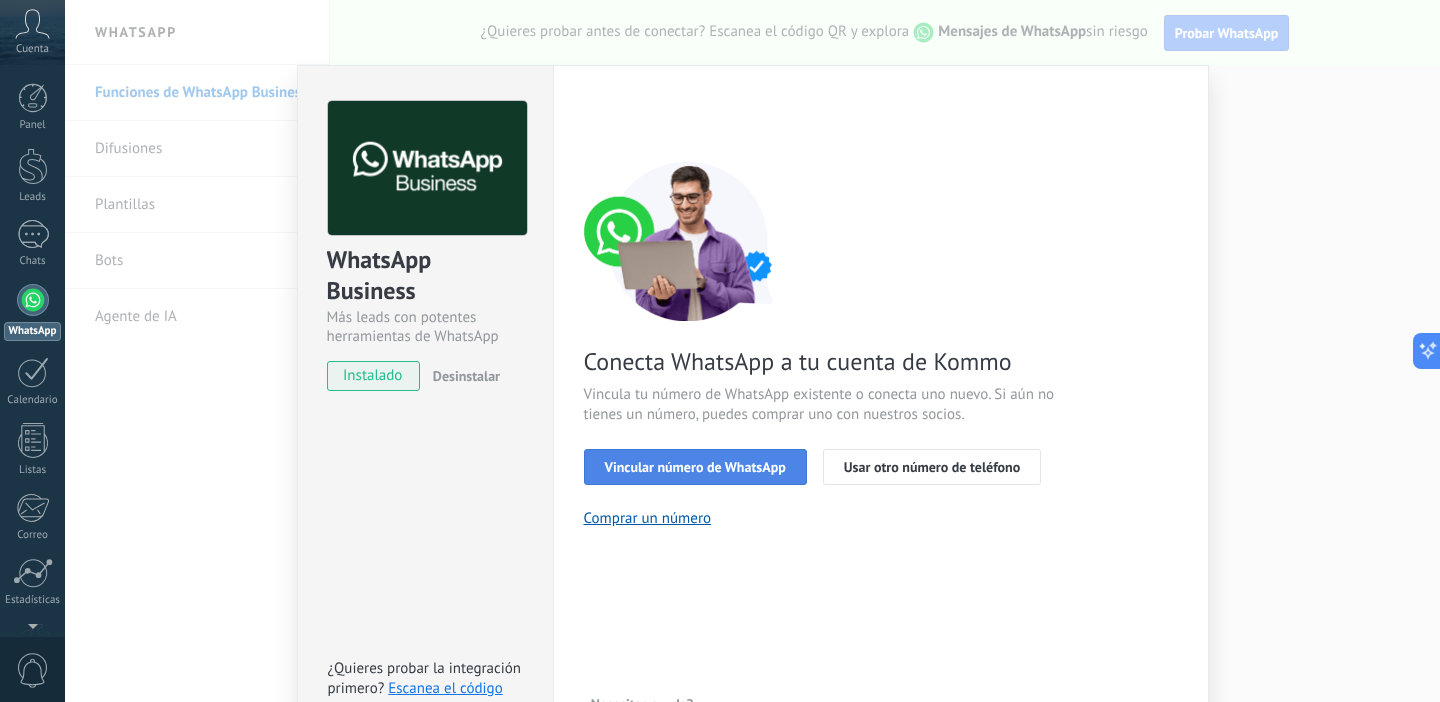 click on "Vincular número de WhatsApp" at bounding box center (695, 467) 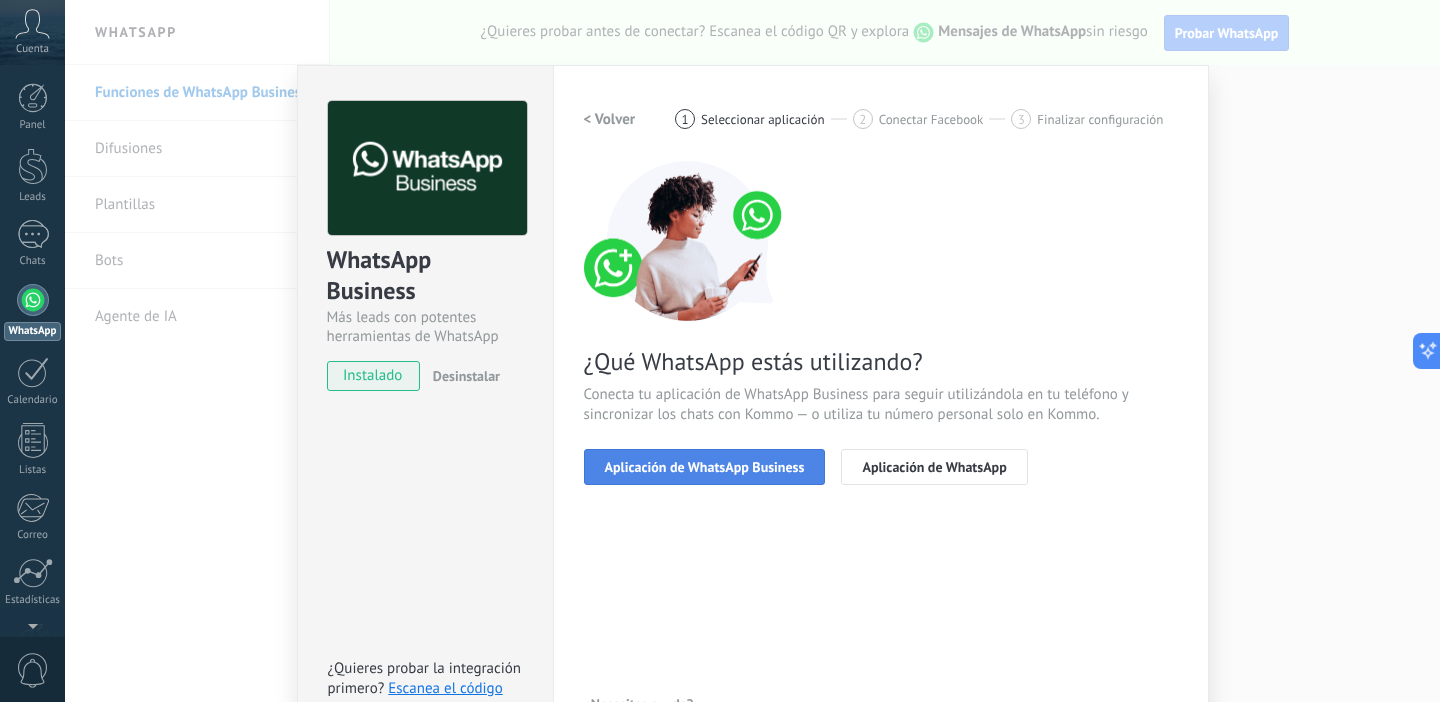 click on "Aplicación de WhatsApp Business" at bounding box center (705, 467) 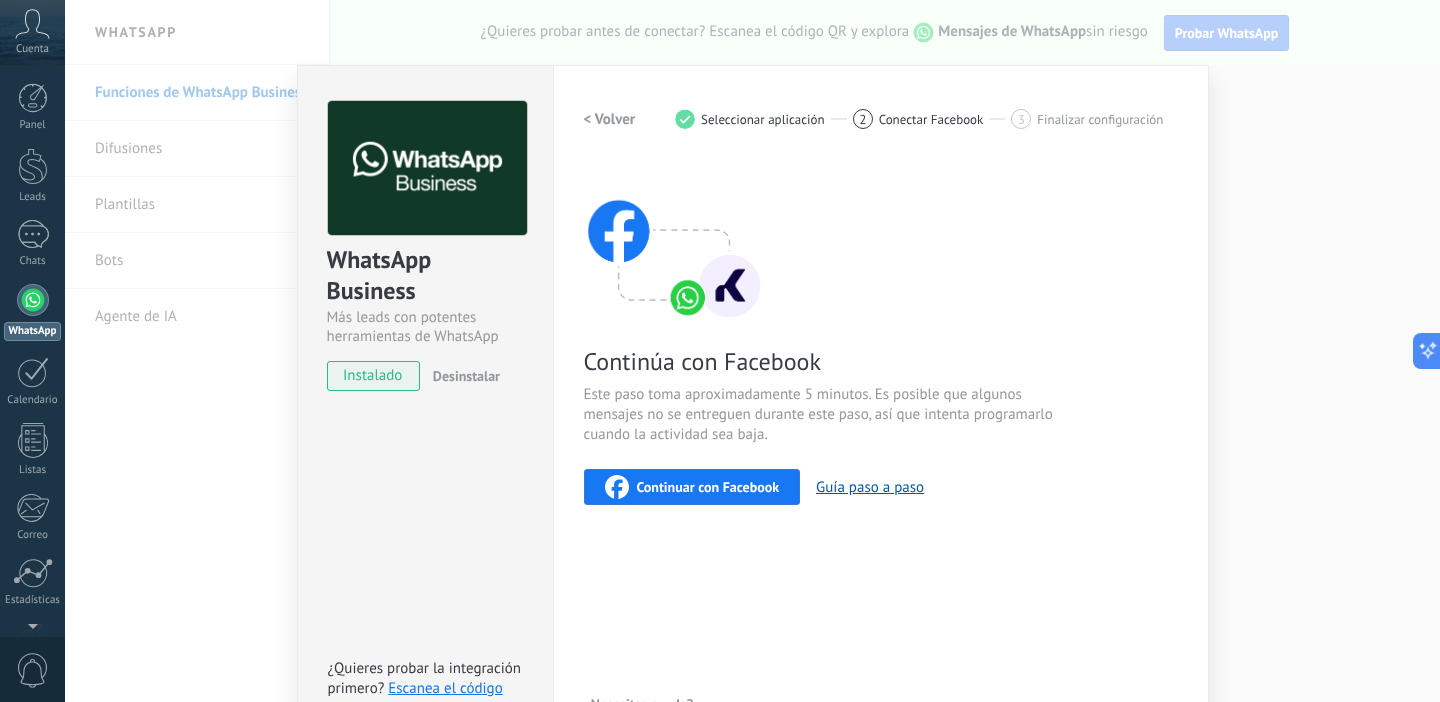 click on "Continuar con Facebook" at bounding box center [708, 487] 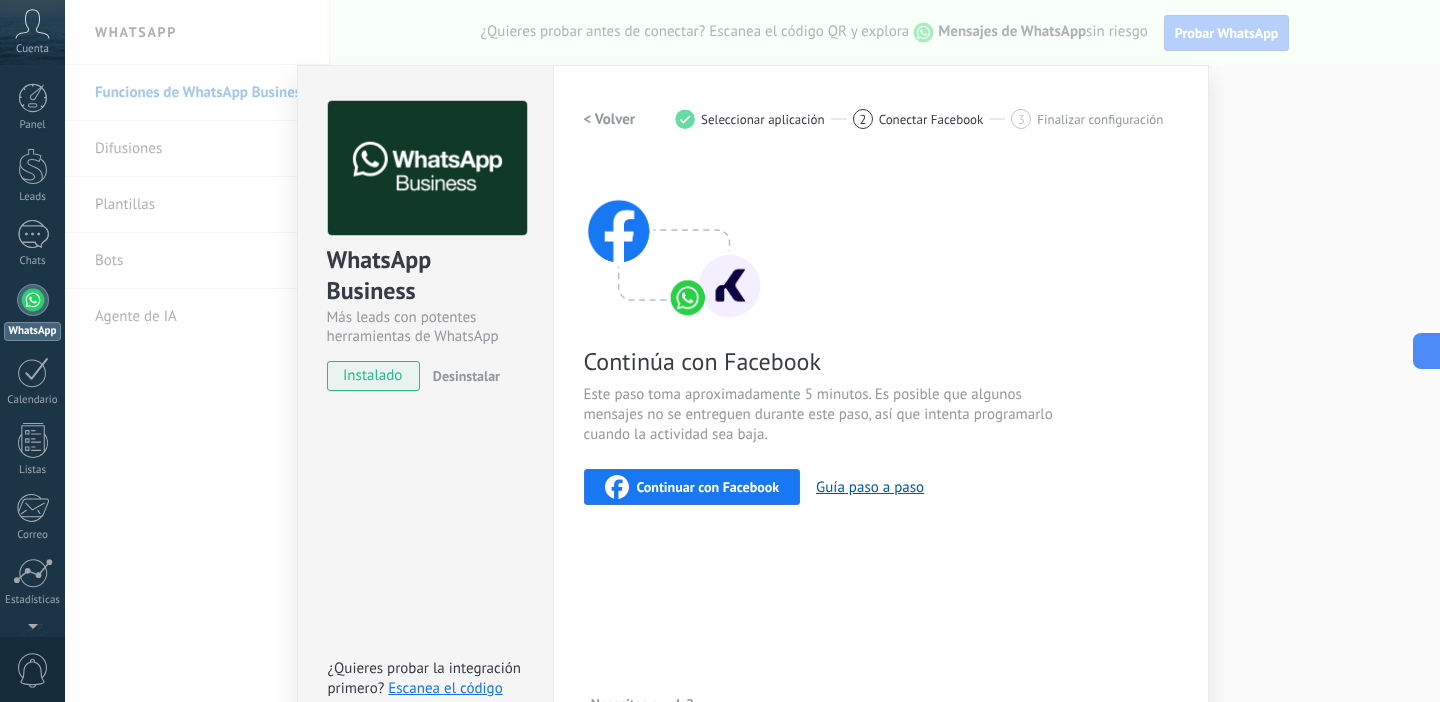 click on "instalado" at bounding box center (373, 376) 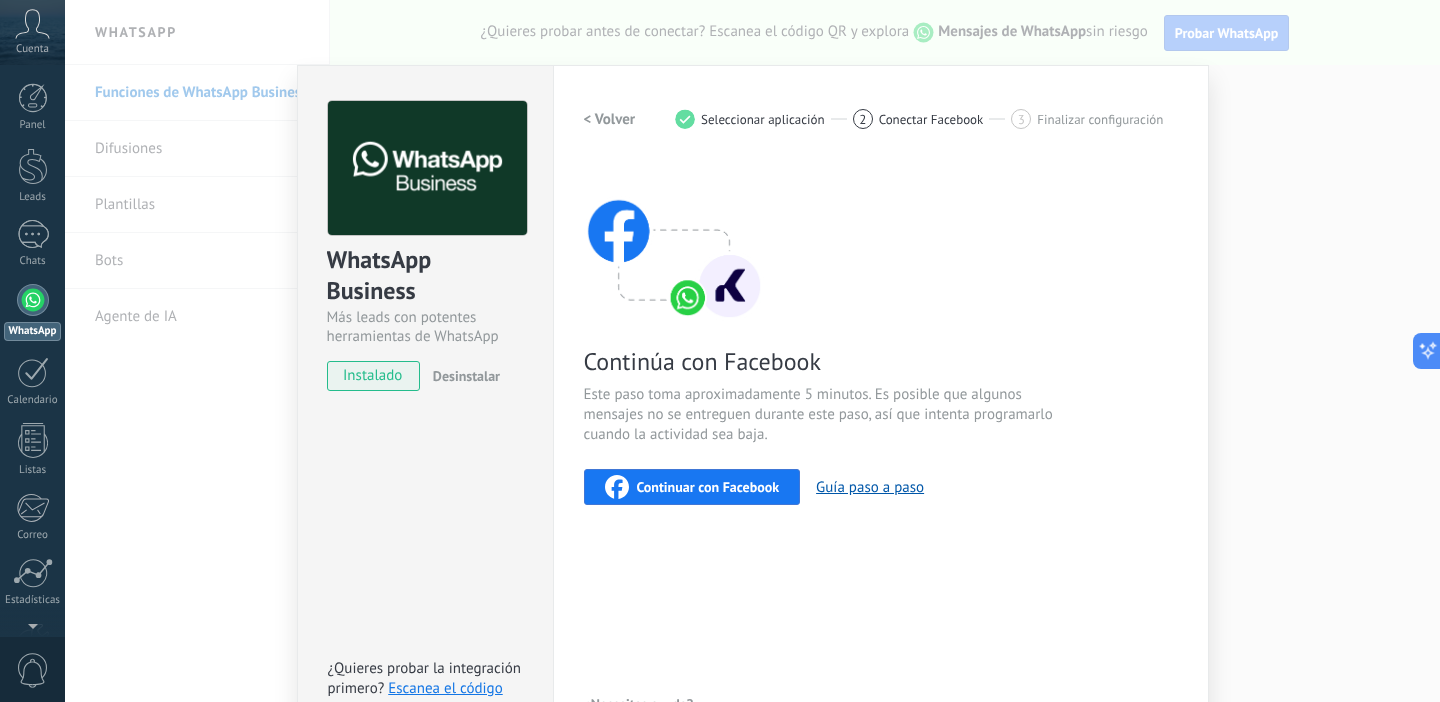 click on "WhatsApp Business Más leads con potentes herramientas de WhatsApp instalado Desinstalar ¿Quieres probar la integración primero?   Escanea el código QR   para ver cómo funciona. Configuraciones Autorizaciones Esta pestaña registra a los usuarios que han concedido acceso a las integración a esta cuenta. Si deseas remover la posibilidad que un usuario pueda enviar solicitudes a la cuenta en nombre de esta integración, puedes revocar el acceso. Si el acceso a todos los usuarios es revocado, la integración dejará de funcionar. Esta aplicacion está instalada, pero nadie le ha dado acceso aun. WhatsApp Cloud API más _:  Guardar < Volver 1 Seleccionar aplicación 2 Conectar Facebook  3 Finalizar configuración Continúa con Facebook Este paso toma aproximadamente 5 minutos. Es posible que algunos mensajes no se entreguen durante este paso, así que intenta programarlo cuando la actividad sea baja. Continuar con Facebook Guía paso a paso ¿Necesitas ayuda?" at bounding box center (752, 351) 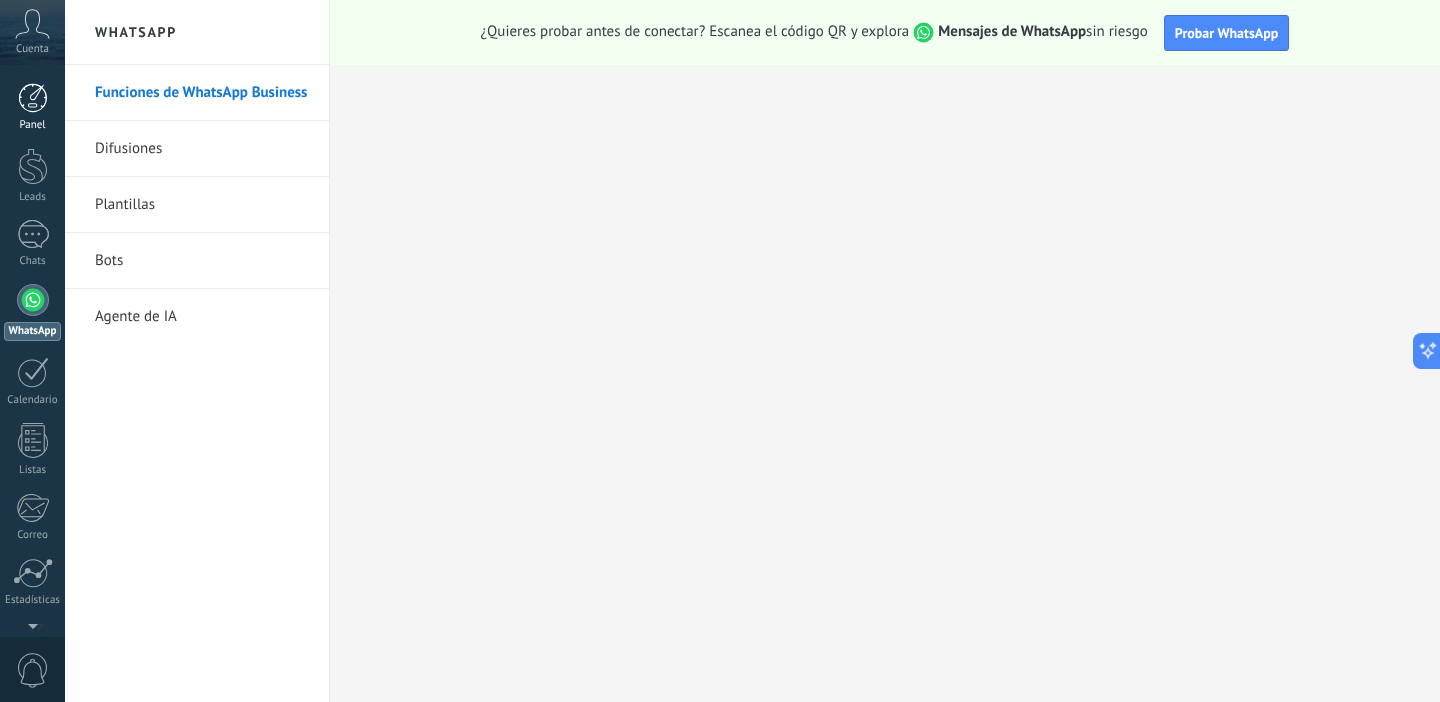 click at bounding box center (33, 98) 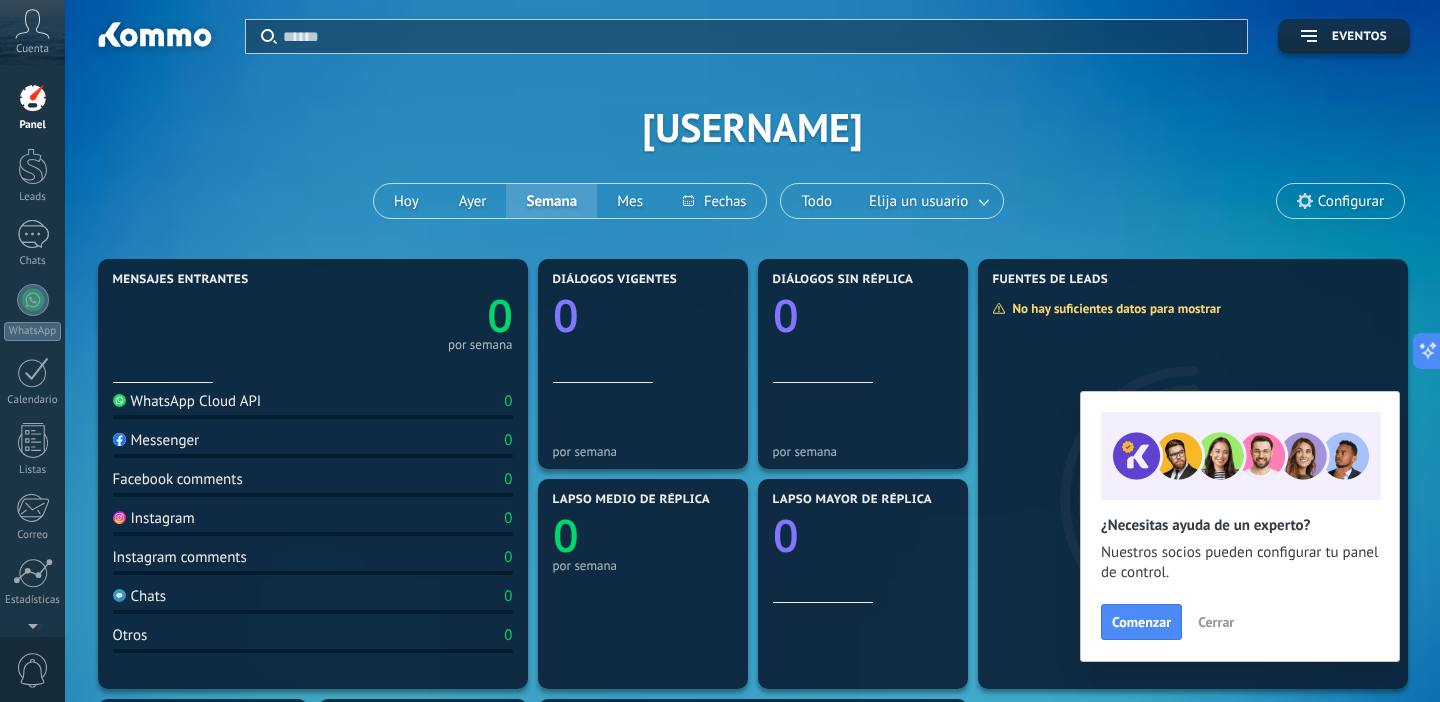 click on "Messenger" at bounding box center (156, 440) 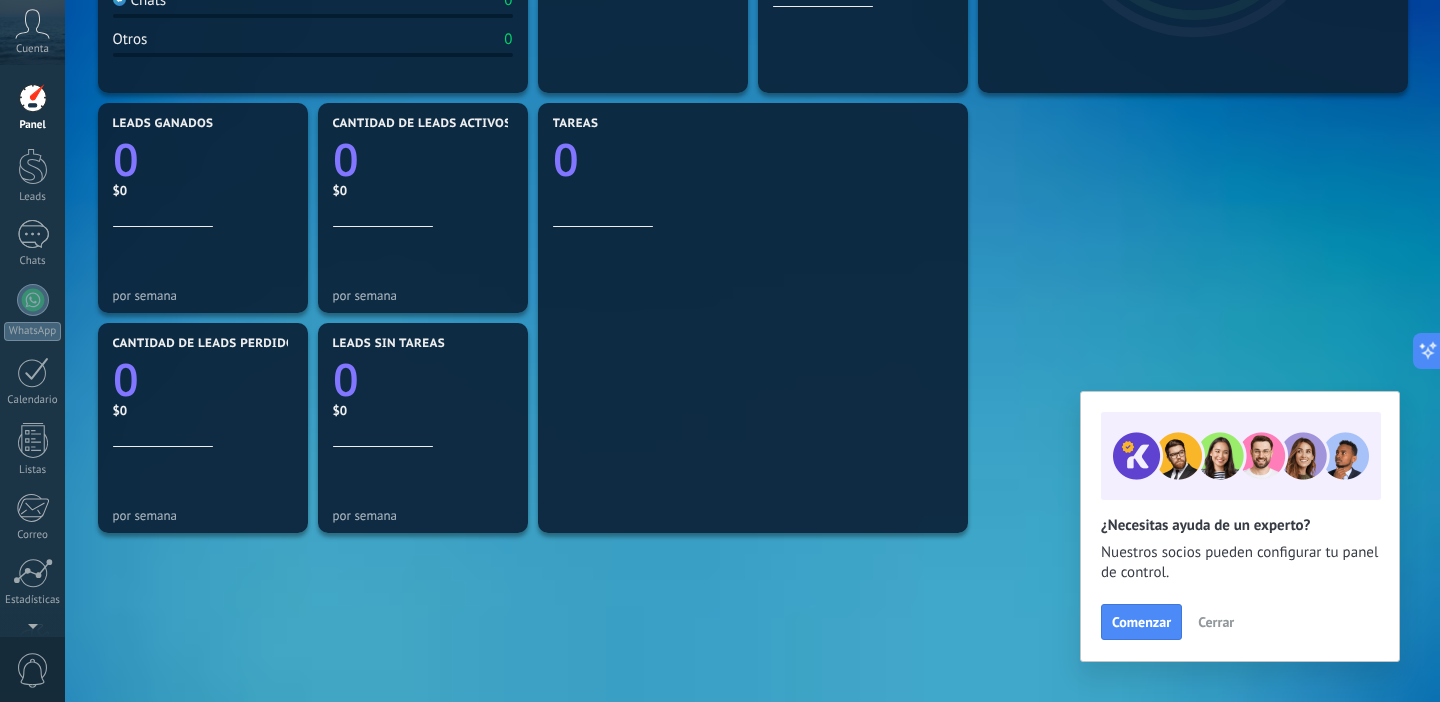 scroll, scrollTop: 0, scrollLeft: 0, axis: both 